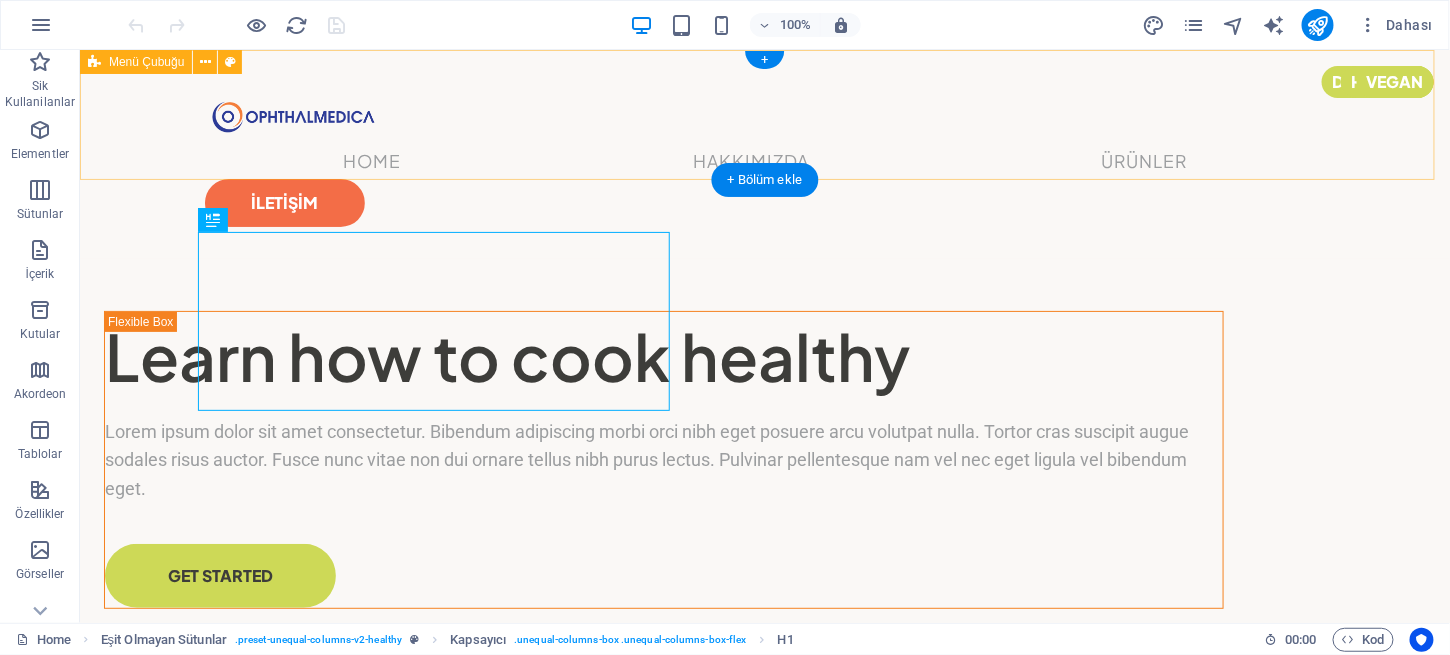 scroll, scrollTop: 0, scrollLeft: 0, axis: both 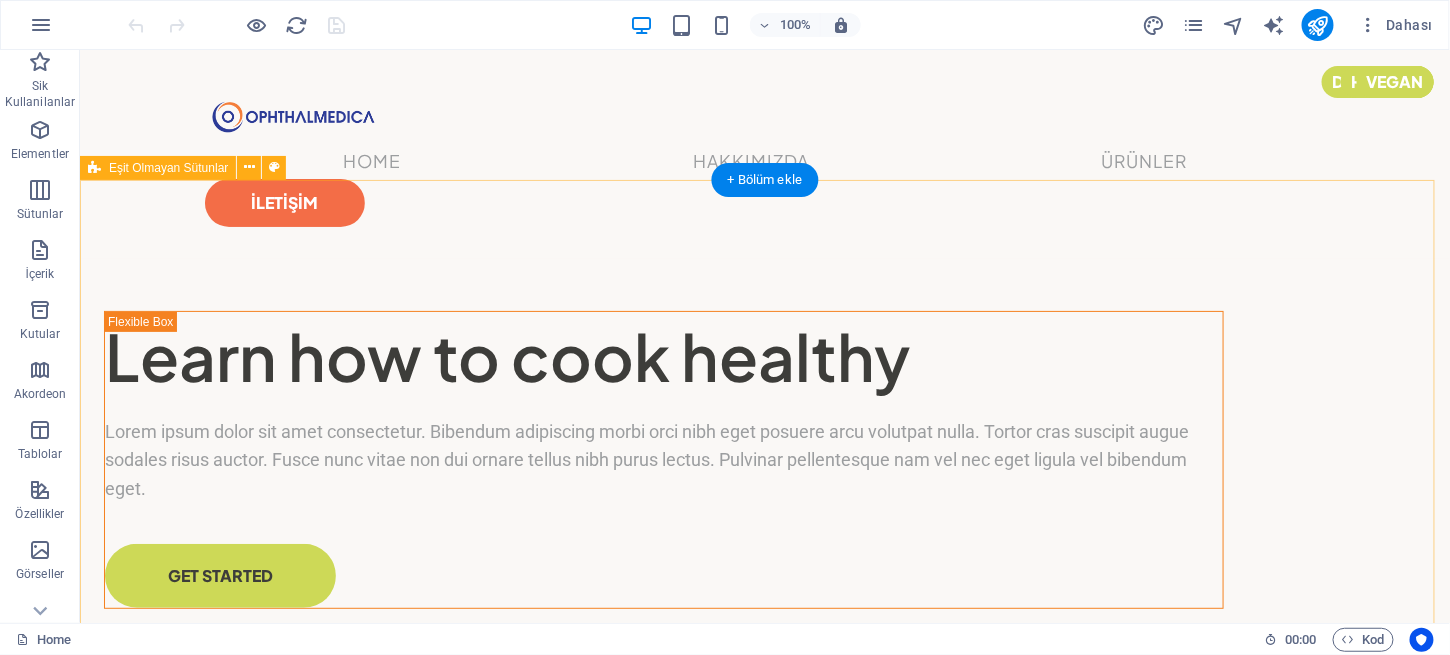 click on "Learn how to cook healthy Lorem ipsum dolor sit amet consectetur. Bibendum adipiscing morbi orci nibh eget posuere arcu volutpat nulla. Tortor cras suscipit augue sodales risus auctor. Fusce nunc vitae non dui ornare tellus nibh purus lectus. Pulvinar pellentesque nam vel nec eget ligula vel bibendum eget. GET STARTED" at bounding box center [764, 651] 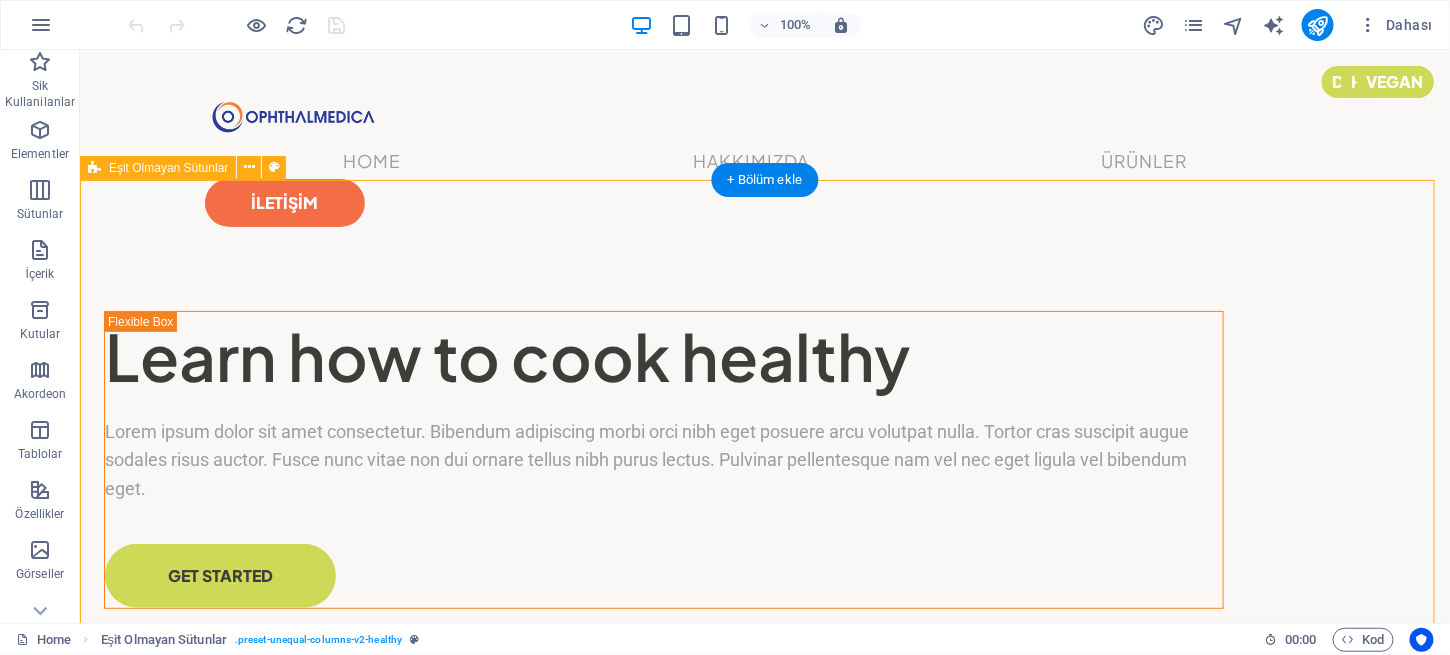 click on "Learn how to cook healthy Lorem ipsum dolor sit amet consectetur. Bibendum adipiscing morbi orci nibh eget posuere arcu volutpat nulla. Tortor cras suscipit augue sodales risus auctor. Fusce nunc vitae non dui ornare tellus nibh purus lectus. Pulvinar pellentesque nam vel nec eget ligula vel bibendum eget. GET STARTED" at bounding box center [764, 651] 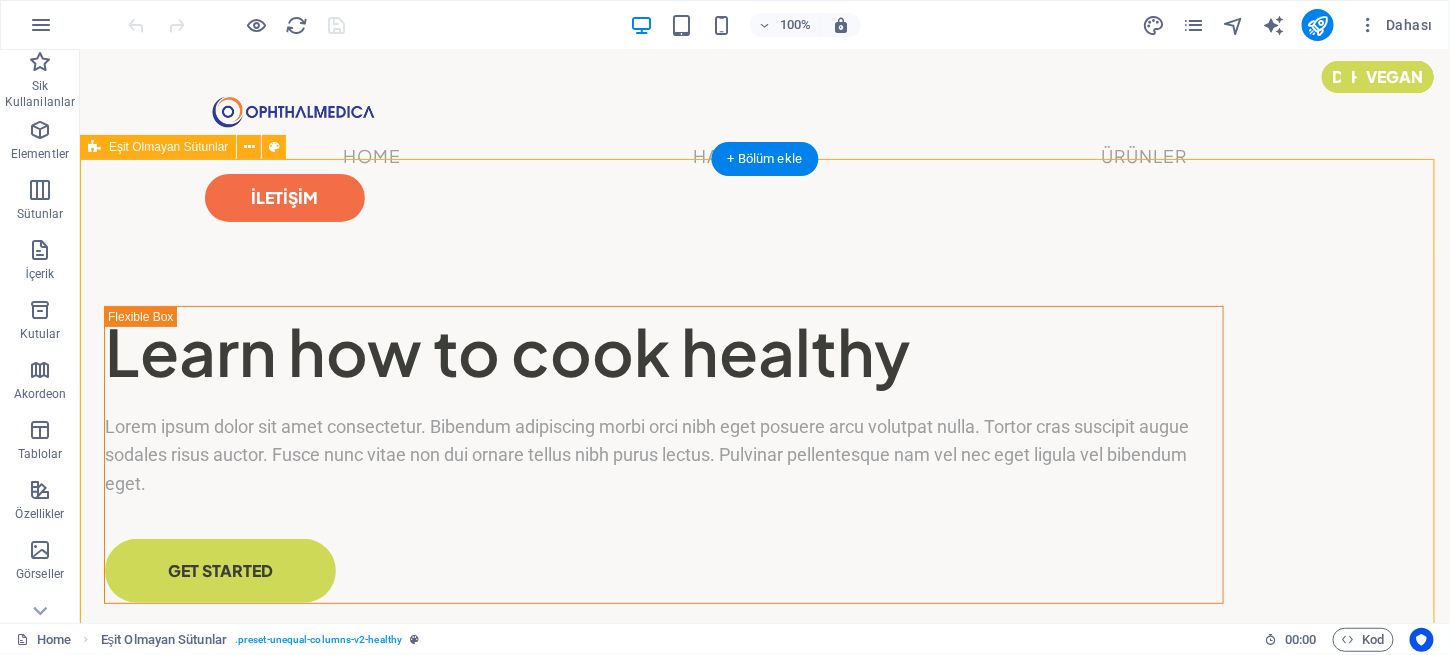 scroll, scrollTop: 0, scrollLeft: 0, axis: both 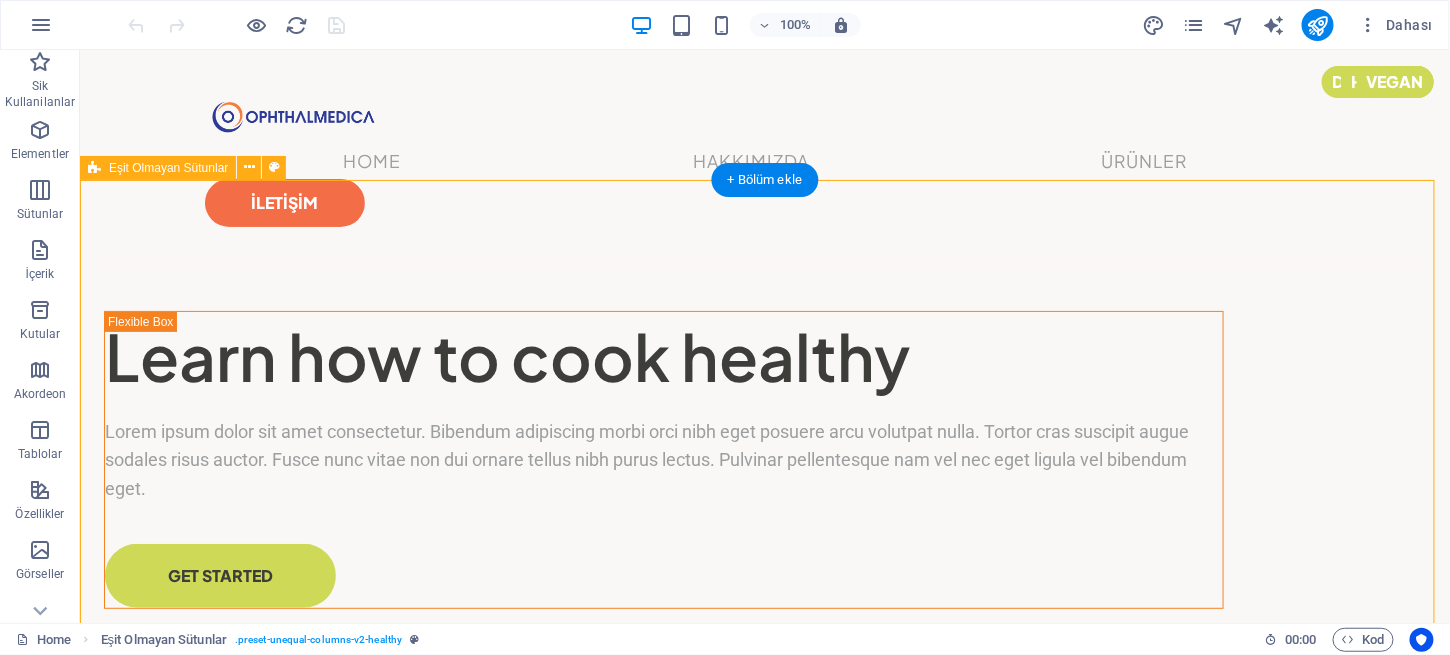 click on "Learn how to cook healthy Lorem ipsum dolor sit amet consectetur. Bibendum adipiscing morbi orci nibh eget posuere arcu volutpat nulla. Tortor cras suscipit augue sodales risus auctor. Fusce nunc vitae non dui ornare tellus nibh purus lectus. Pulvinar pellentesque nam vel nec eget ligula vel bibendum eget. GET STARTED" at bounding box center [764, 651] 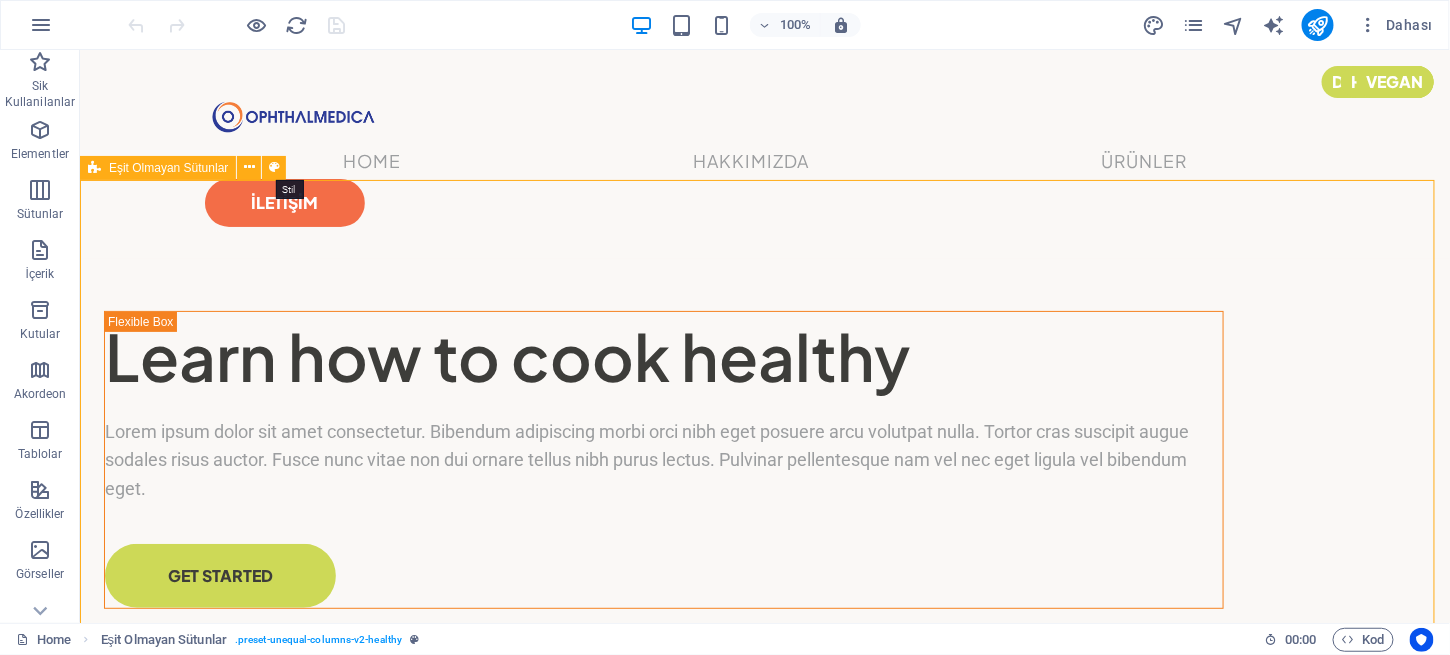 click at bounding box center (274, 167) 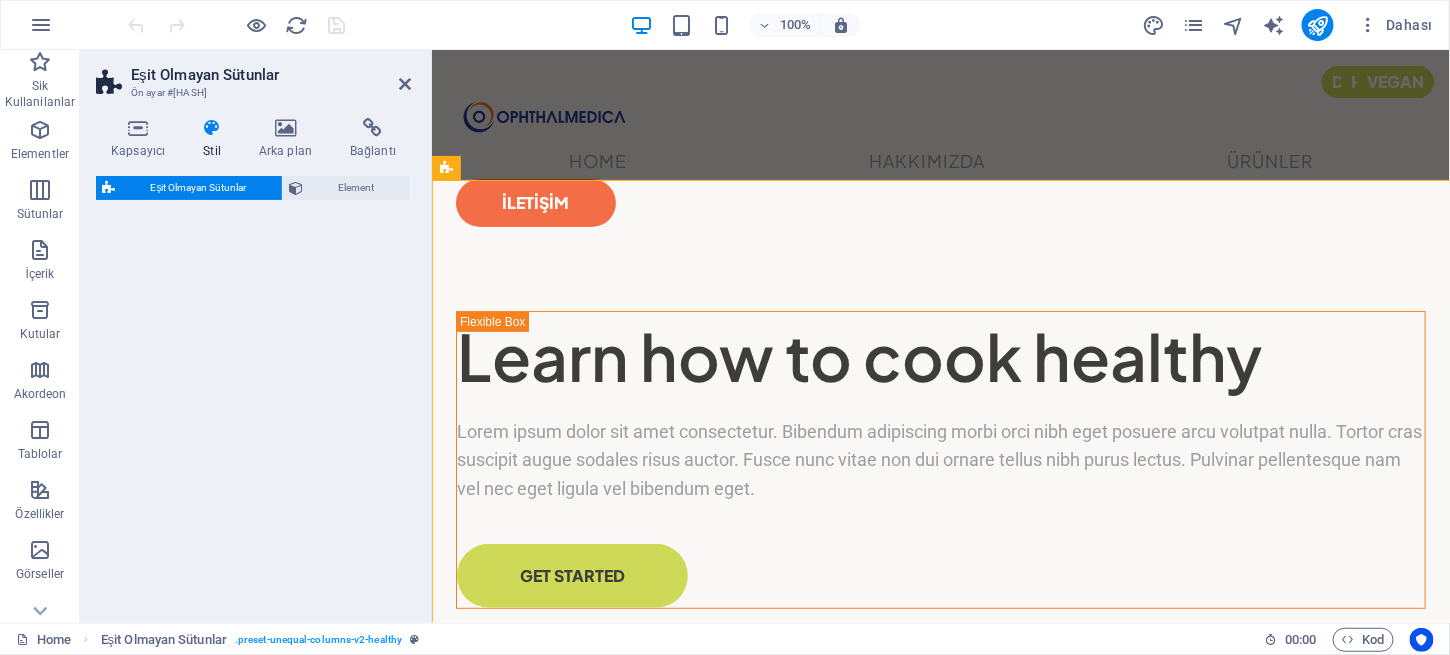 select on "%" 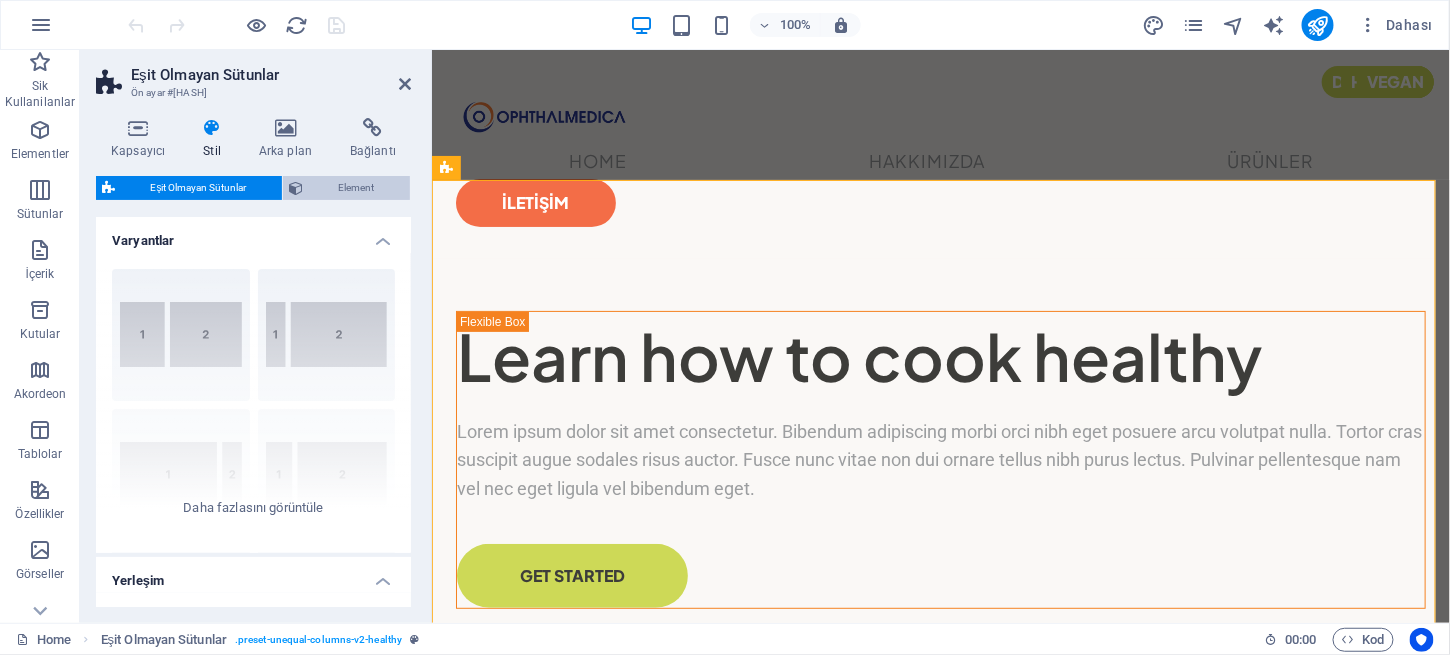 click on "Element" at bounding box center [356, 188] 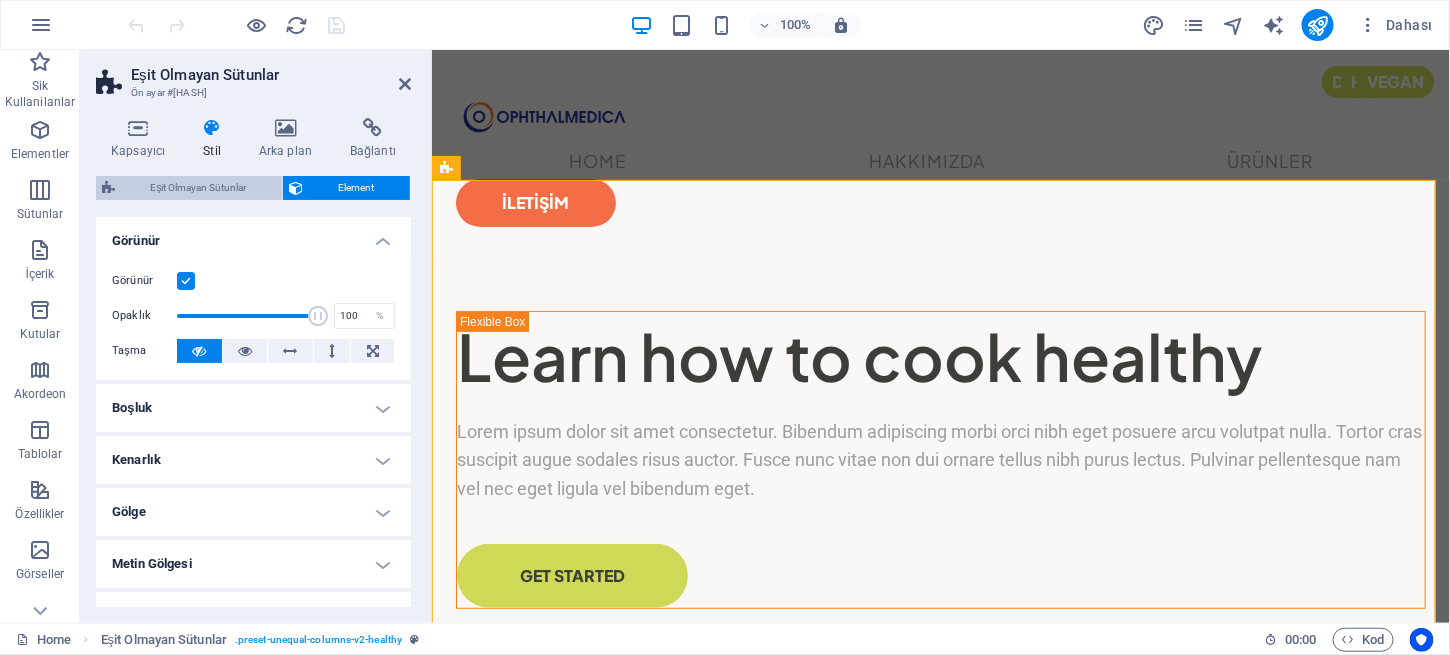 click on "Eşit Olmayan Sütunlar" at bounding box center [198, 188] 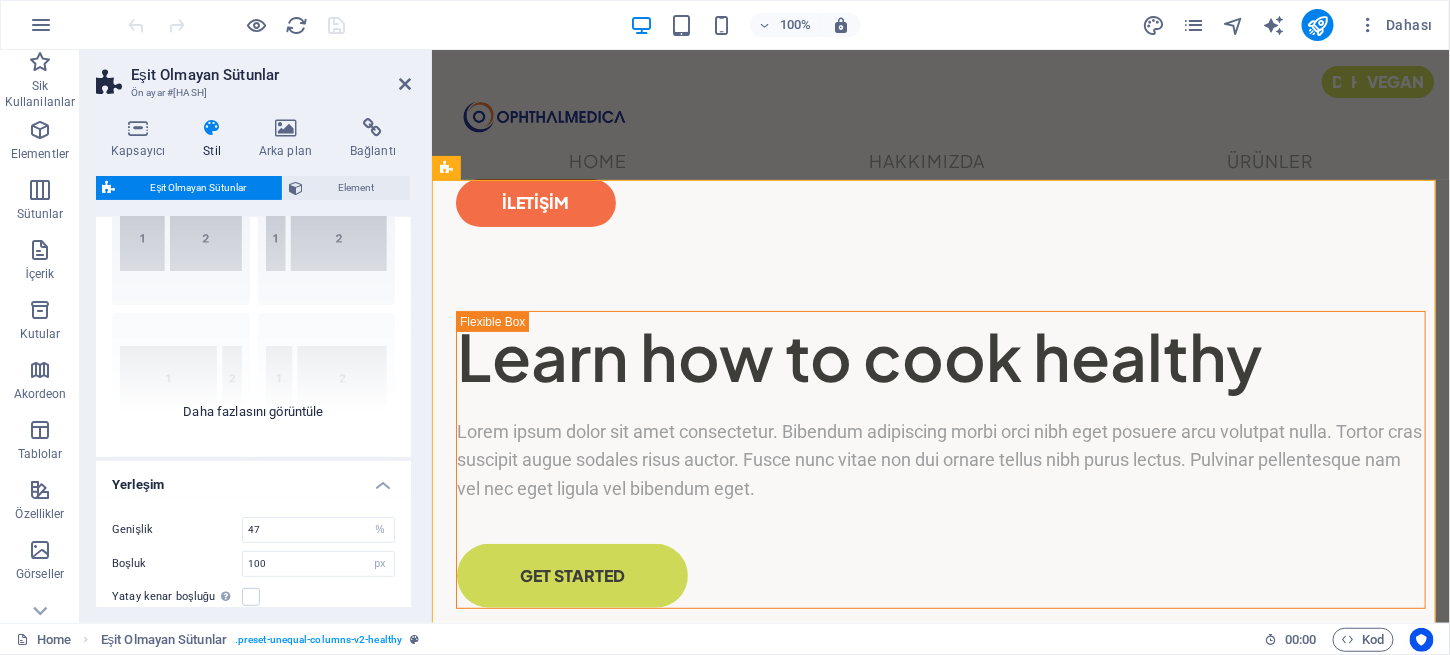 scroll, scrollTop: 97, scrollLeft: 0, axis: vertical 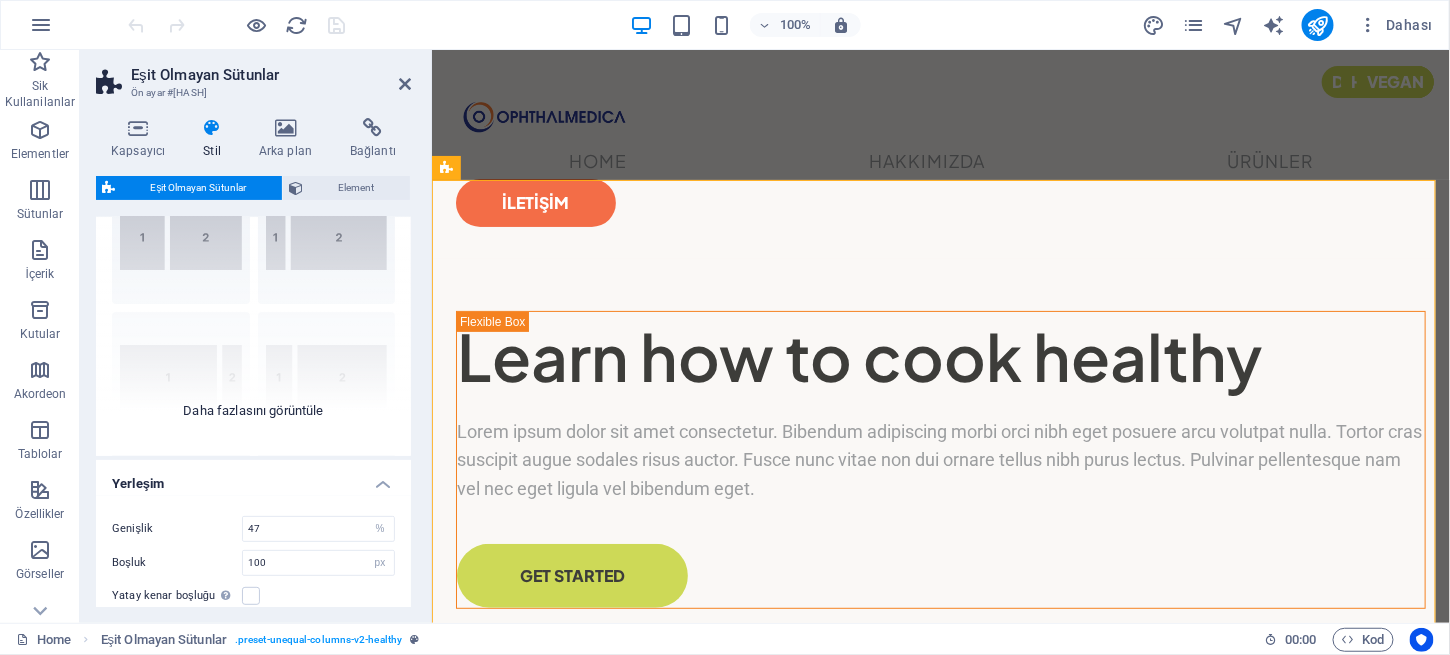 click on "[NUMBERS] Varsayılan" at bounding box center [253, 306] 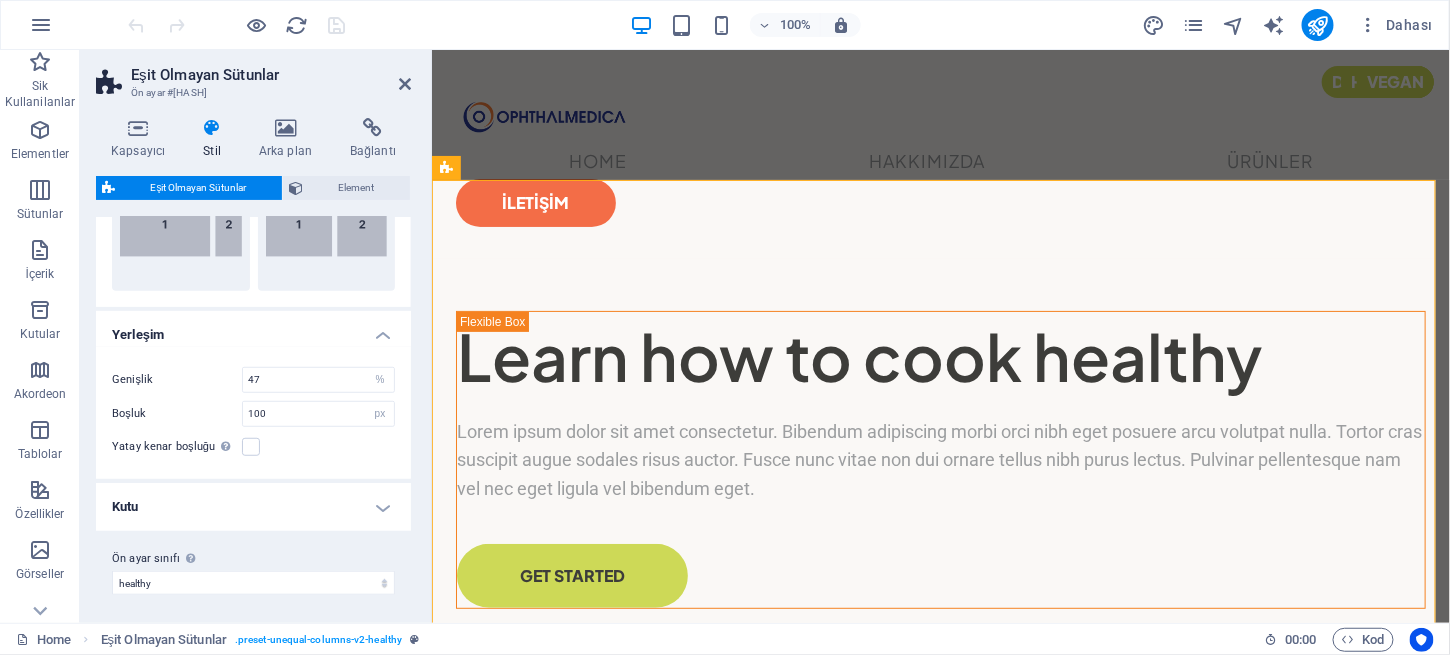 scroll, scrollTop: 391, scrollLeft: 0, axis: vertical 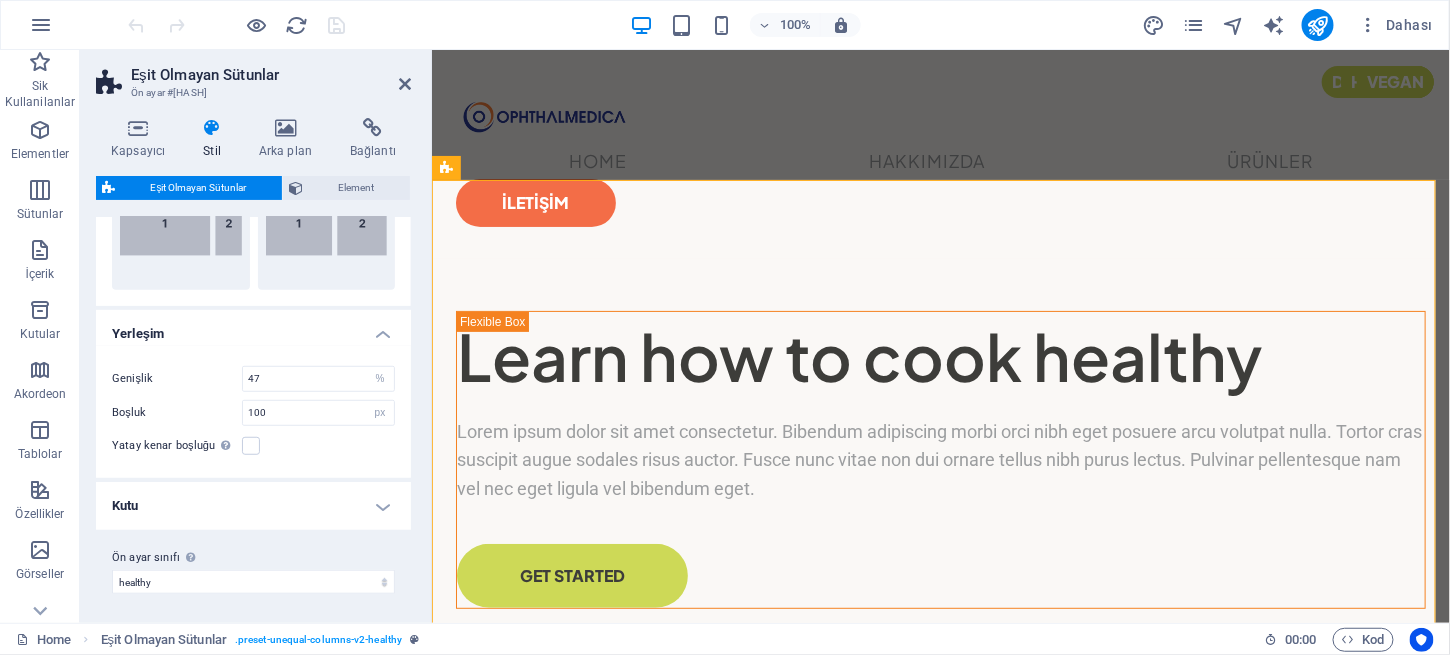 click on "Kutu" at bounding box center (253, 506) 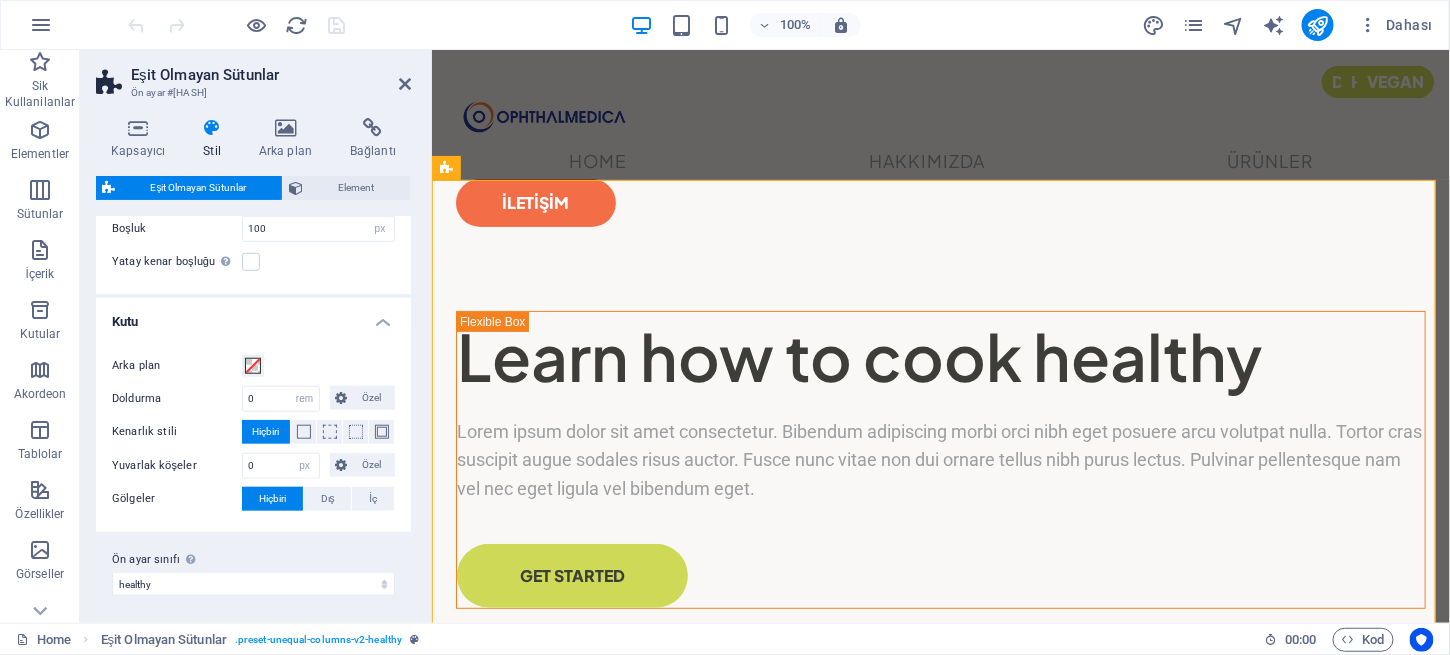 scroll, scrollTop: 576, scrollLeft: 0, axis: vertical 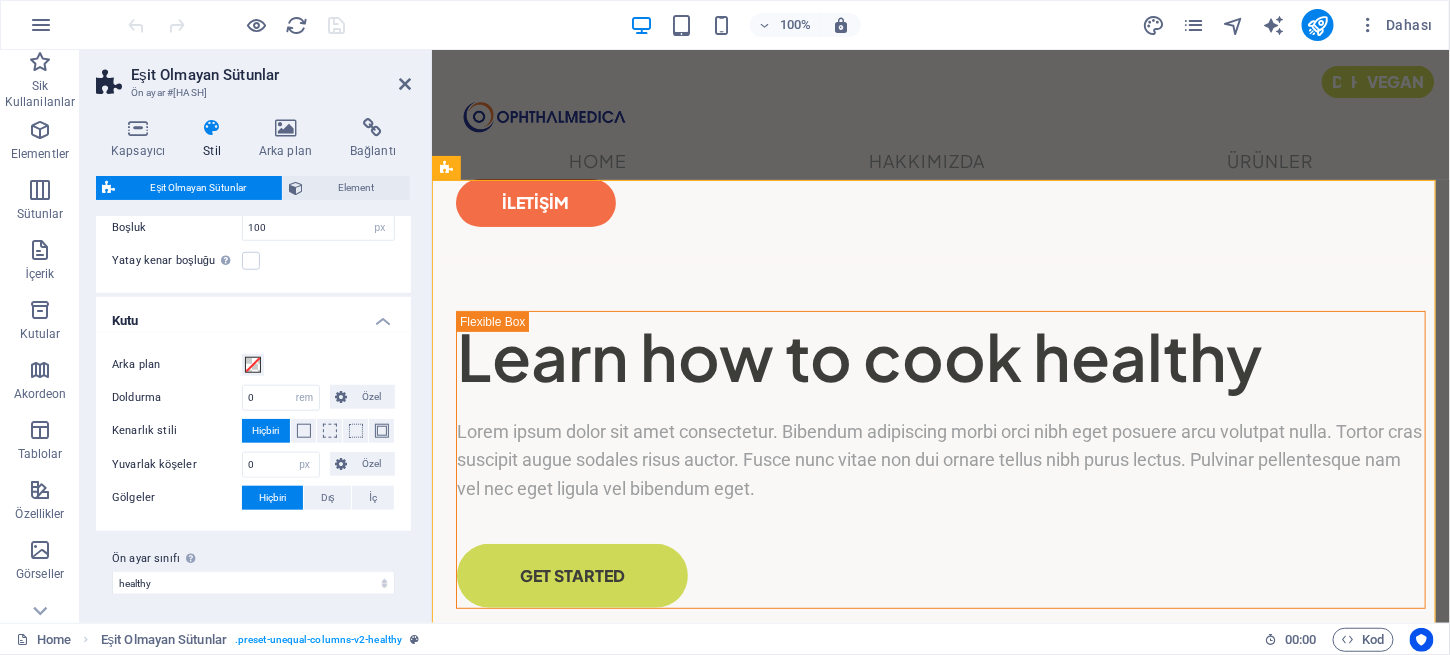 click on "Kutu" at bounding box center (253, 315) 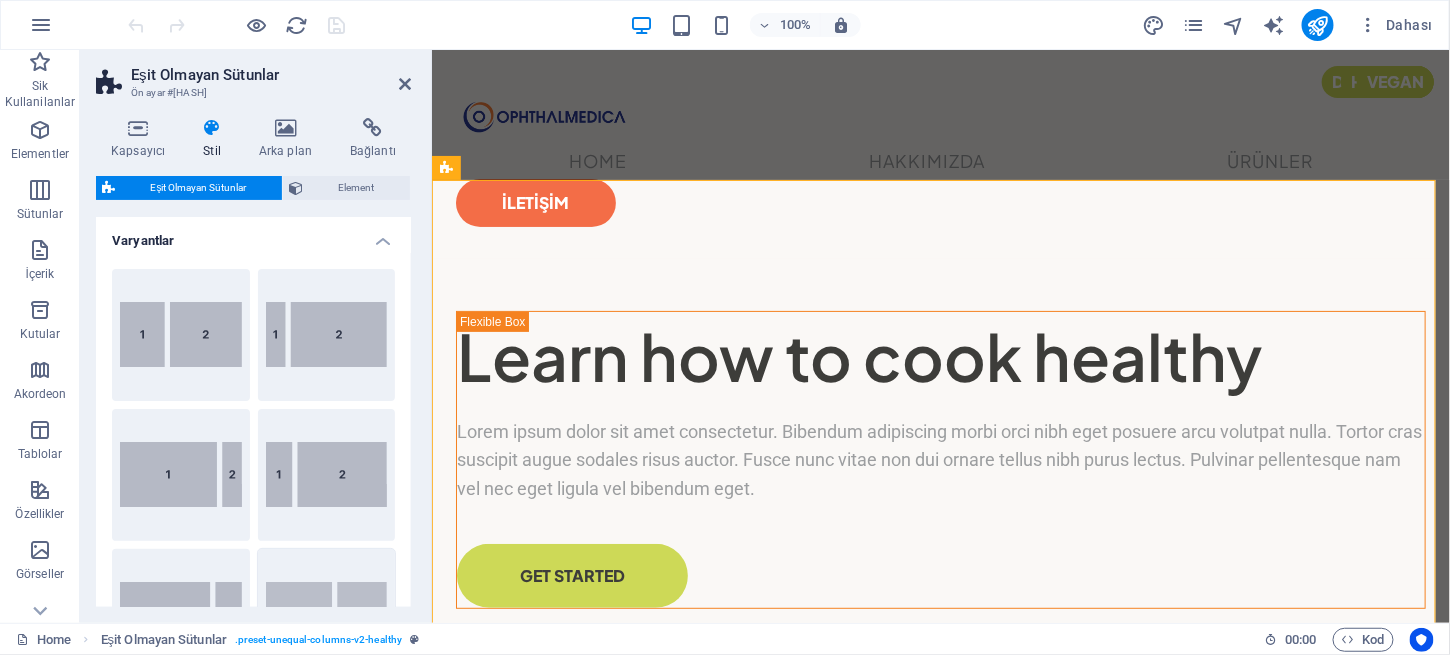 scroll, scrollTop: 0, scrollLeft: 0, axis: both 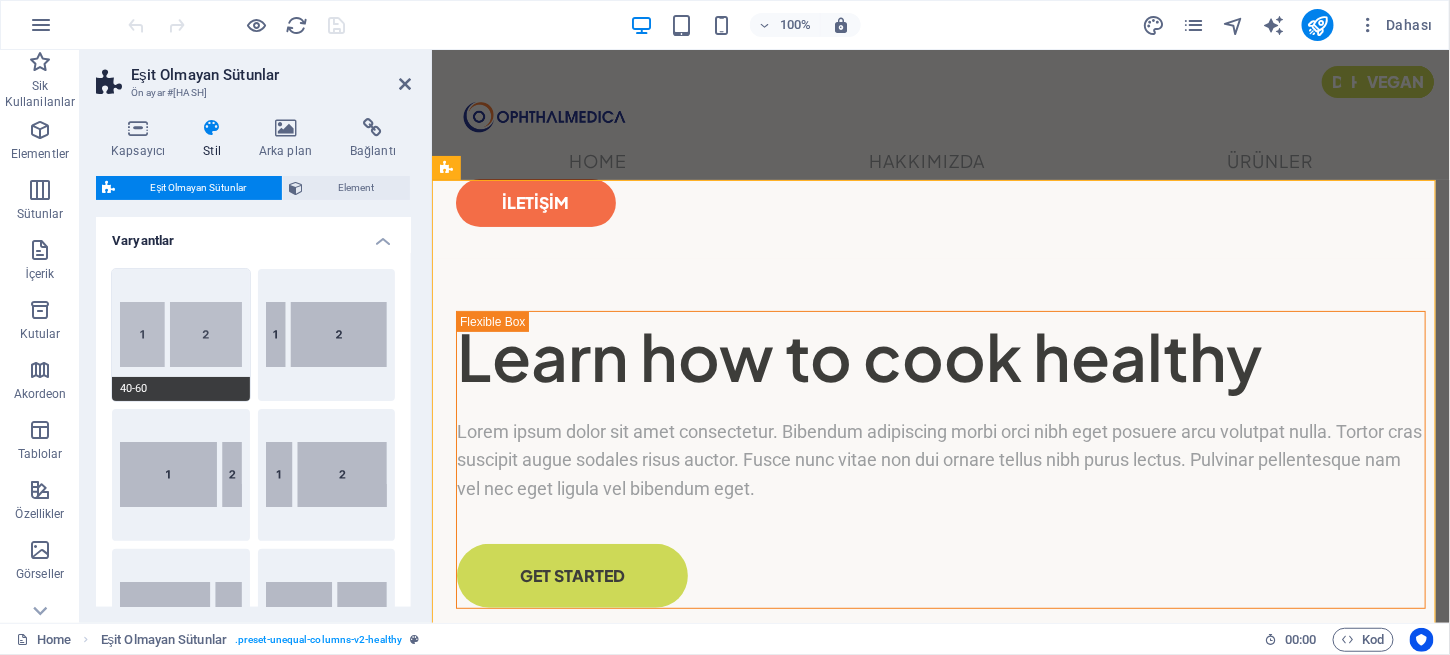 click on "40-60" at bounding box center [181, 335] 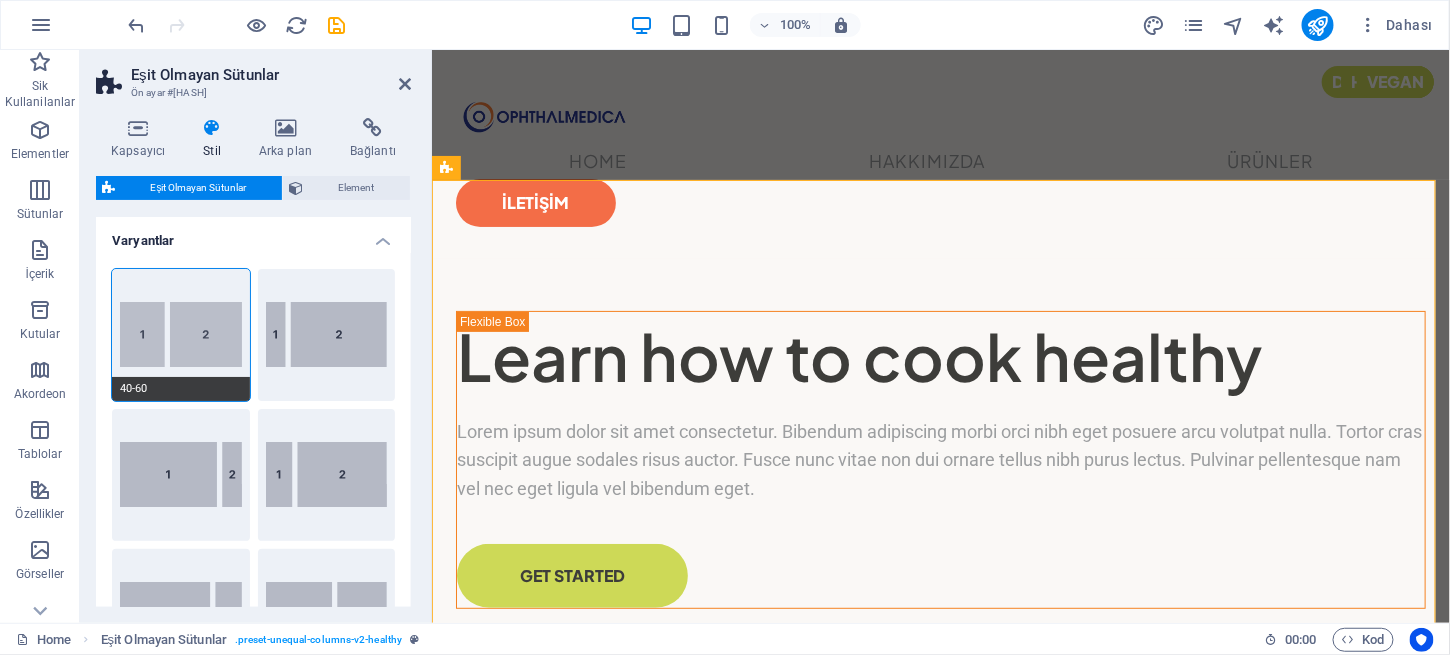 type on "100" 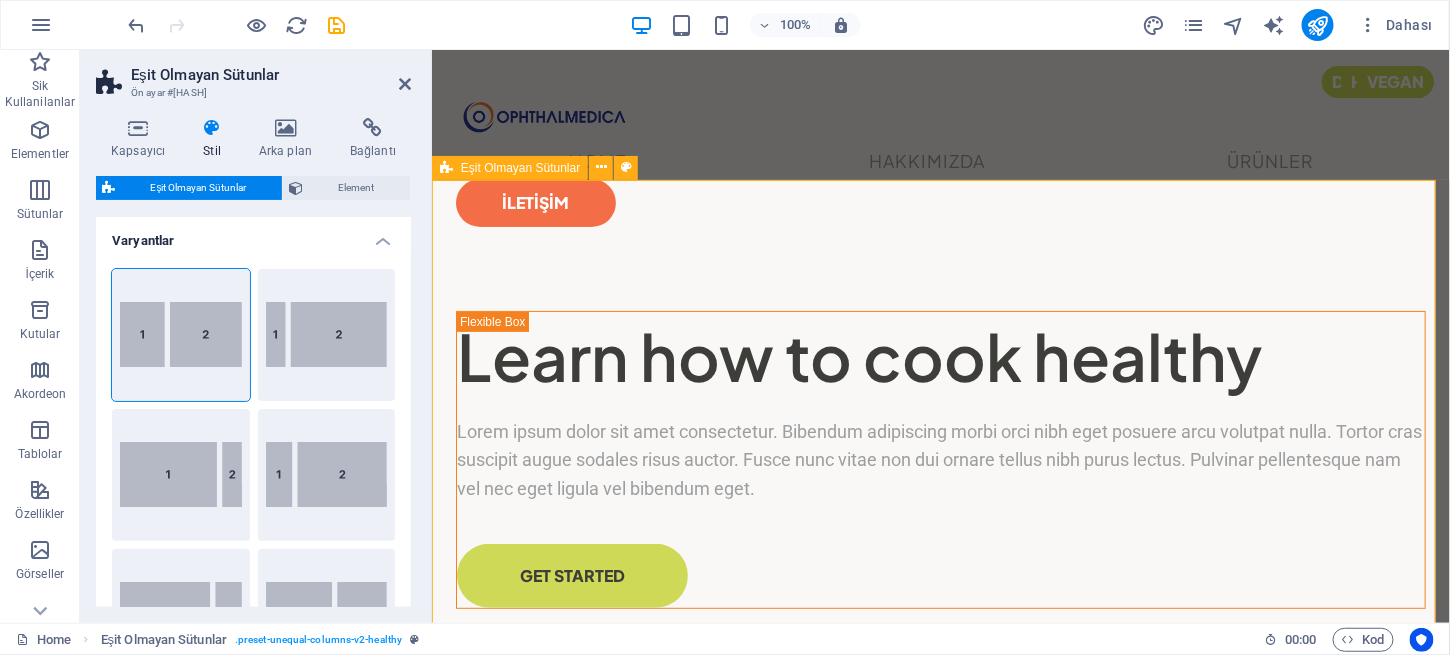 click on "Learn how to cook healthy Lorem ipsum dolor sit amet consectetur. Bibendum adipiscing morbi orci nibh eget posuere arcu volutpat nulla. Tortor cras suscipit augue sodales risus auctor. Fusce nunc vitae non dui ornare tellus nibh purus lectus. Pulvinar pellentesque nam vel nec eget ligula vel bibendum eget. GET STARTED" at bounding box center (940, 651) 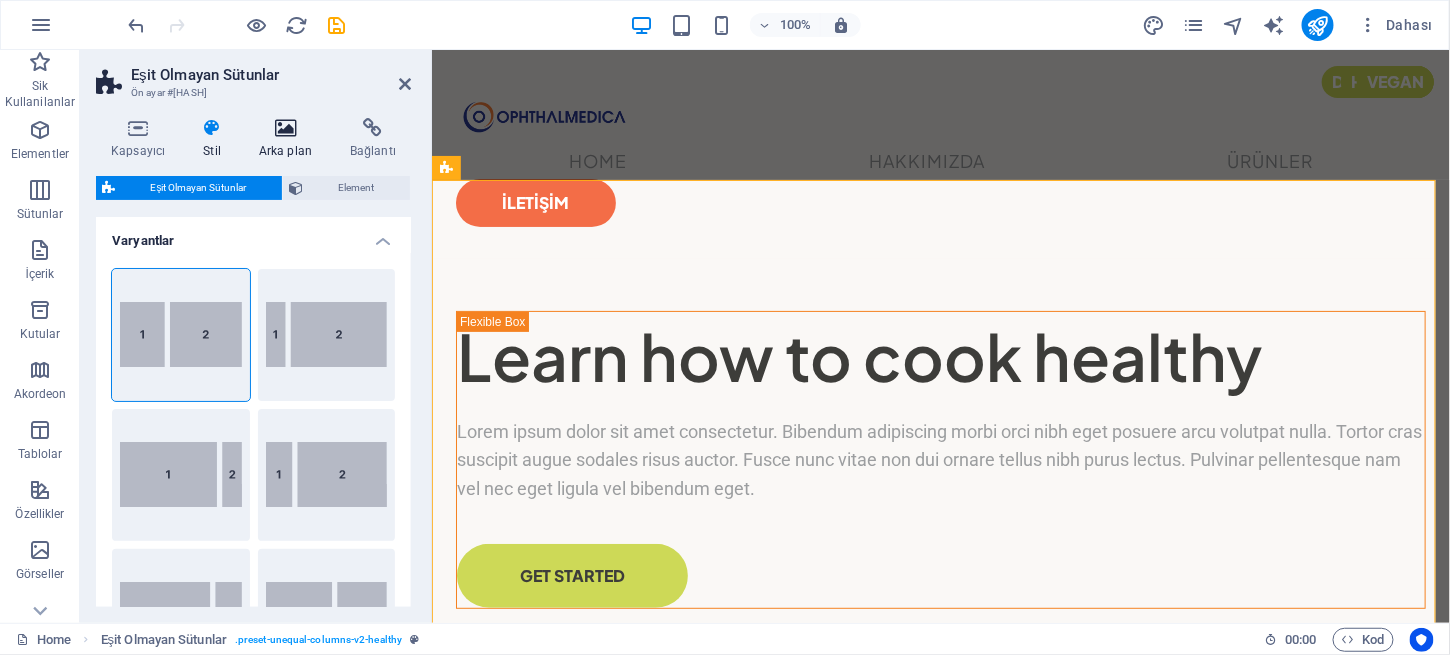 click at bounding box center (285, 128) 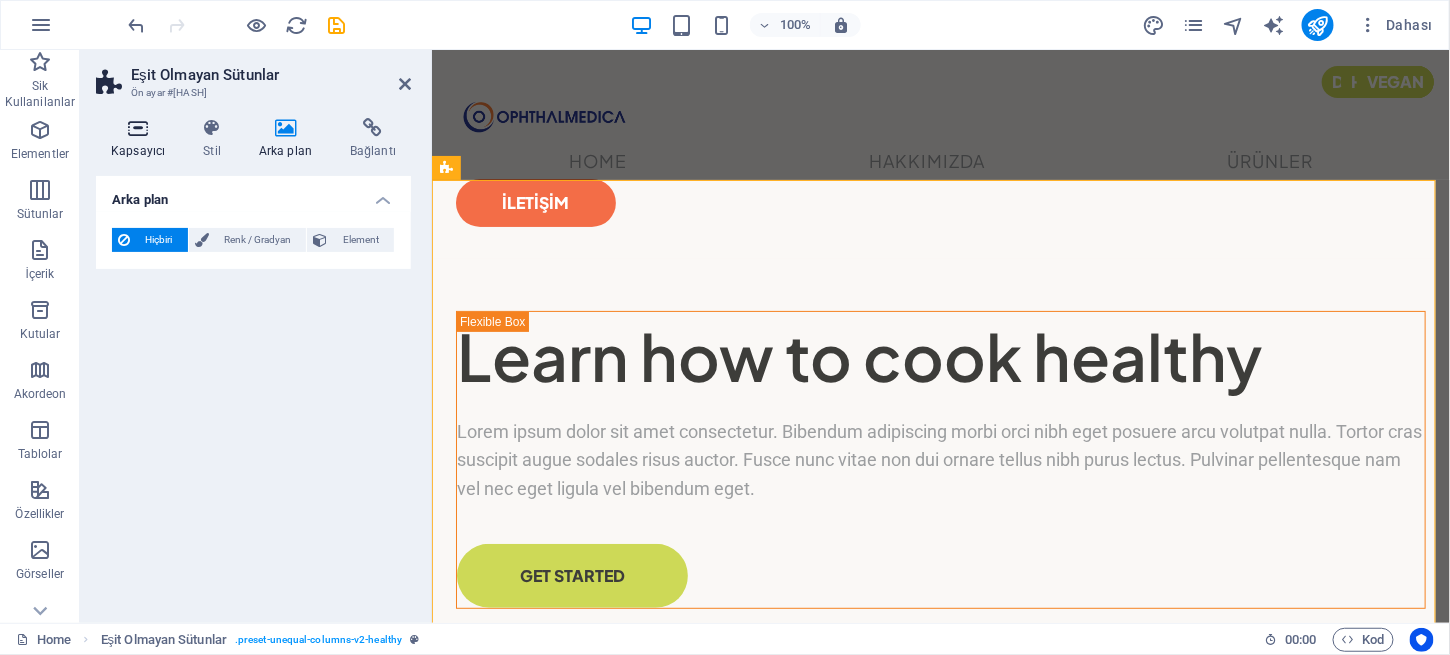 click at bounding box center (138, 128) 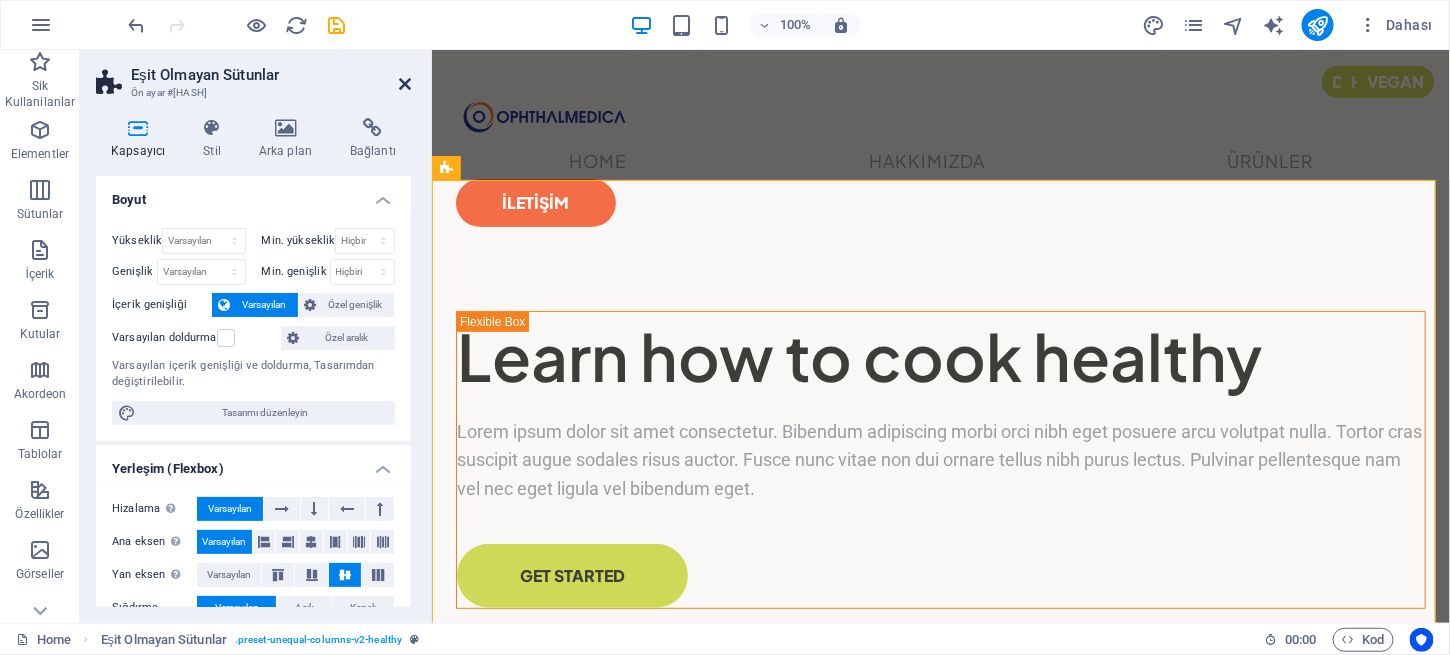 click at bounding box center [405, 84] 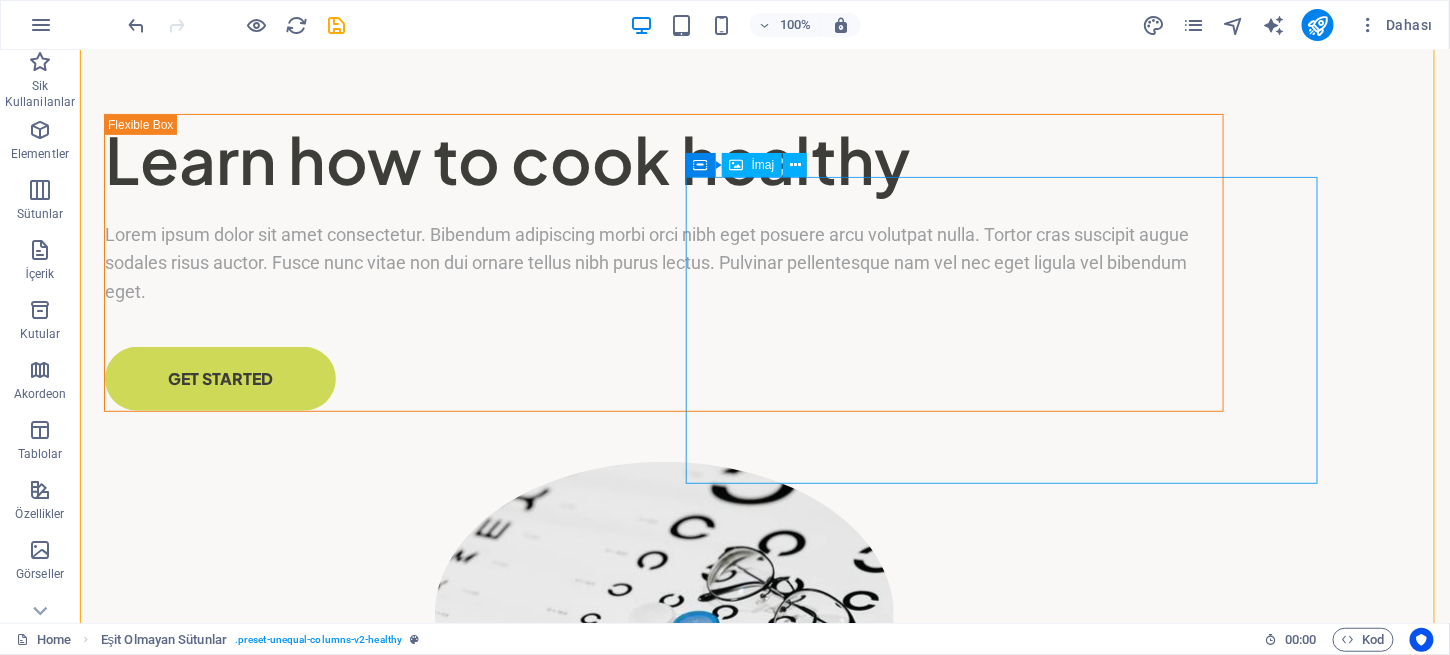 scroll, scrollTop: 198, scrollLeft: 0, axis: vertical 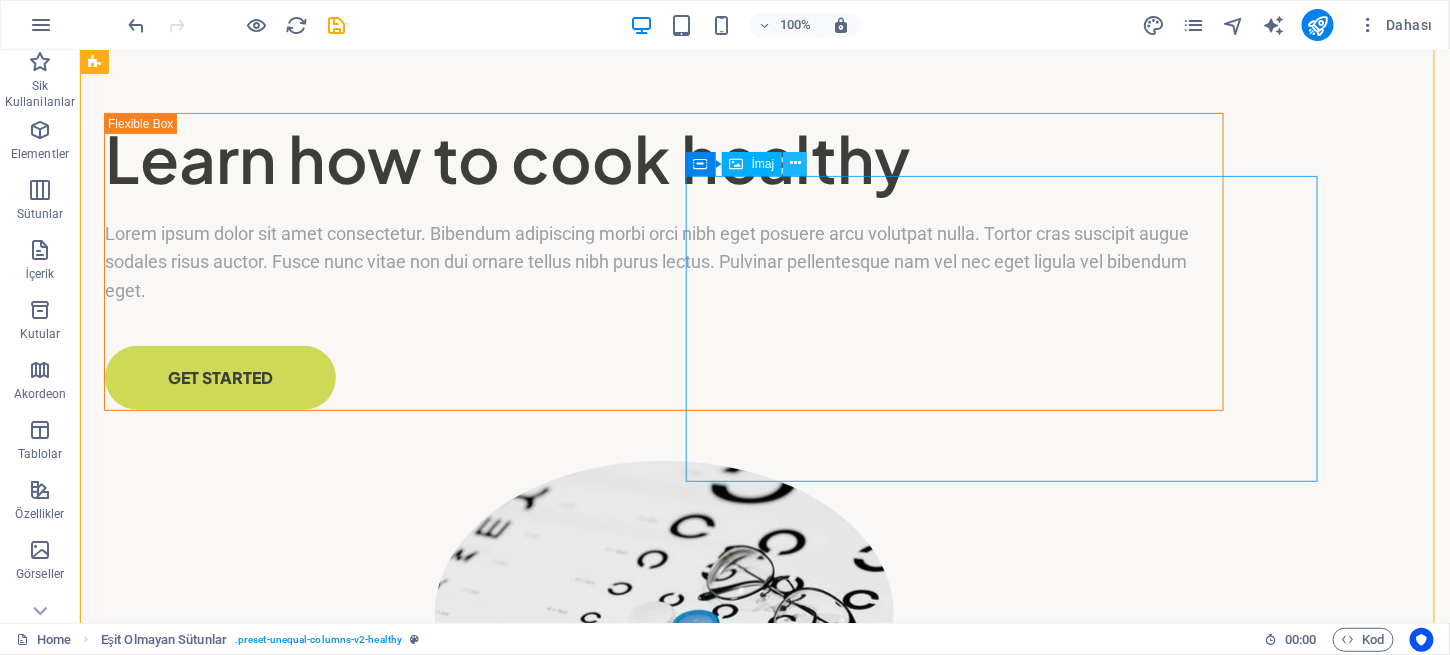 click at bounding box center (795, 163) 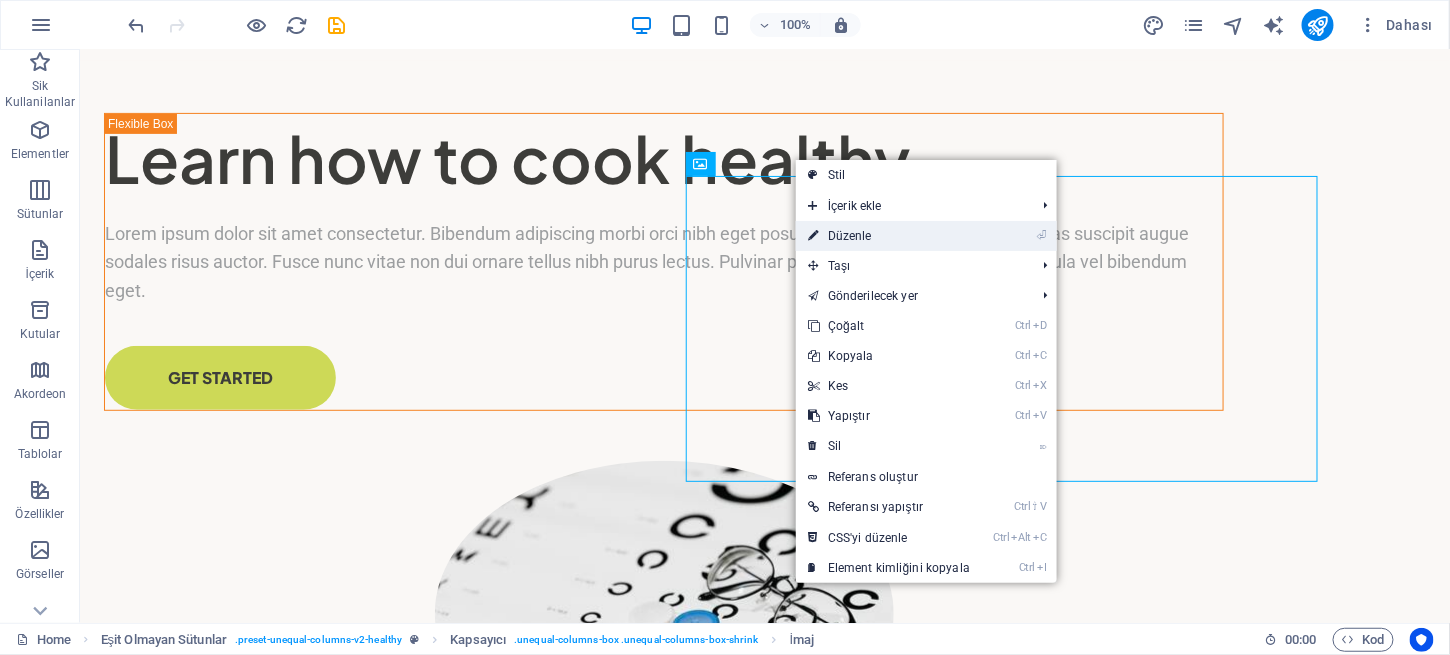 click on "⏎  Düzenle" at bounding box center [889, 236] 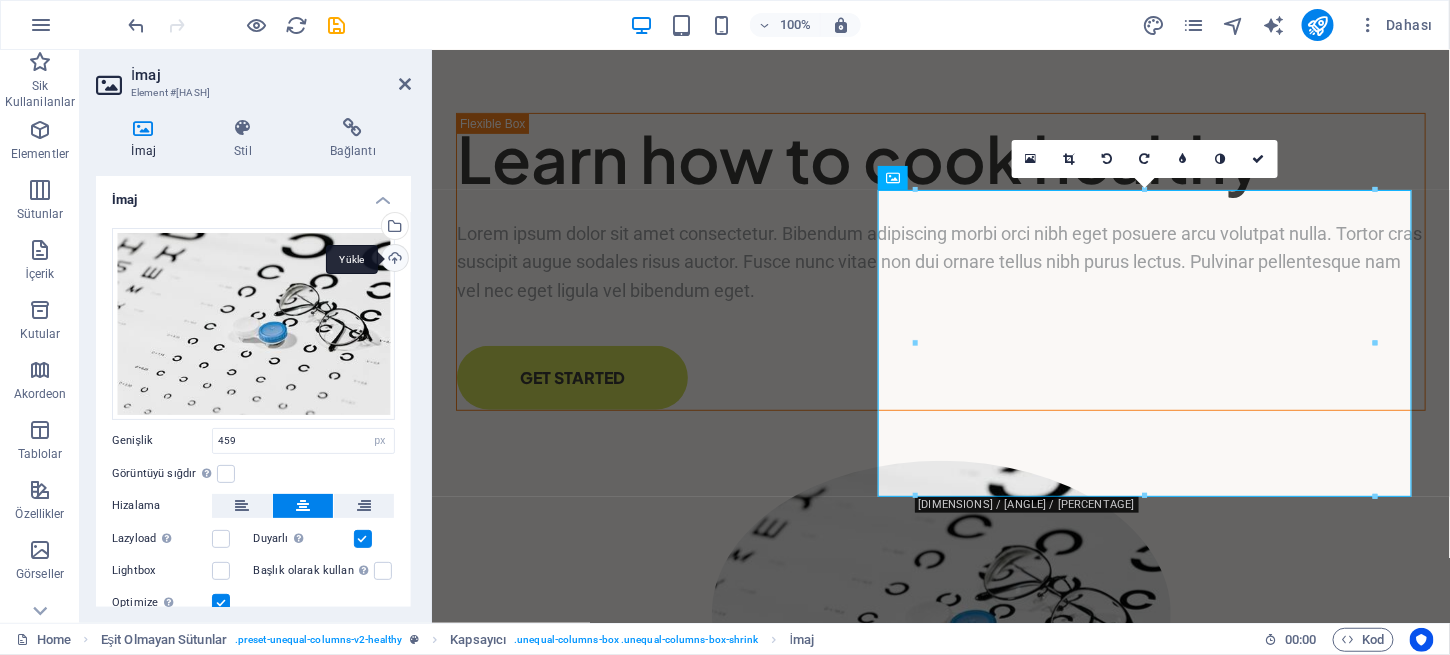 click on "Yükle" at bounding box center (393, 260) 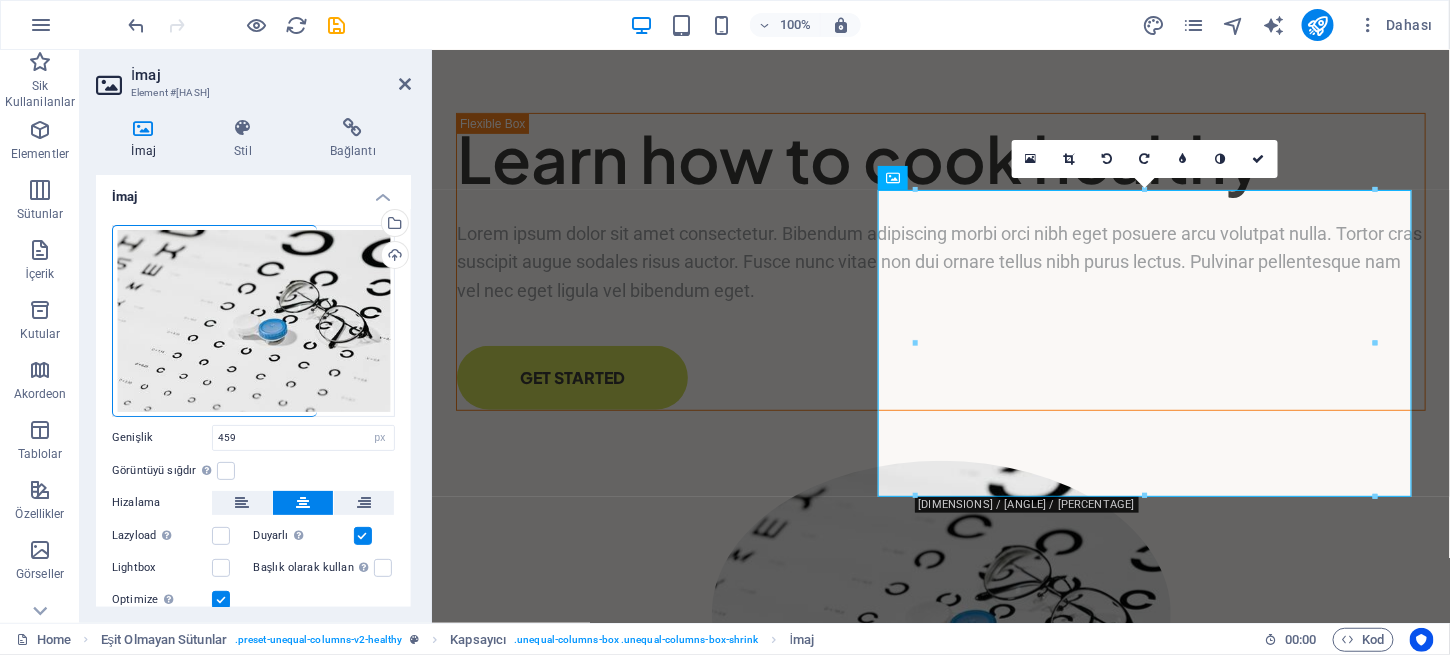 scroll, scrollTop: 0, scrollLeft: 0, axis: both 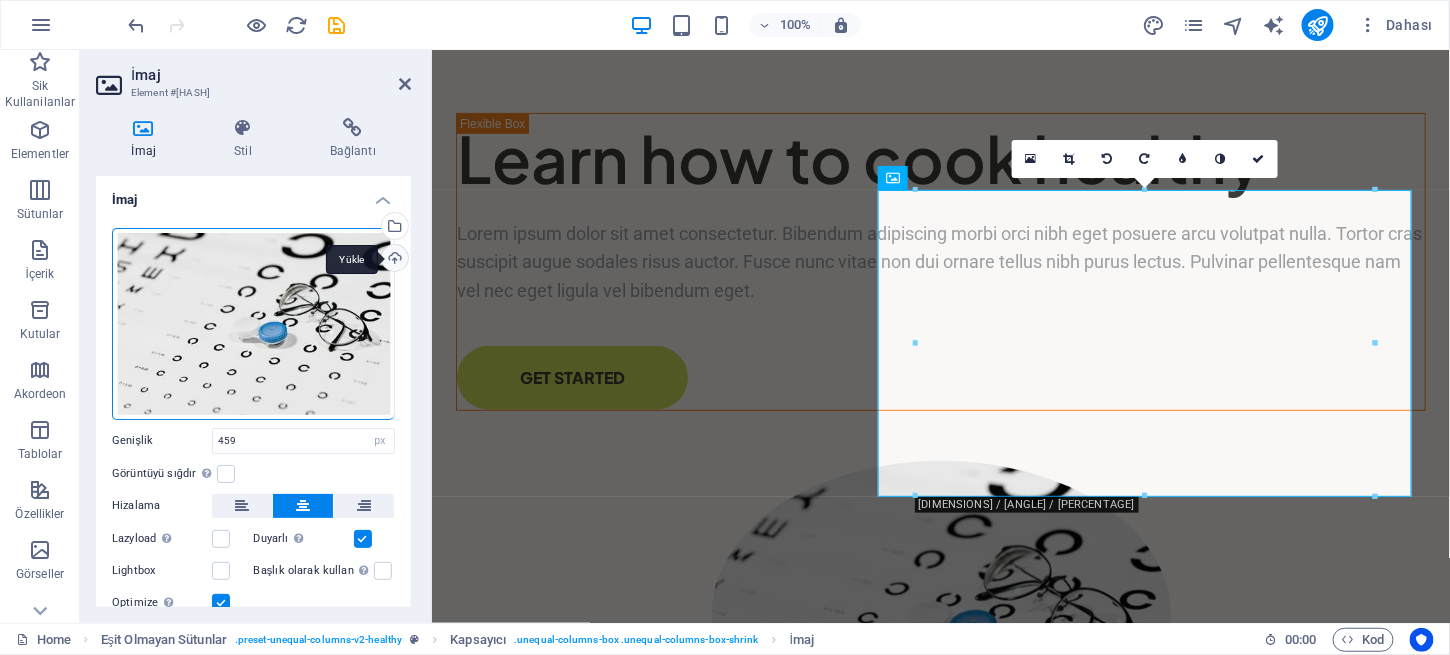 click on "Yükle" at bounding box center [393, 260] 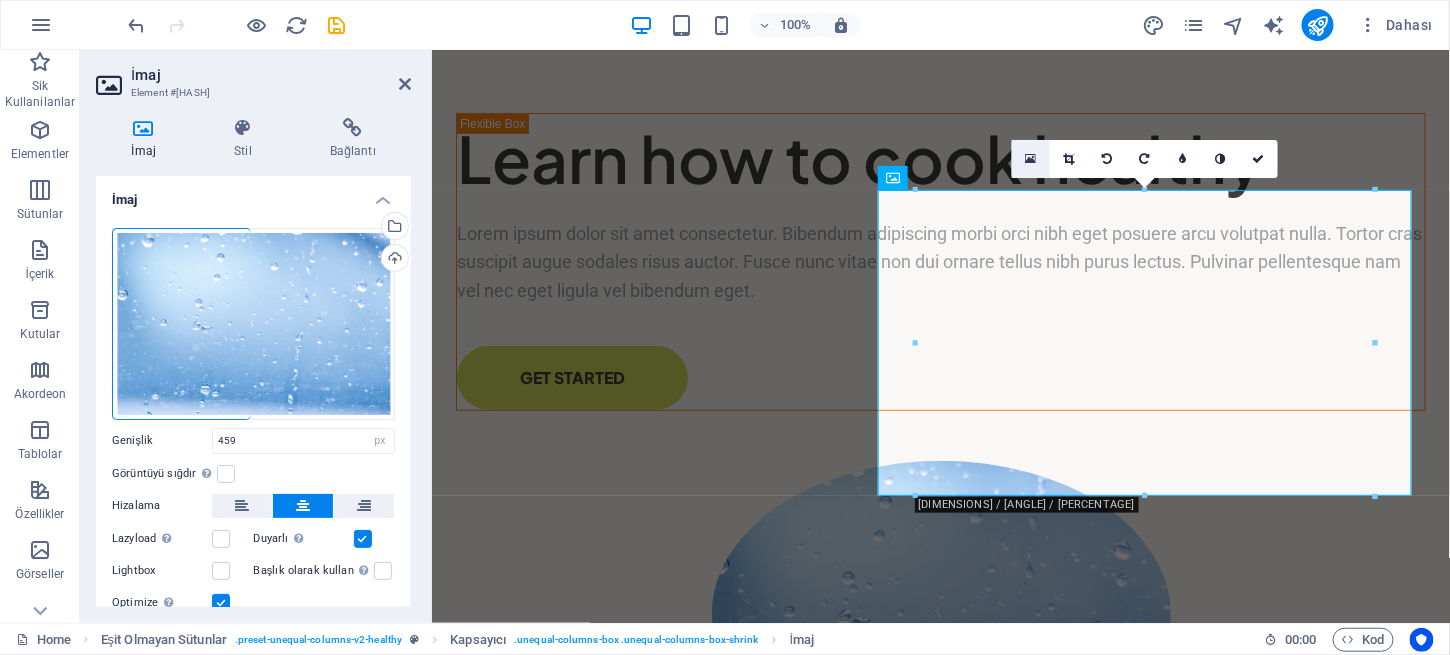 click at bounding box center [1030, 159] 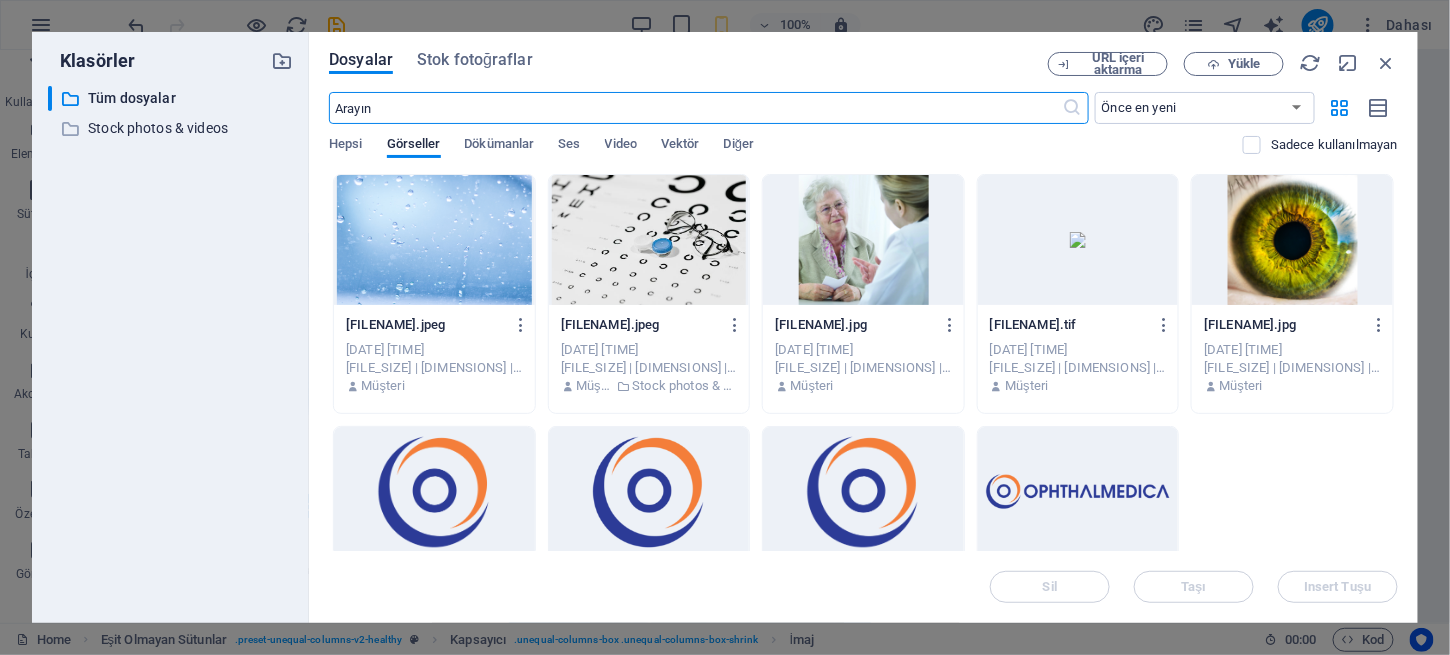 type on "100" 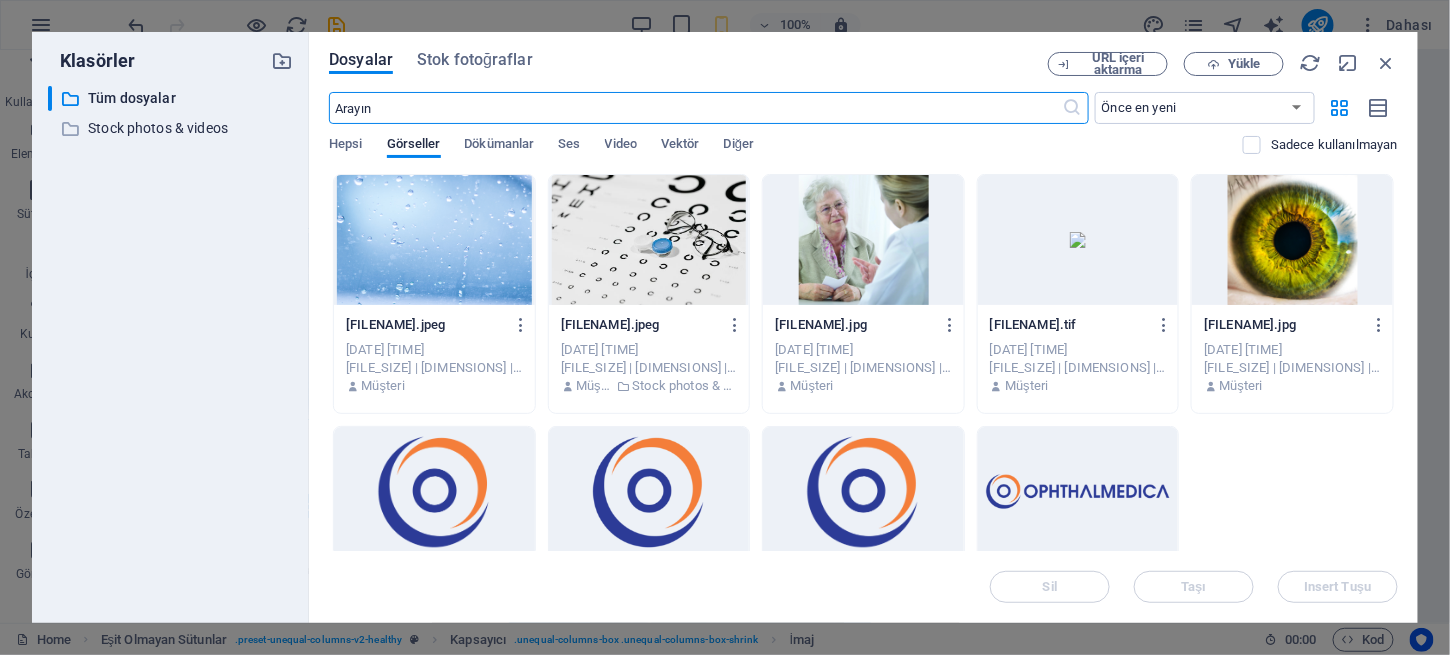 click at bounding box center [1292, 240] 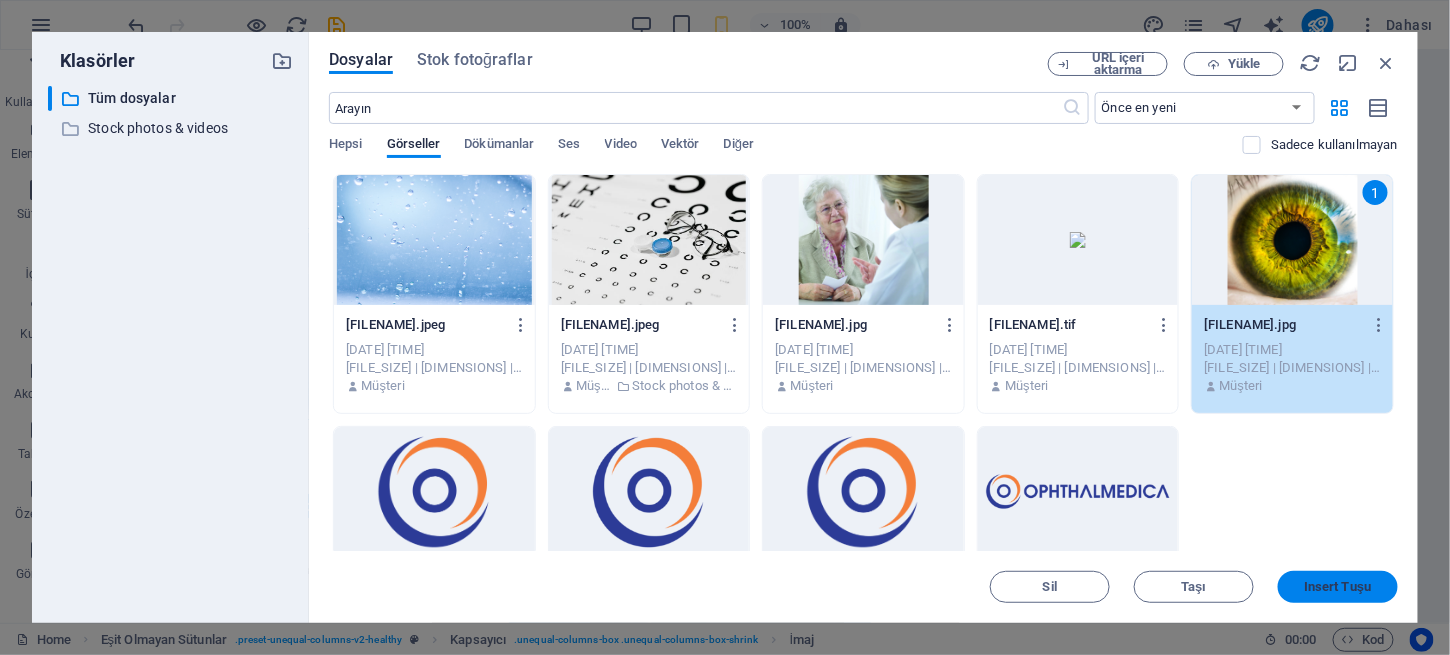 click on "Insert Tuşu" at bounding box center [1337, 587] 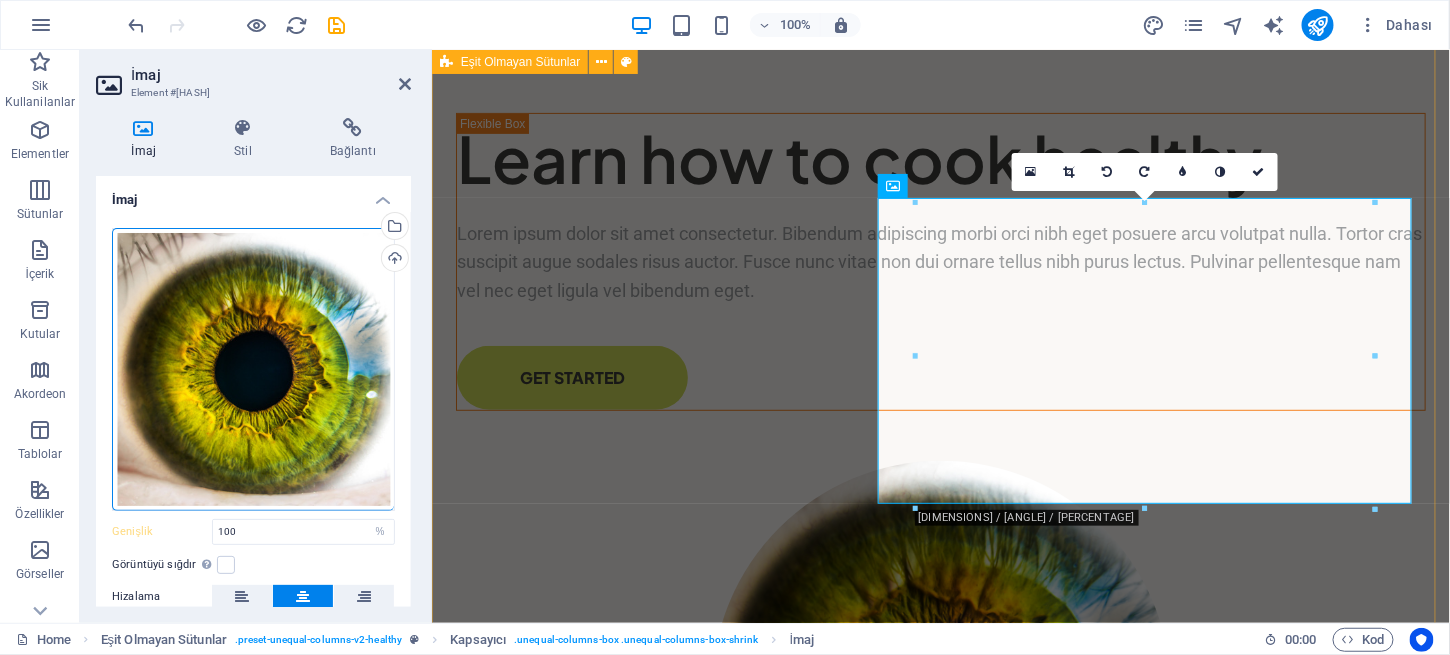 type on "459" 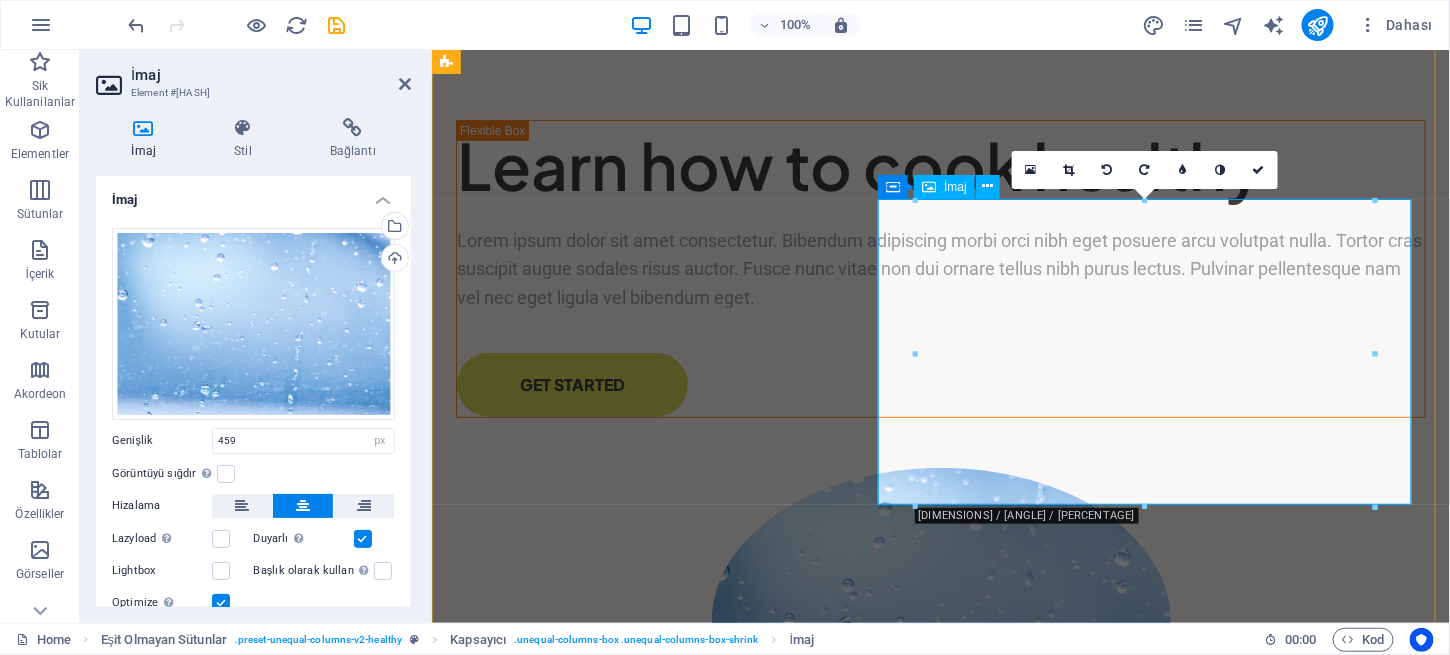 scroll, scrollTop: 190, scrollLeft: 0, axis: vertical 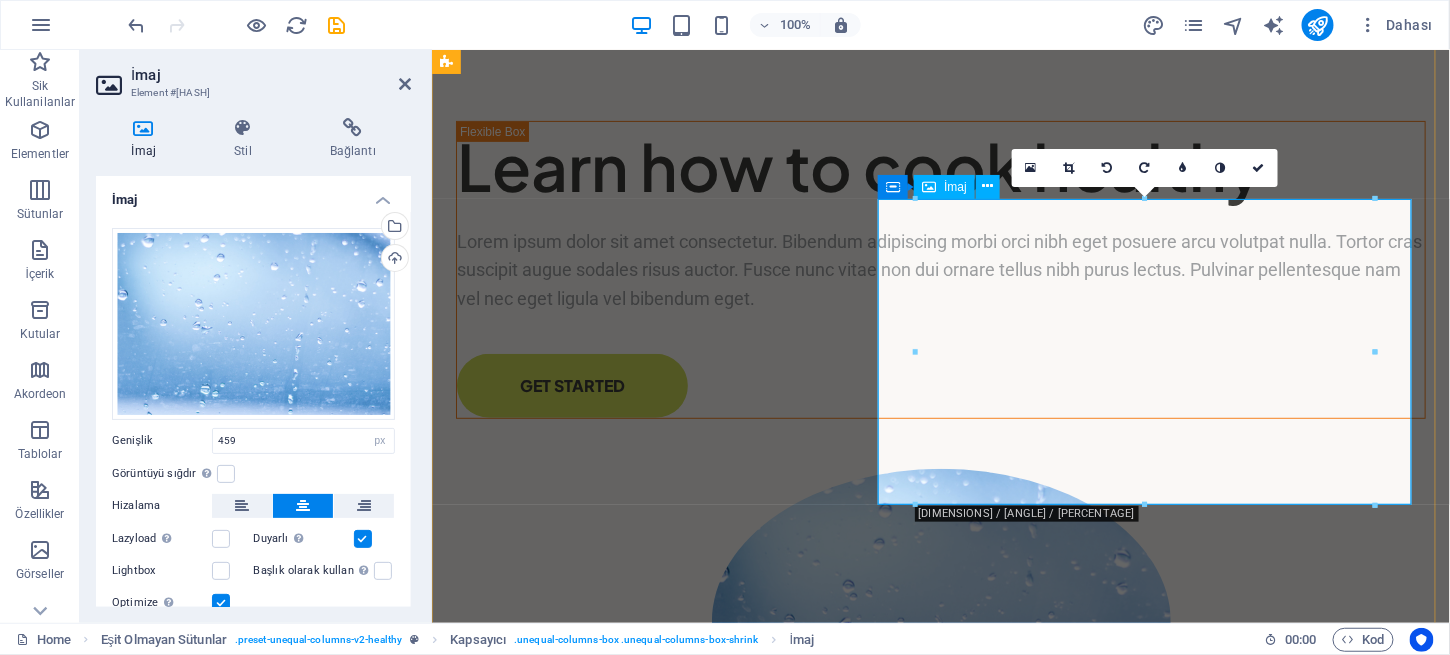 click at bounding box center (929, 187) 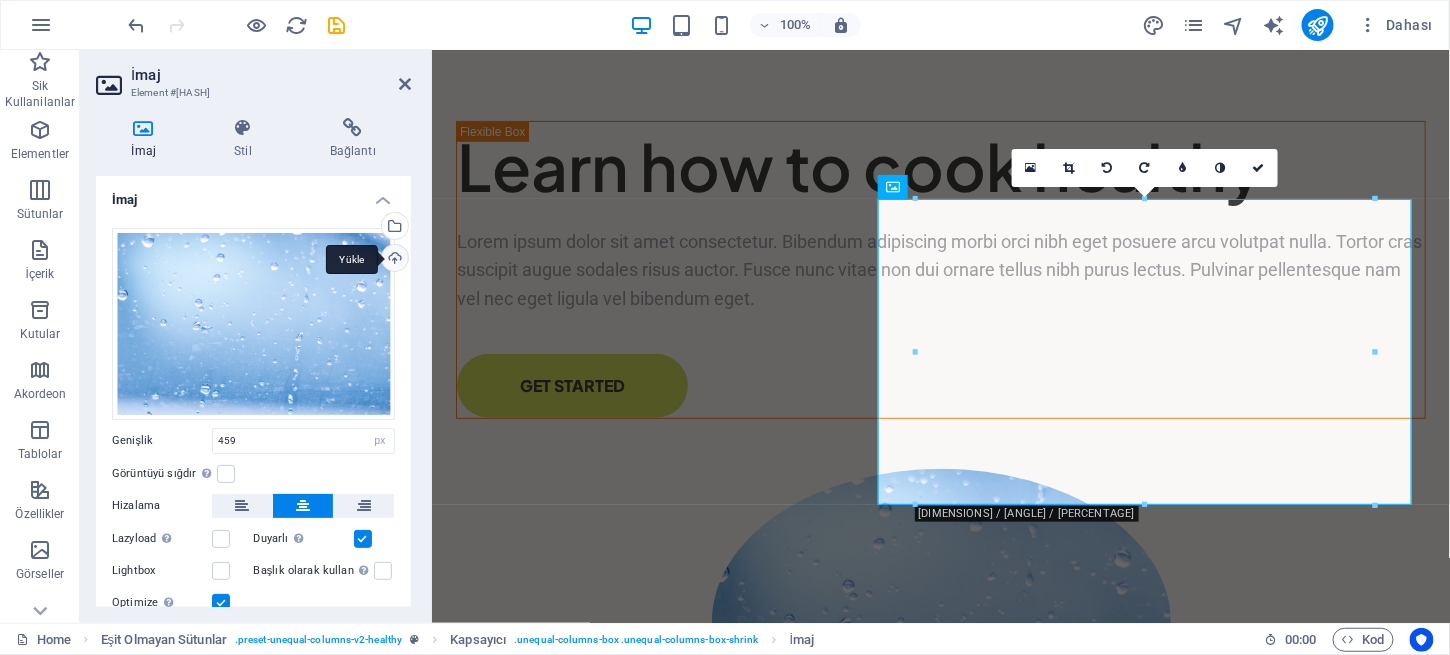 click on "Yükle" at bounding box center [393, 260] 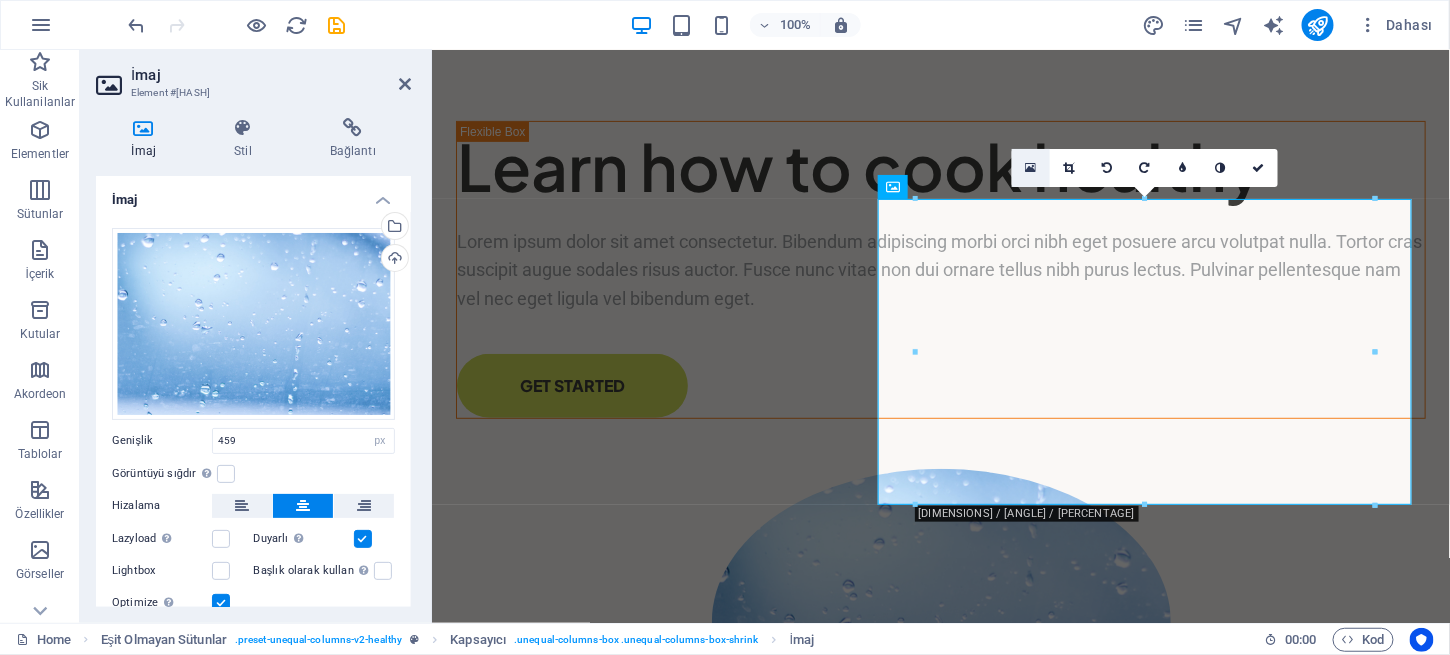 click at bounding box center [1030, 168] 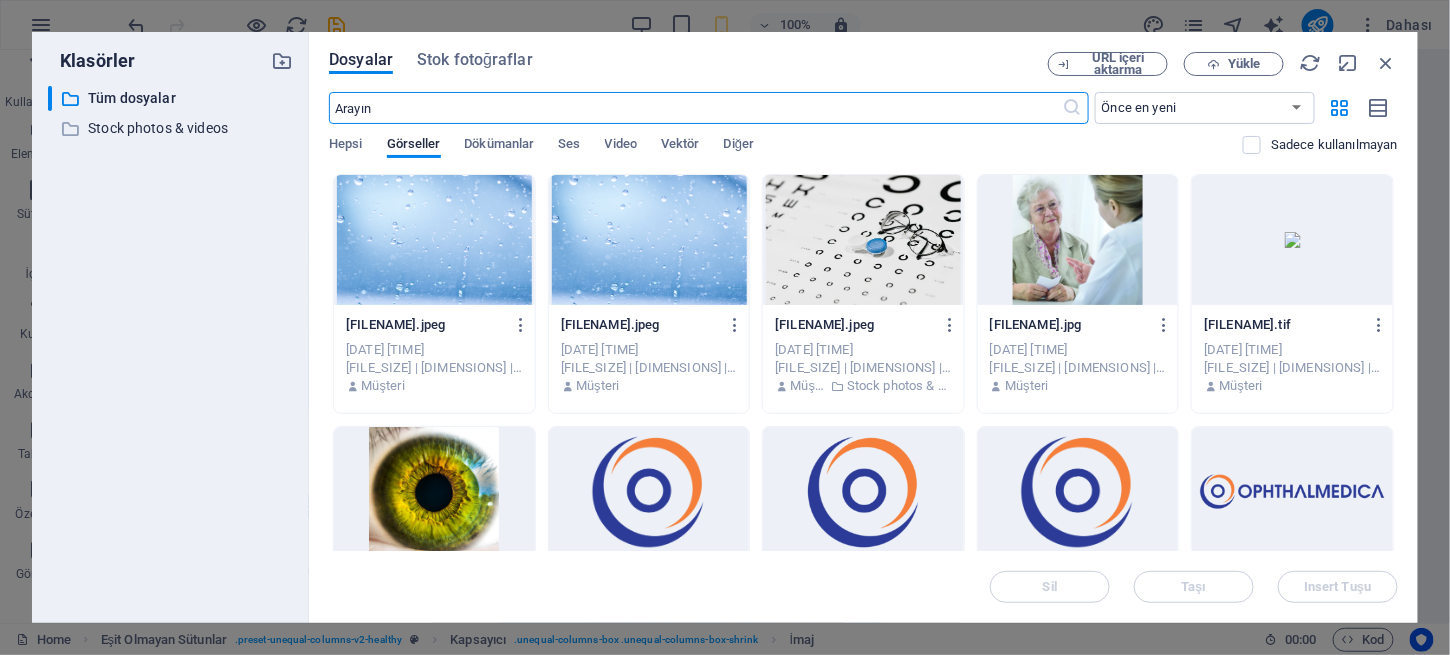 click at bounding box center [434, 492] 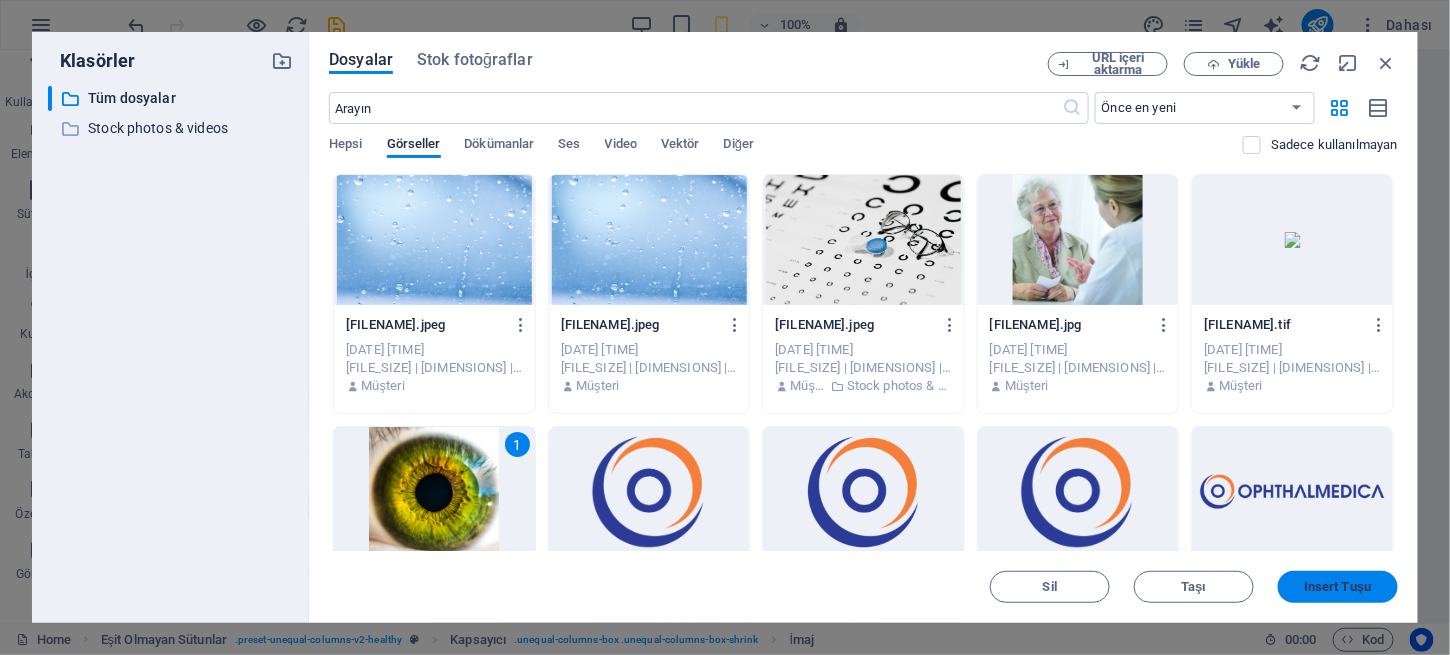 click on "Insert Tuşu" at bounding box center [1337, 587] 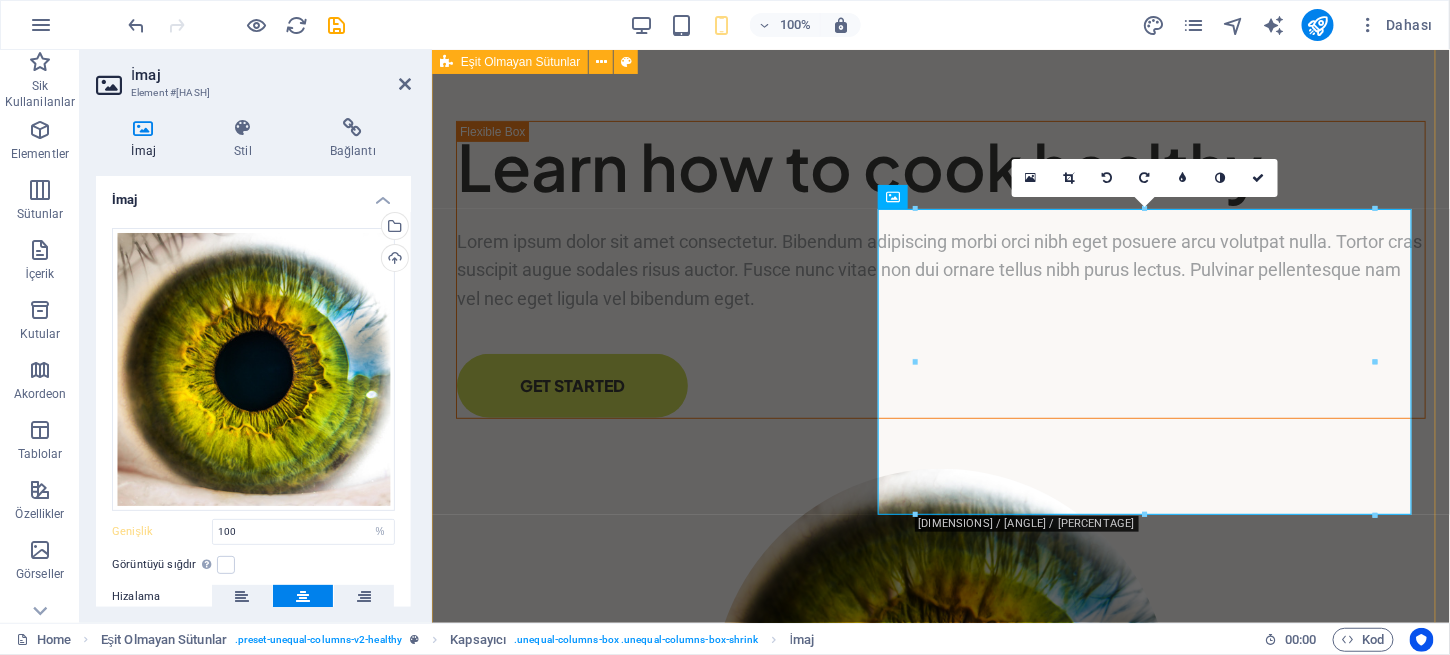 scroll, scrollTop: 182, scrollLeft: 0, axis: vertical 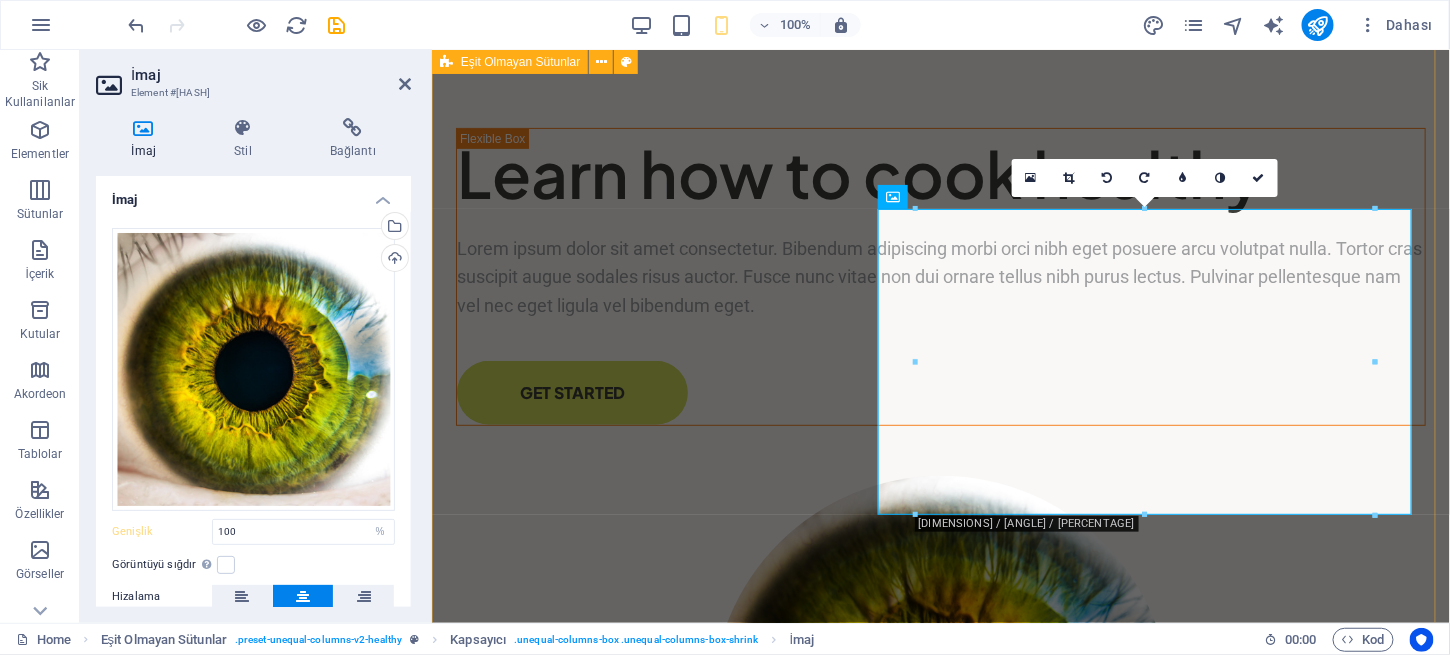 type on "459" 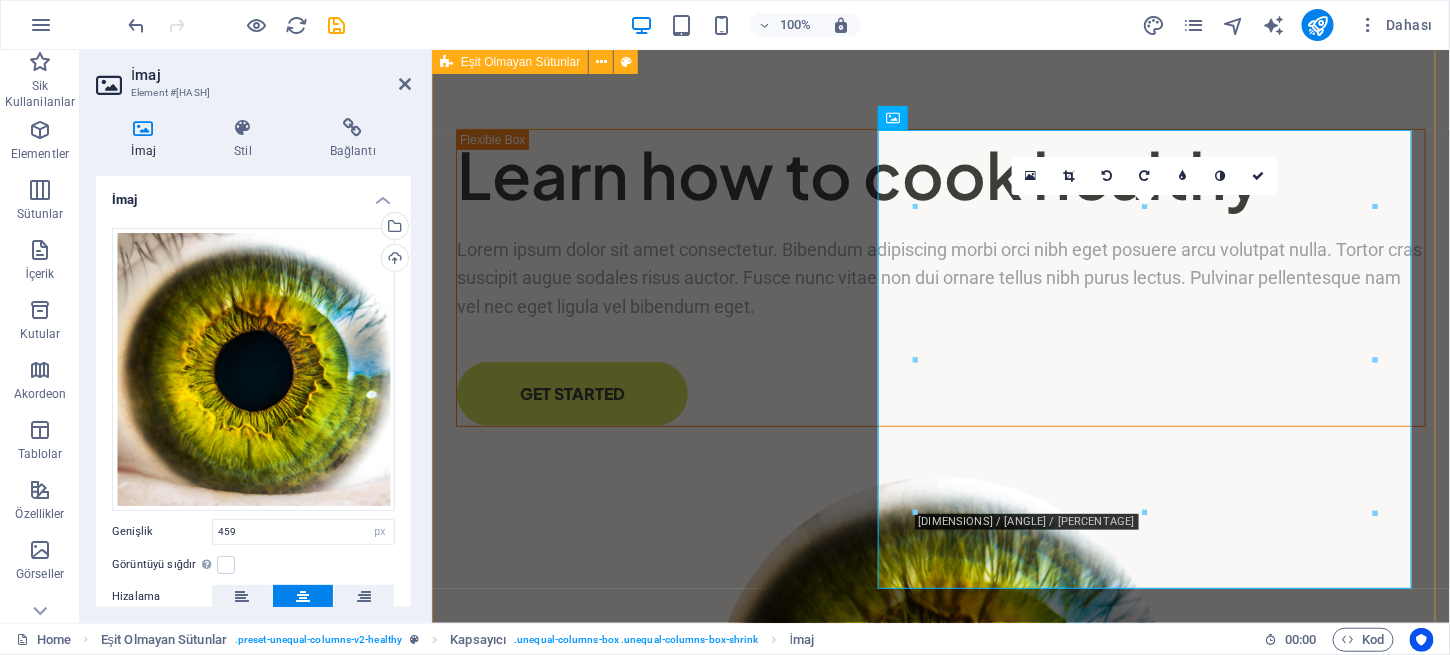 click on "Learn how to cook healthy Lorem ipsum dolor sit amet consectetur. Bibendum adipiscing morbi orci nibh eget posuere arcu volutpat nulla. Tortor cras suscipit augue sodales risus auctor. Fusce nunc vitae non dui ornare tellus nibh purus lectus. Pulvinar pellentesque nam vel nec eget ligula vel bibendum eget. GET STARTED" at bounding box center [940, 545] 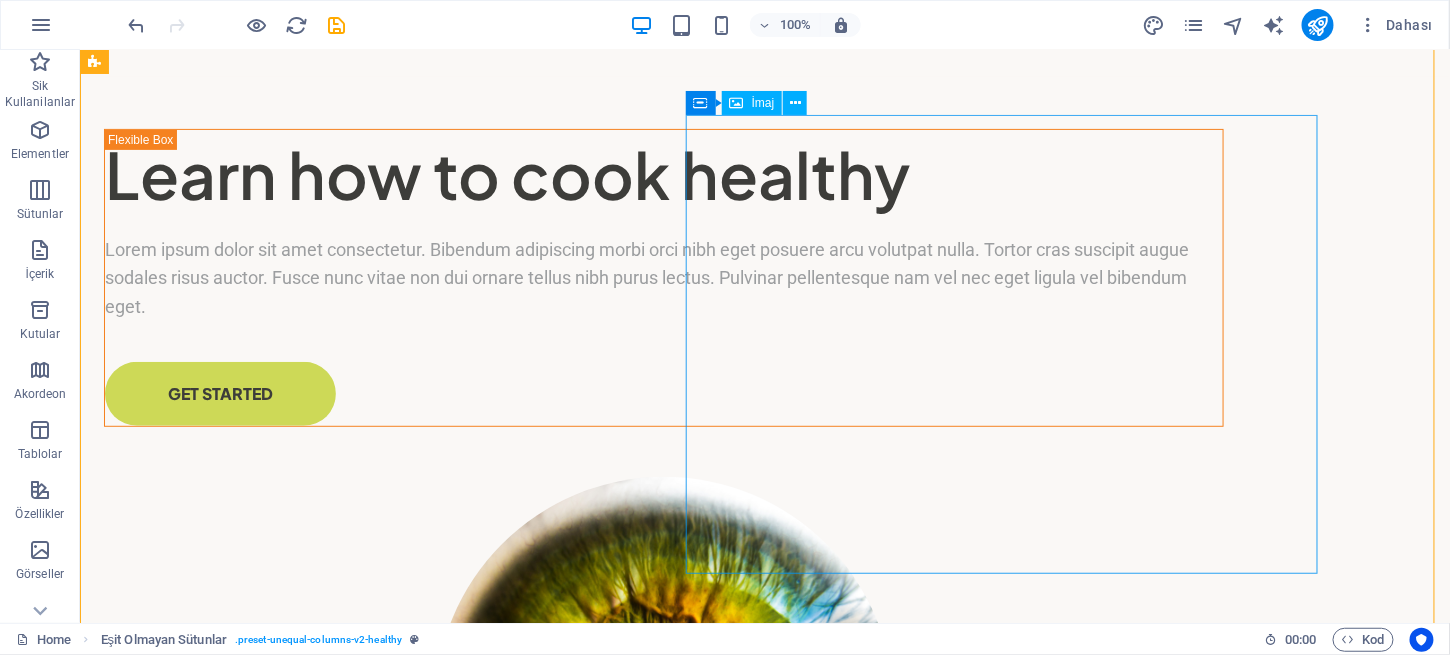 click at bounding box center [663, 705] 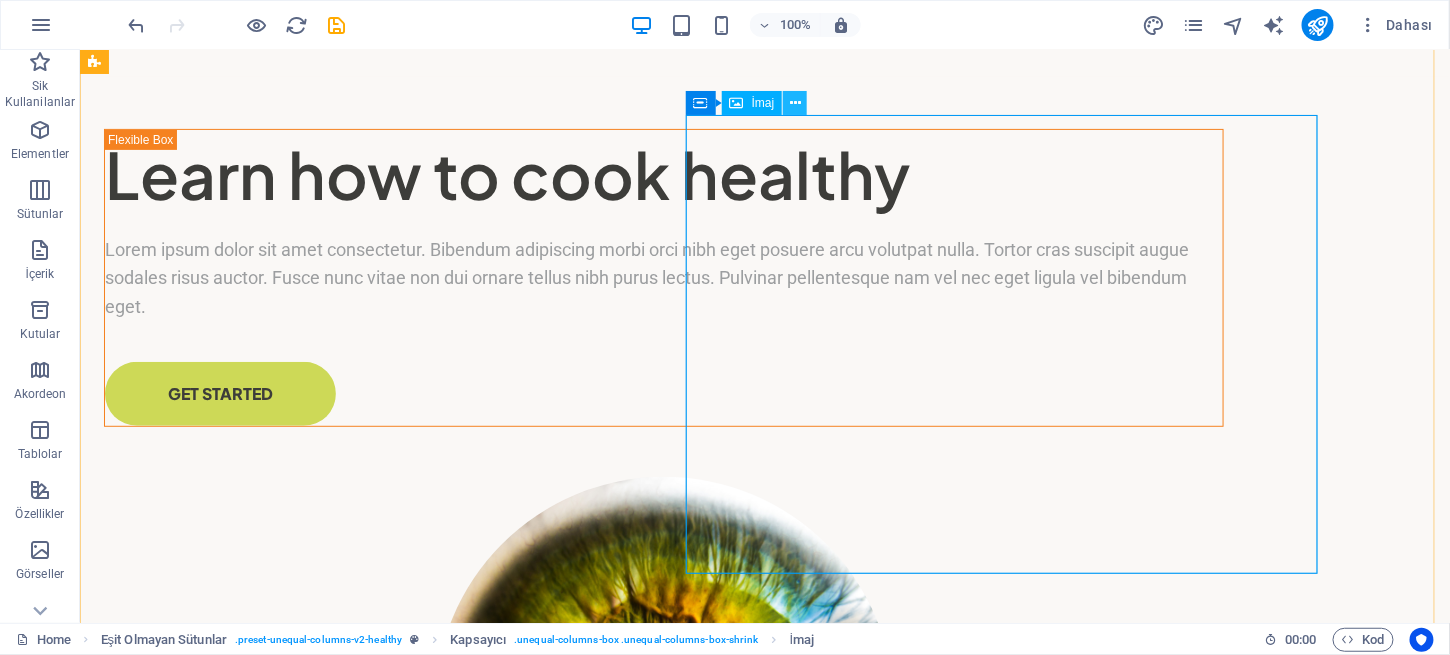 click at bounding box center (795, 103) 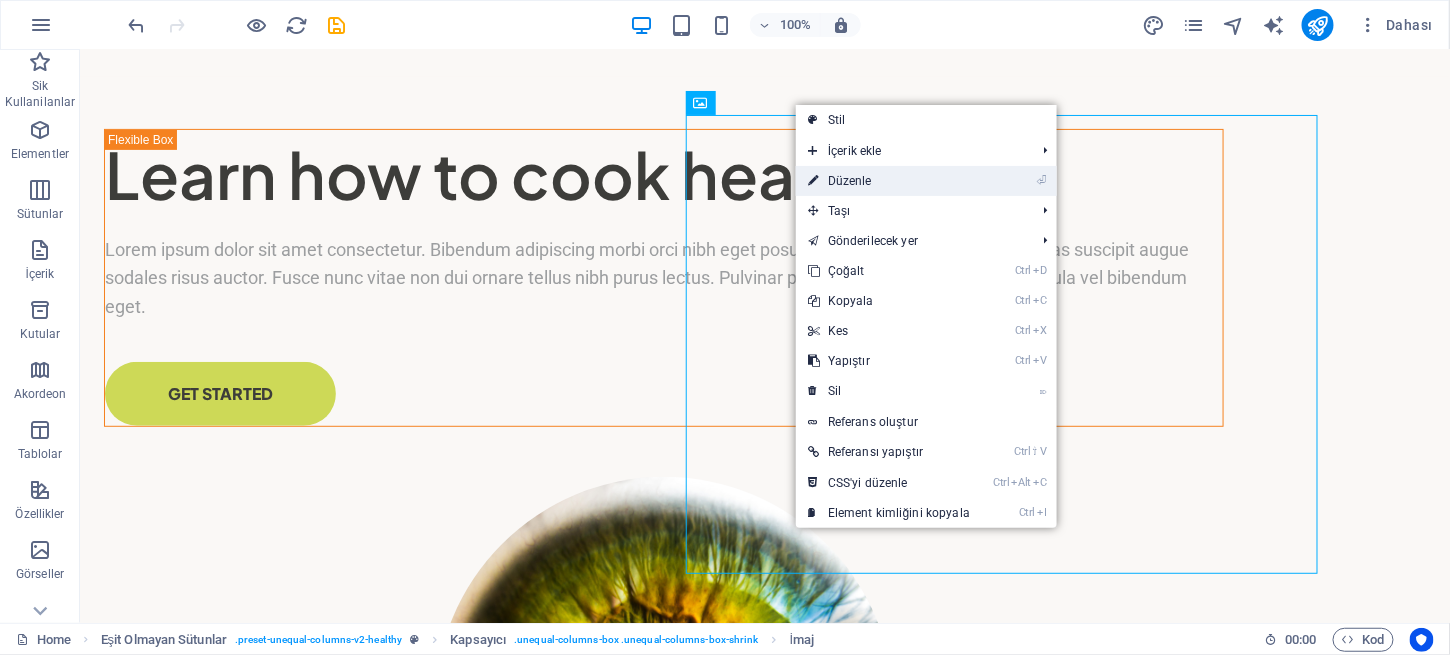 click on "⏎  Düzenle" at bounding box center (889, 181) 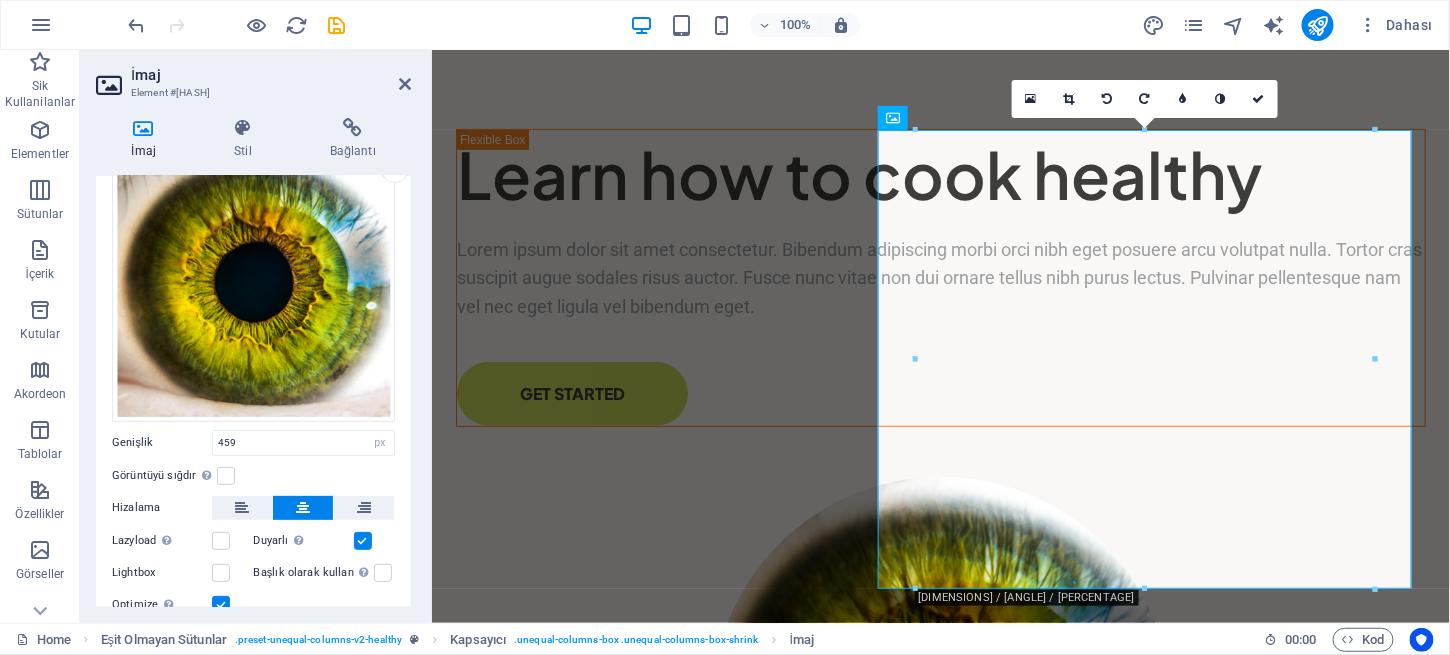 scroll, scrollTop: 90, scrollLeft: 0, axis: vertical 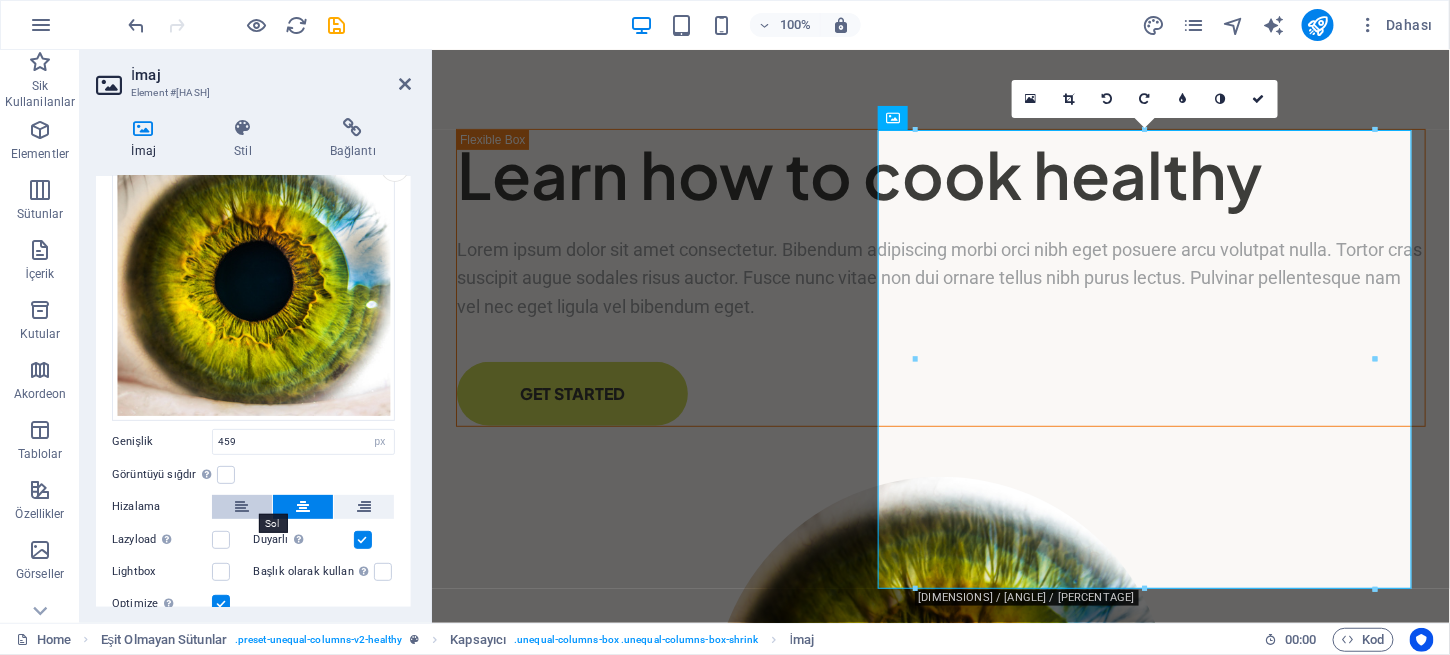 click at bounding box center (242, 507) 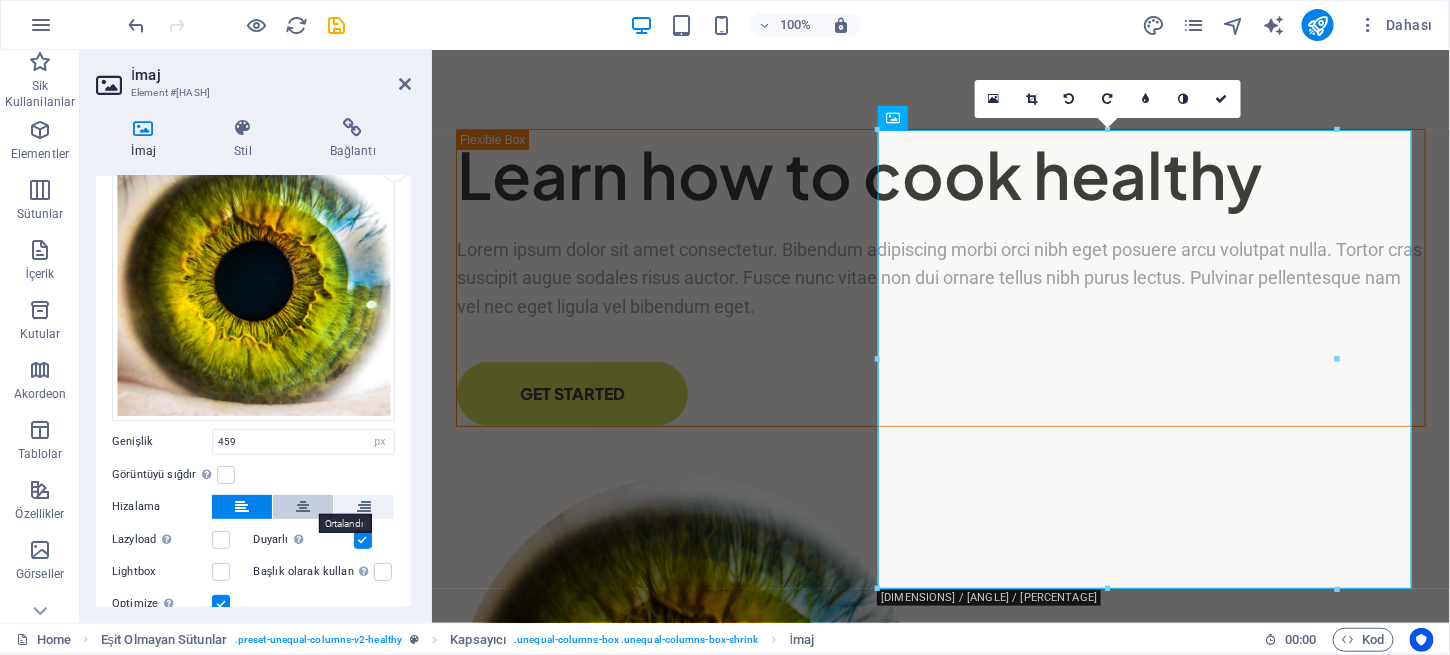 click at bounding box center (303, 507) 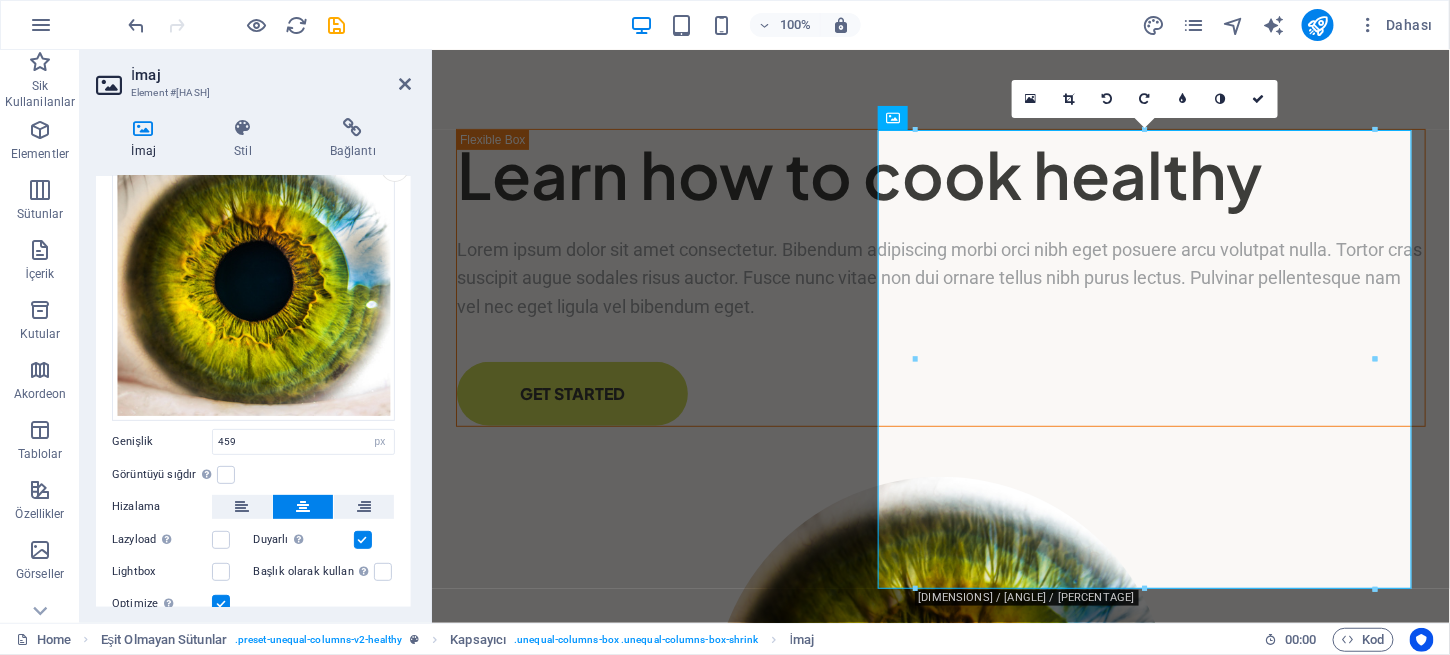 click at bounding box center [363, 540] 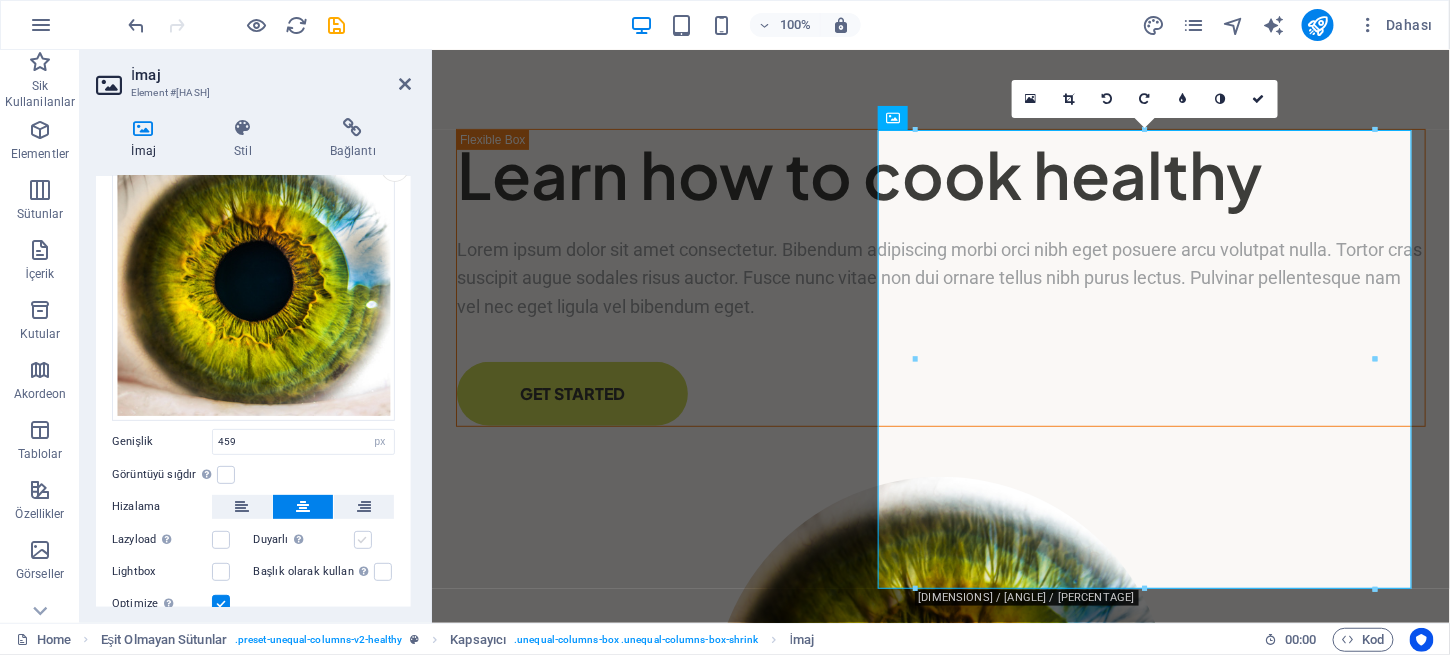 click at bounding box center (363, 540) 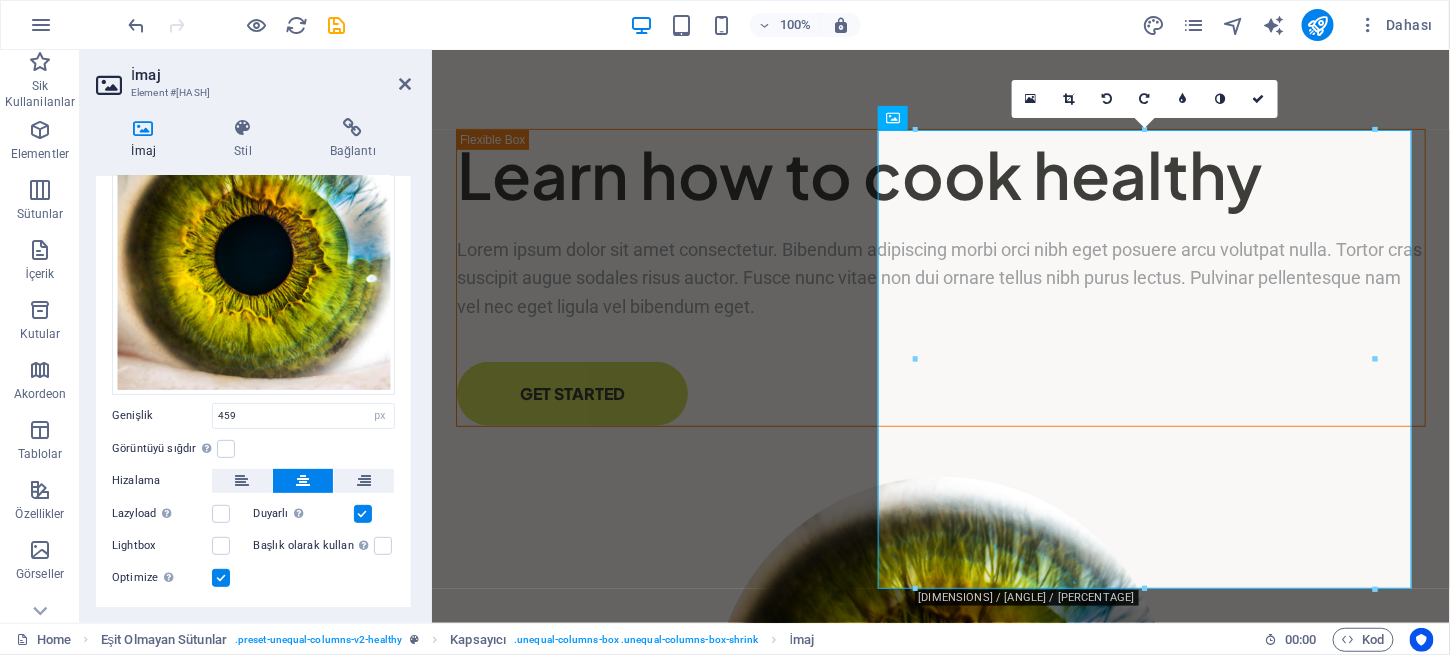 scroll, scrollTop: 158, scrollLeft: 0, axis: vertical 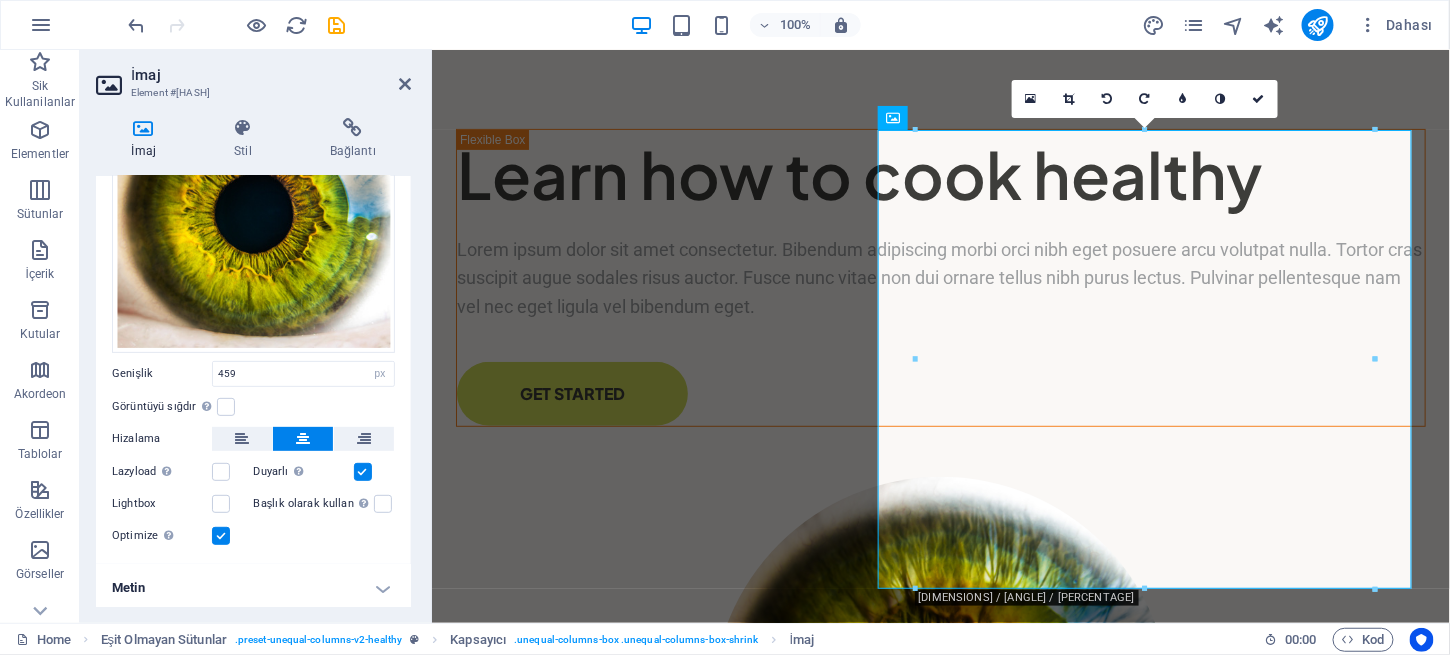 click at bounding box center [221, 536] 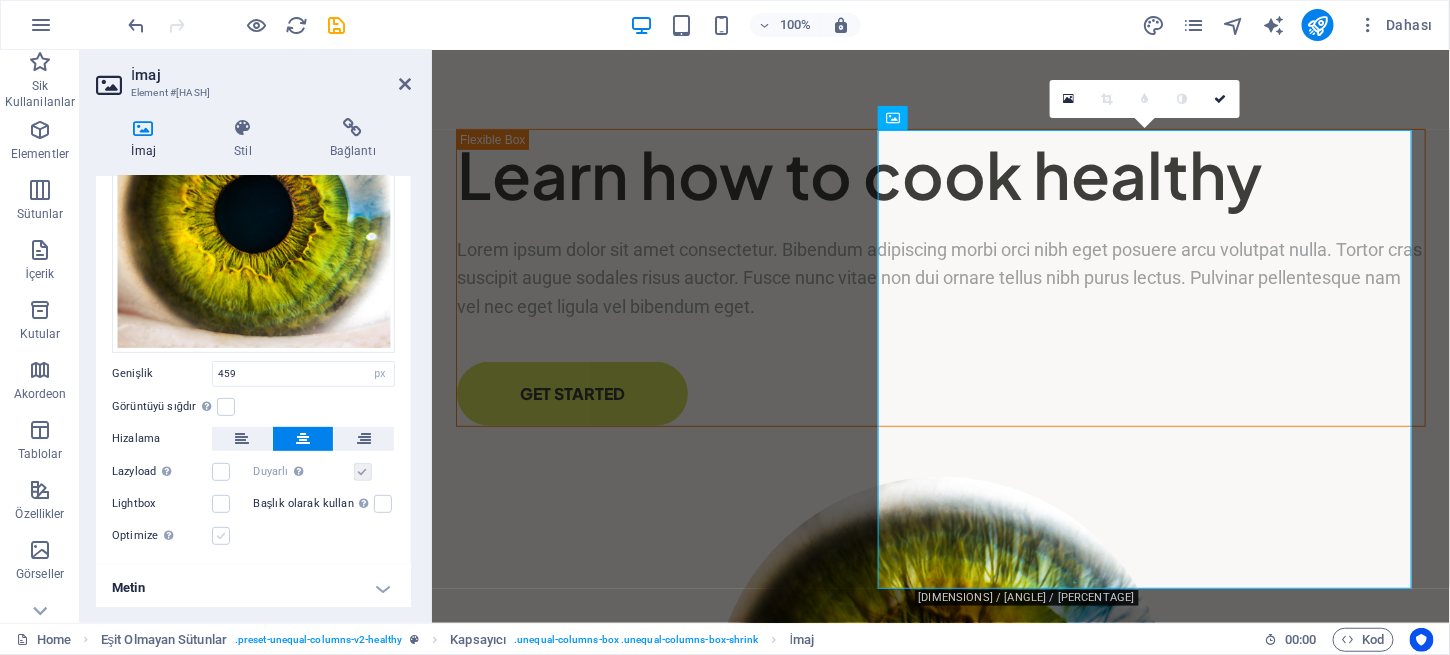 click at bounding box center [221, 536] 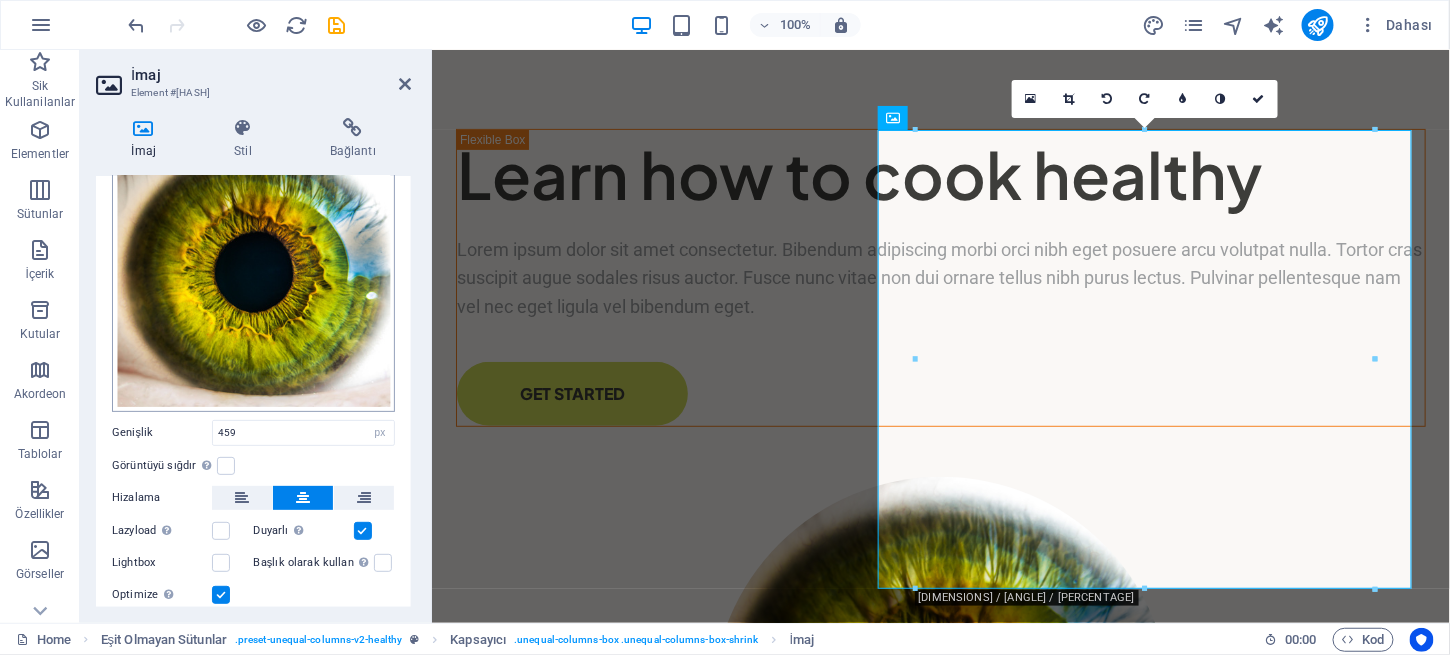 scroll, scrollTop: 158, scrollLeft: 0, axis: vertical 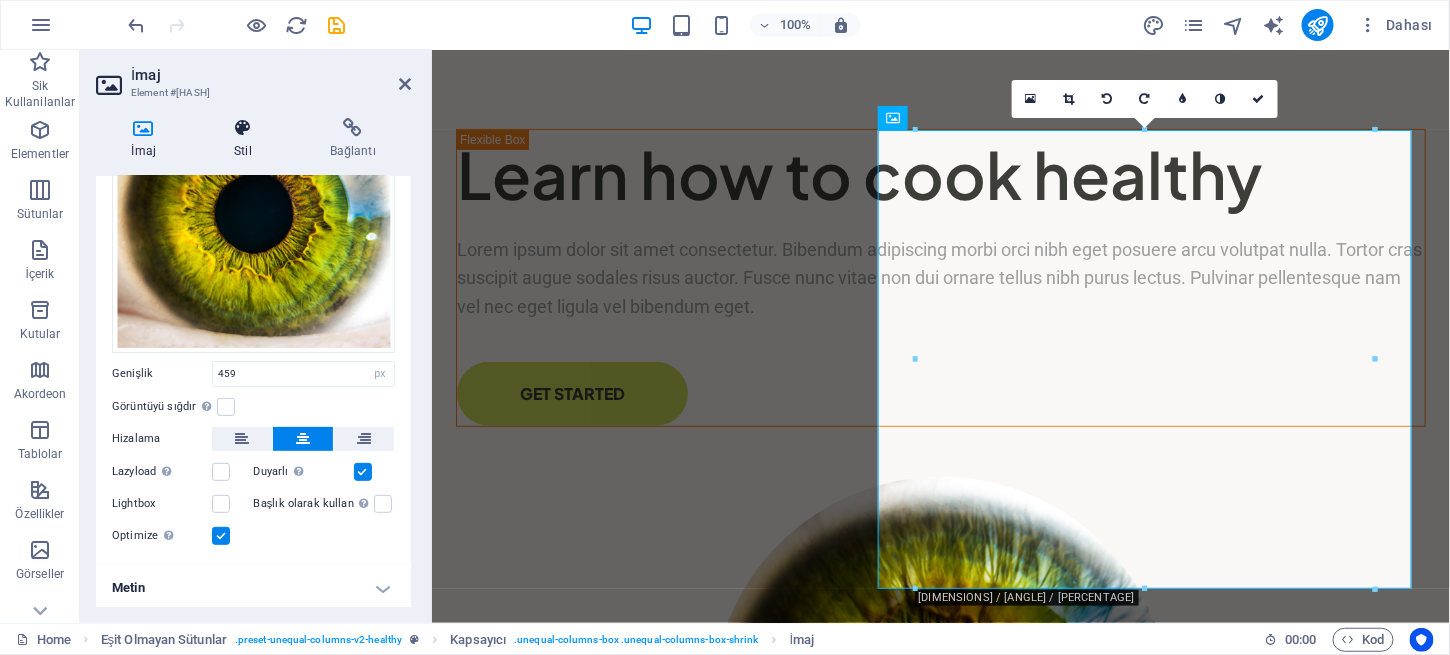 click on "Stil" at bounding box center [247, 139] 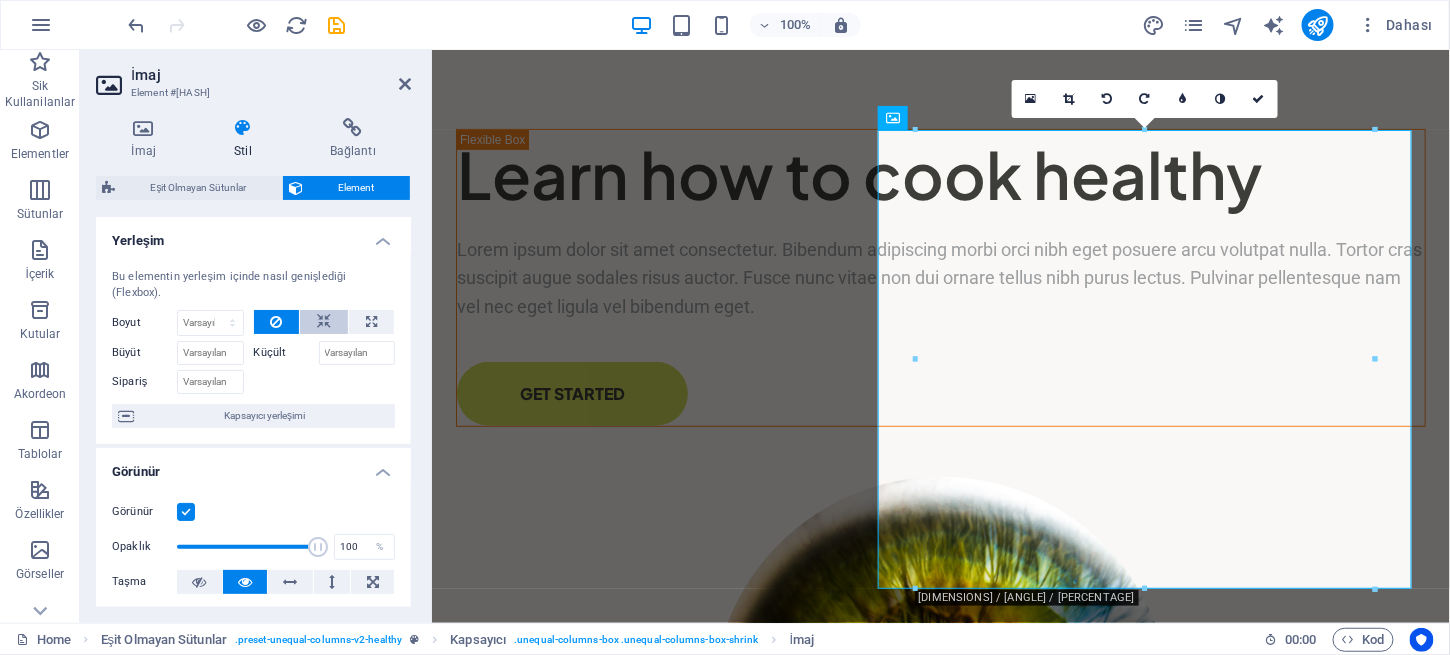 click at bounding box center [324, 322] 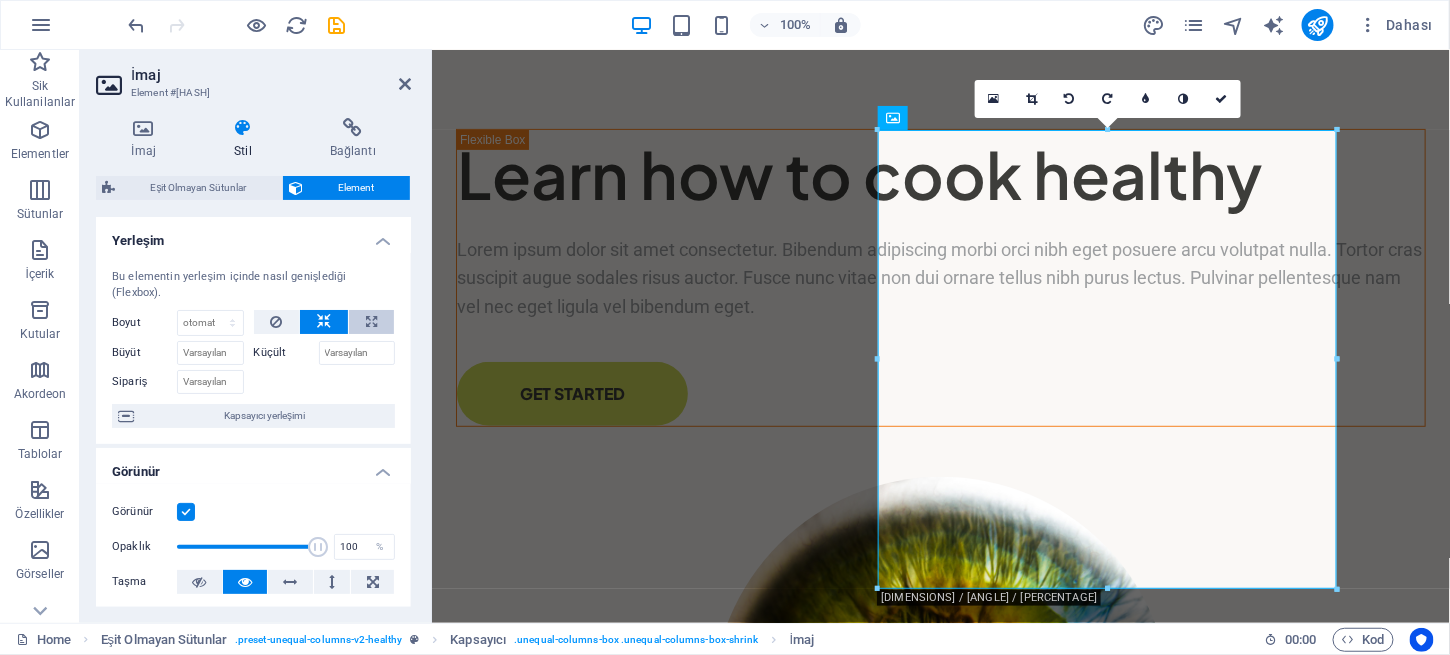 click at bounding box center (371, 322) 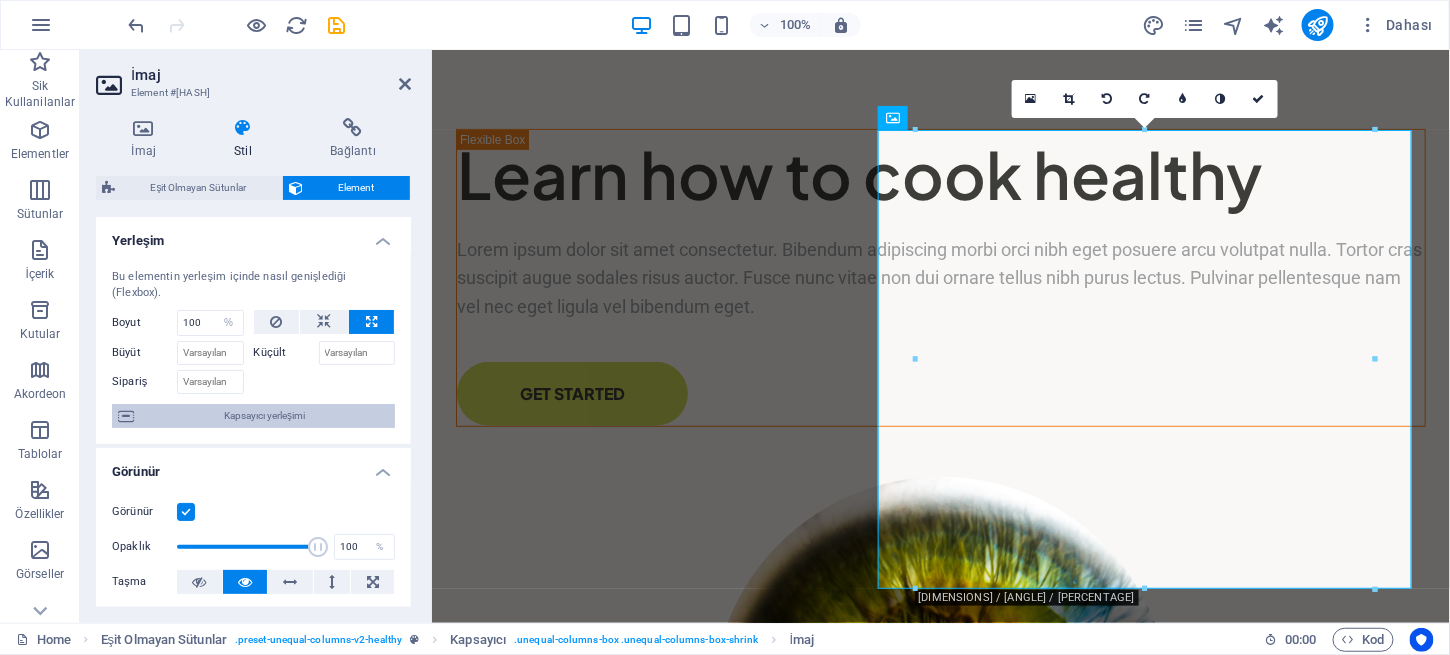 click on "Kapsayıcı yerleşimi" at bounding box center [264, 416] 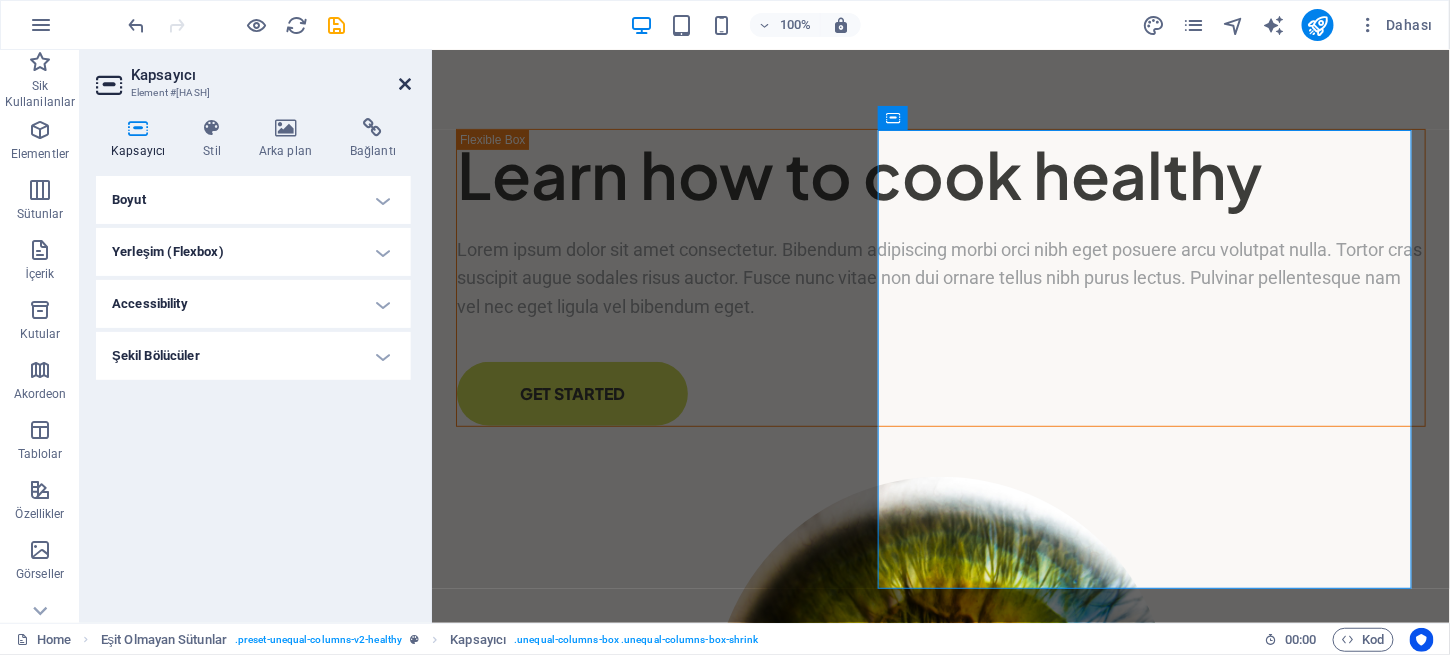 drag, startPoint x: 407, startPoint y: 78, endPoint x: 642, endPoint y: 129, distance: 240.47037 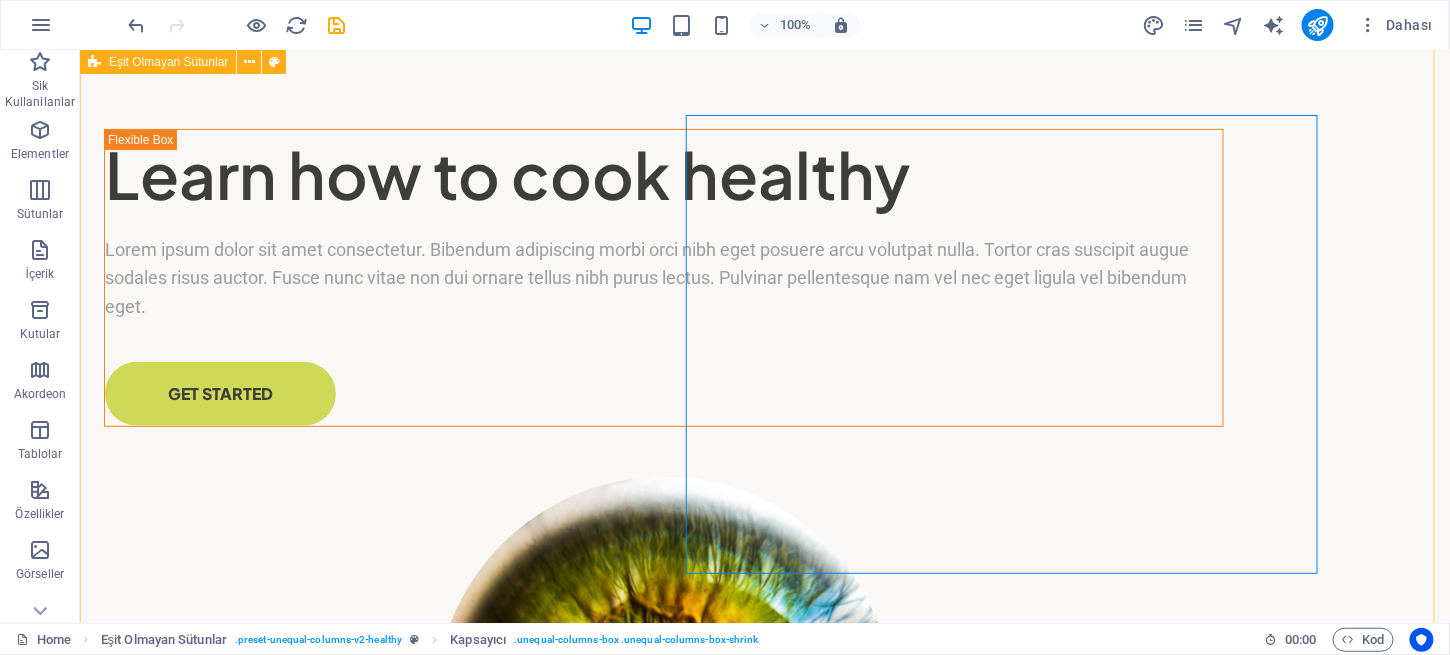 click on "Learn how to cook healthy Lorem ipsum dolor sit amet consectetur. Bibendum adipiscing morbi orci nibh eget posuere arcu volutpat nulla. Tortor cras suscipit augue sodales risus auctor. Fusce nunc vitae non dui ornare tellus nibh purus lectus. Pulvinar pellentesque nam vel nec eget ligula vel bibendum eget. GET STARTED" at bounding box center (764, 545) 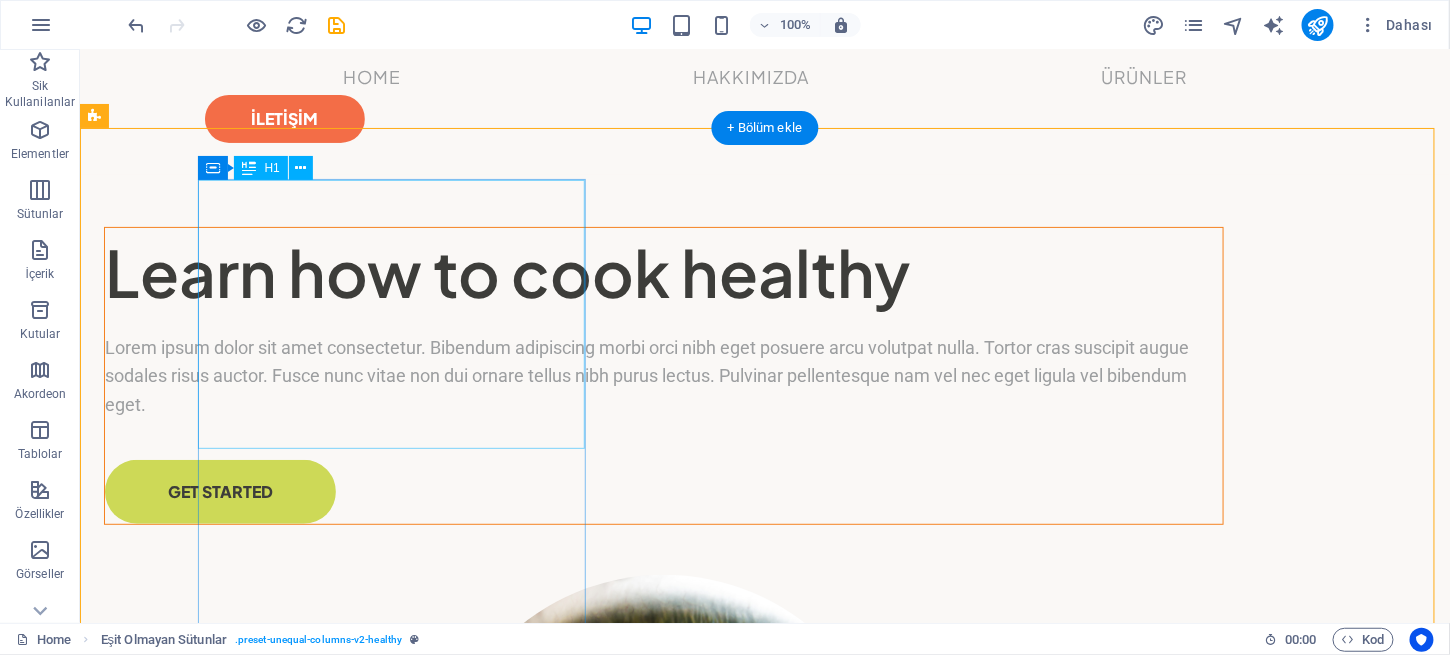 scroll, scrollTop: 0, scrollLeft: 0, axis: both 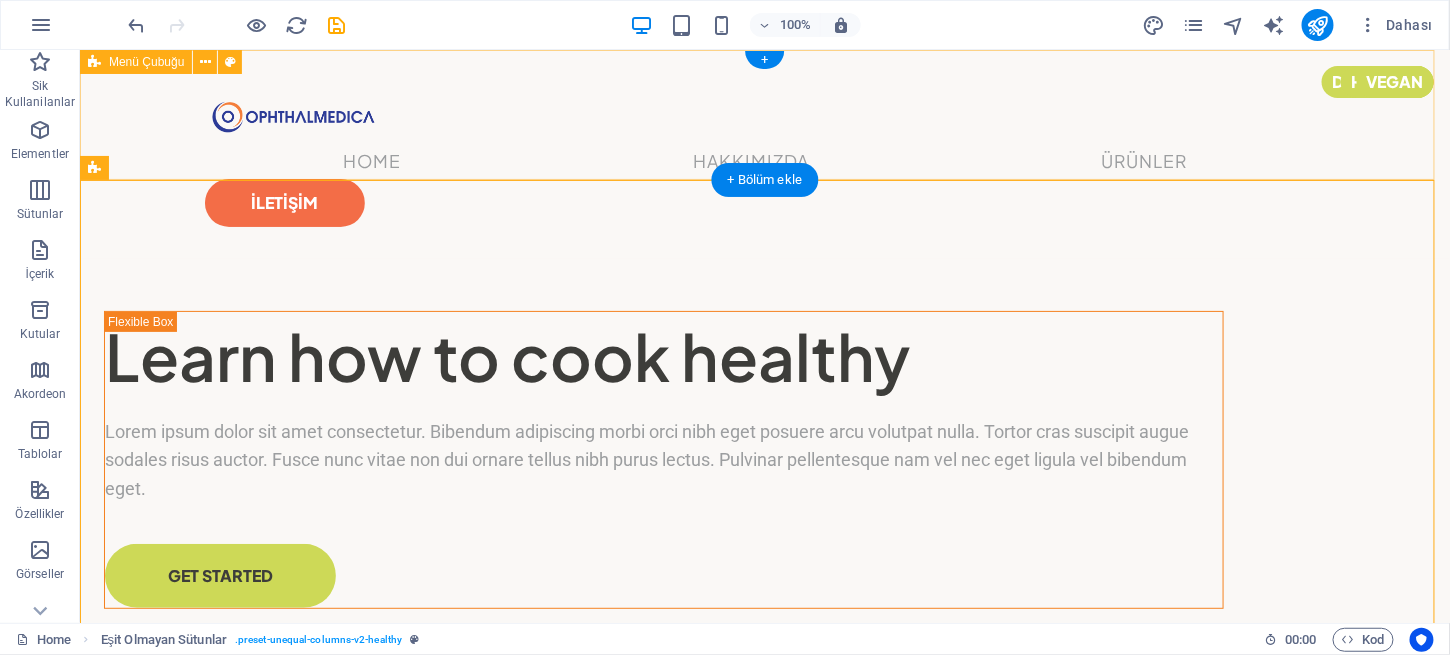 click on "Home Hakkımızda Ürünler İLETİŞİM" at bounding box center [764, 153] 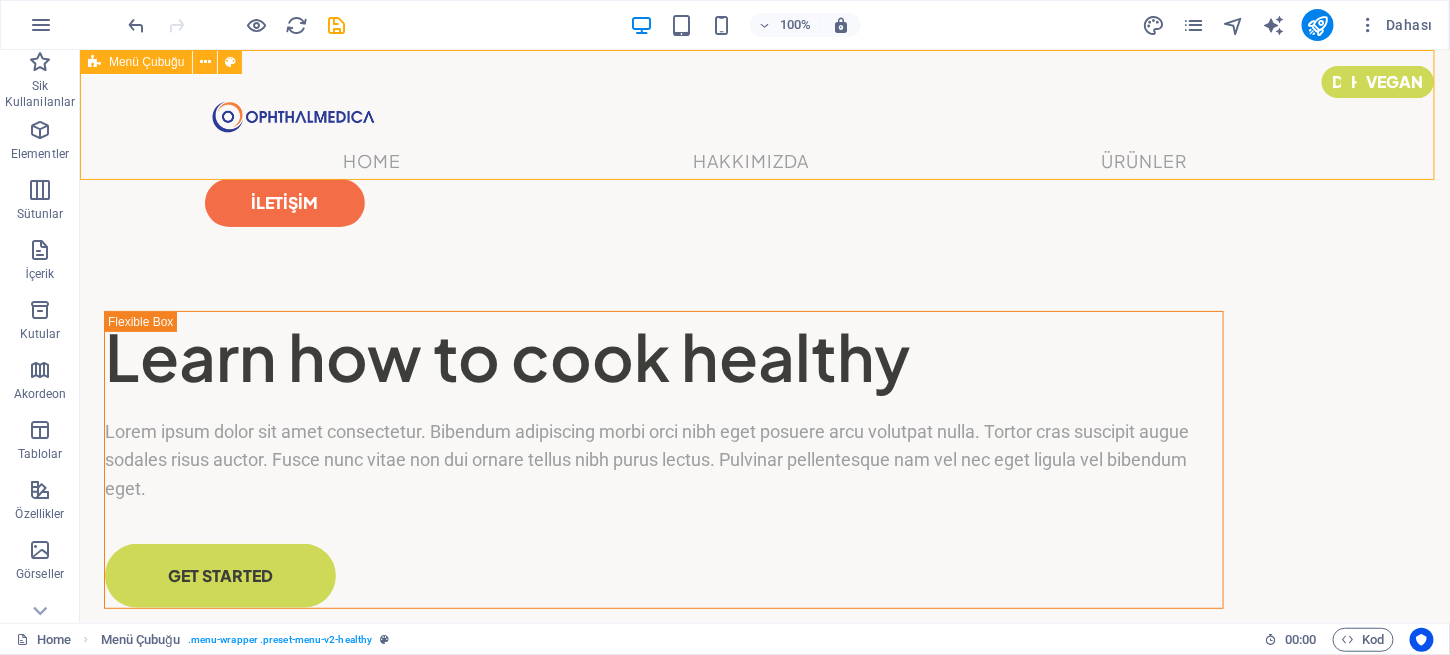 click on "Menü Çubuğu" at bounding box center [146, 62] 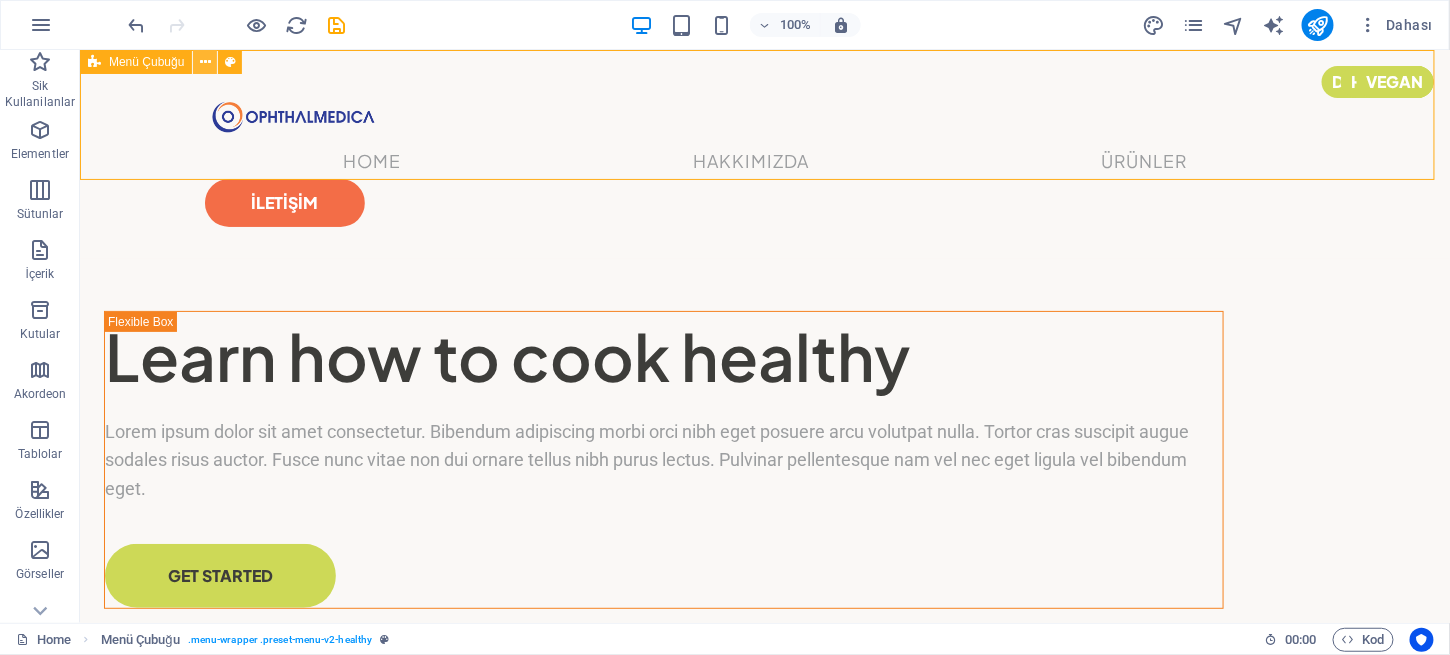 click at bounding box center [205, 62] 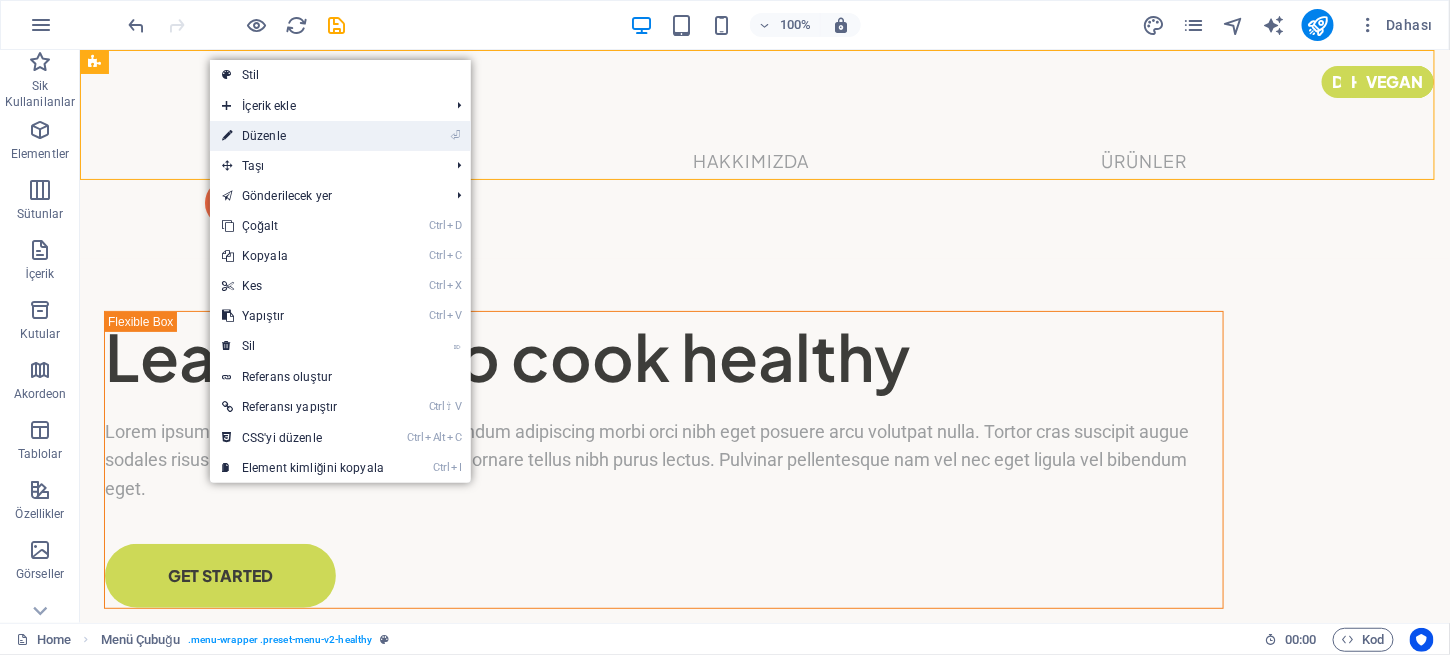 click on "⏎  Düzenle" at bounding box center [303, 136] 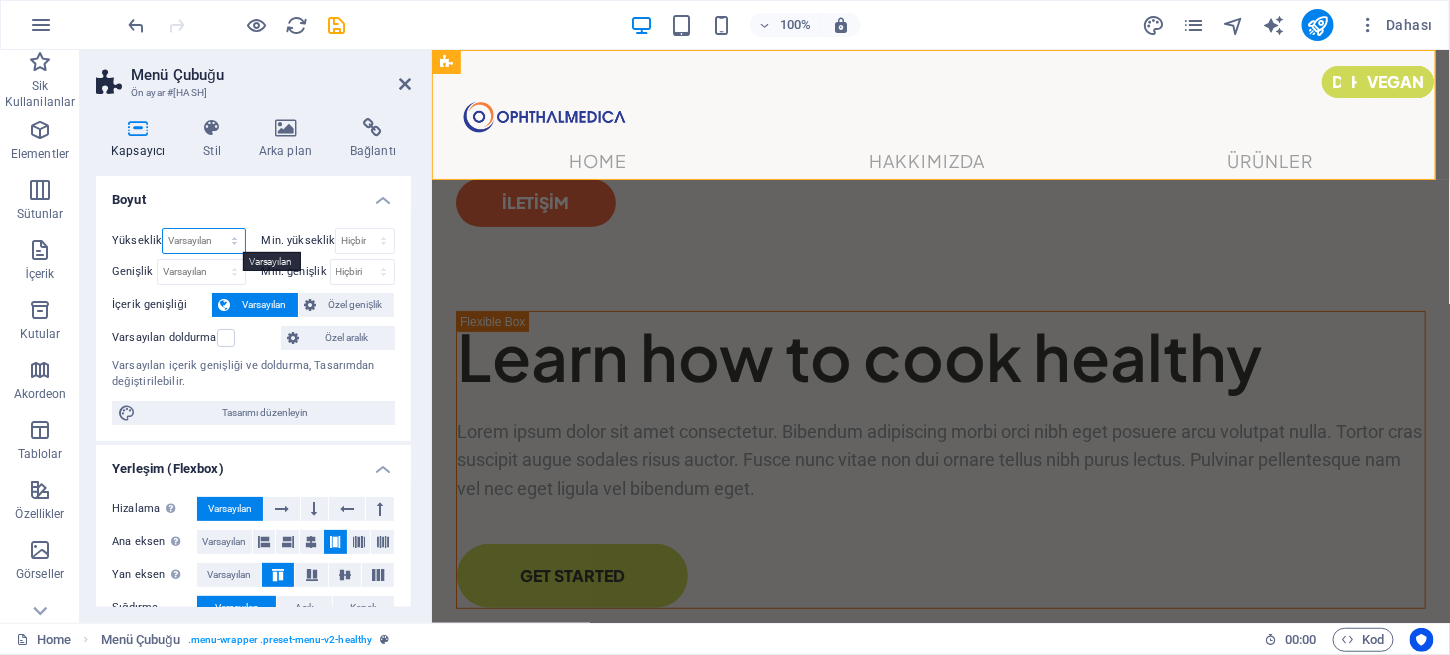click on "Varsayılan px rem % vh vw" at bounding box center (203, 241) 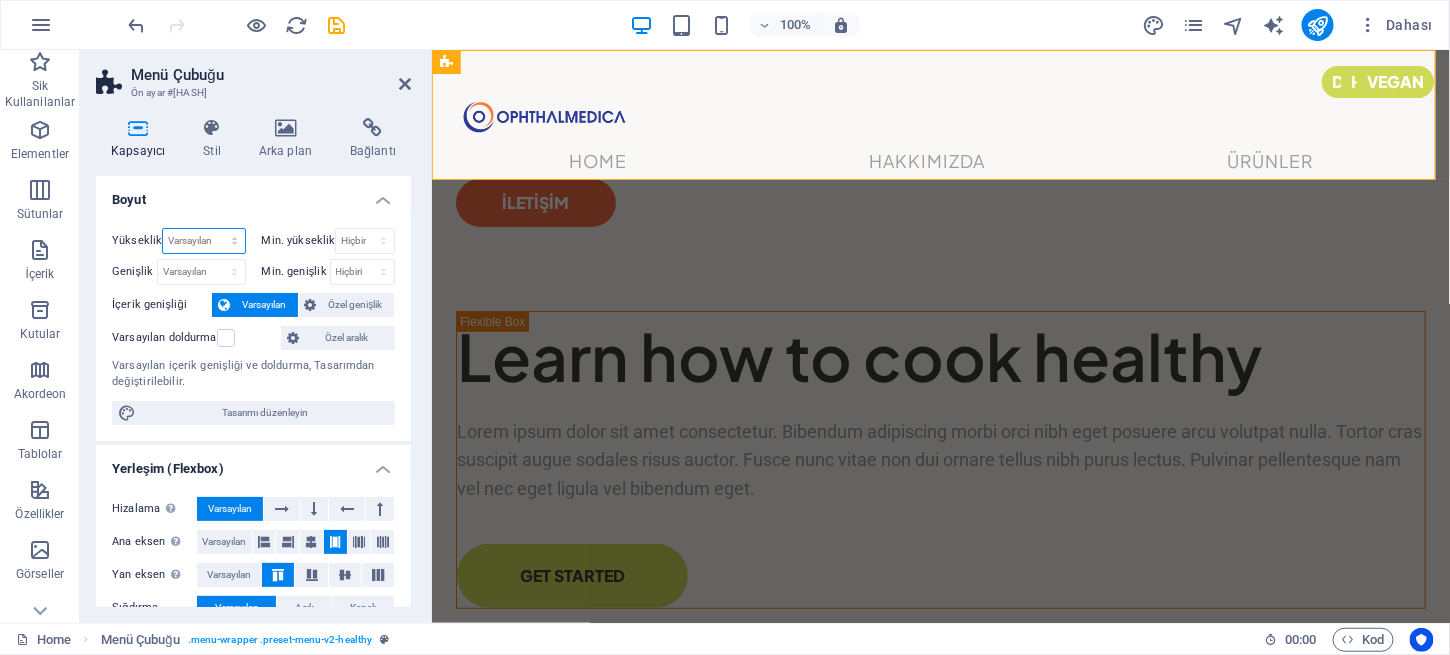 click on "Varsayılan px rem % vh vw" at bounding box center [203, 241] 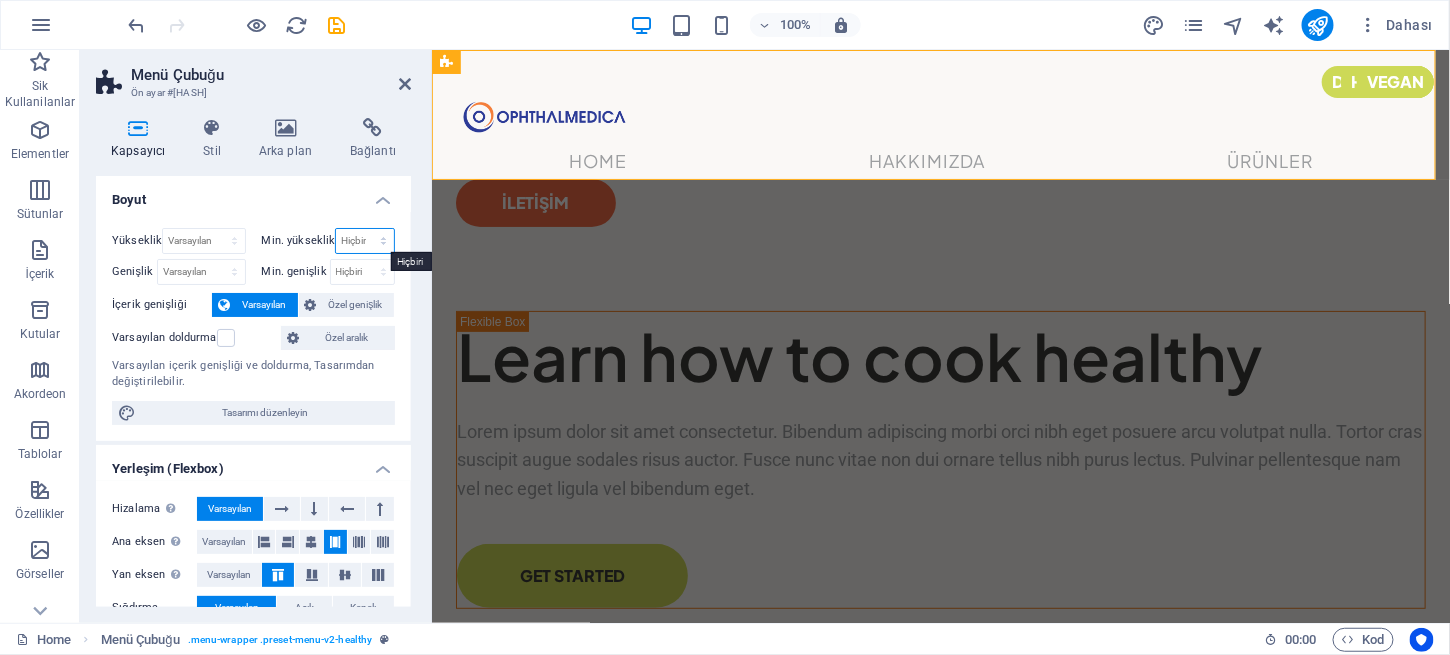 click on "Hiçbiri px rem % vh vw" at bounding box center (365, 241) 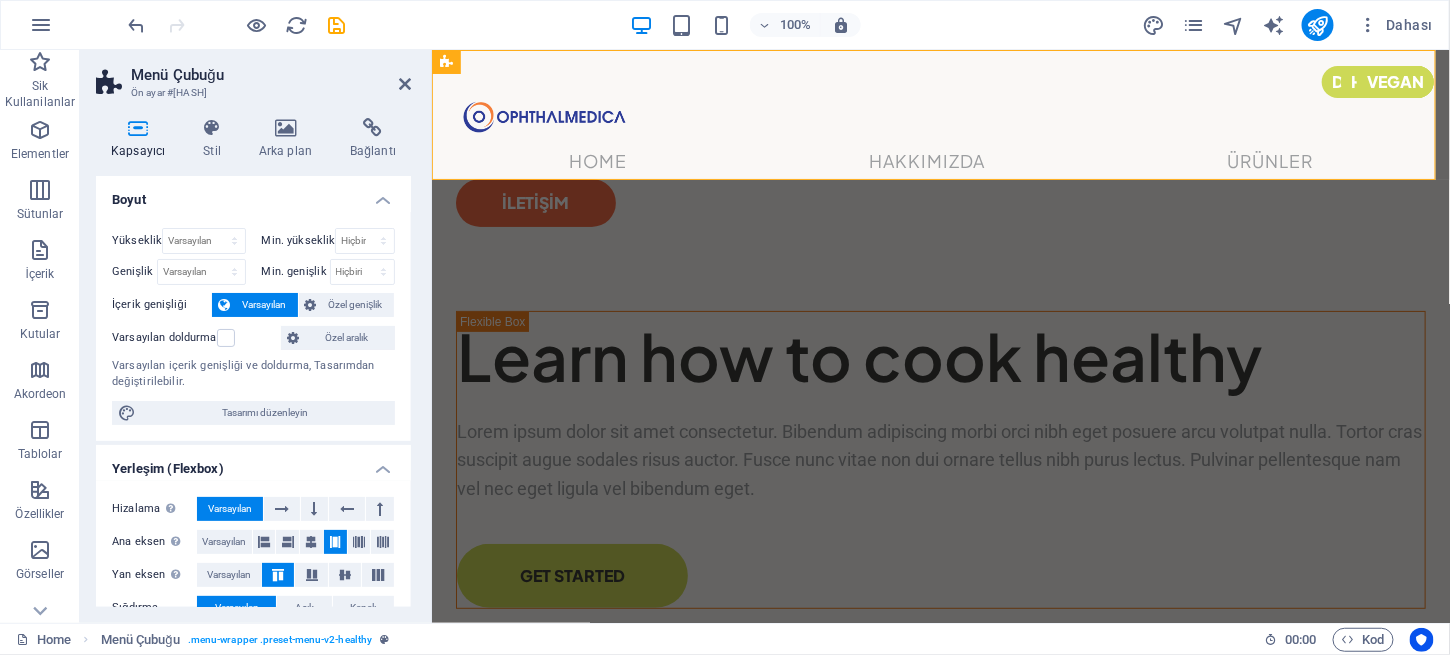 click on "Min. yükseklik Hiçbiri px rem % vh vw" at bounding box center (329, 241) 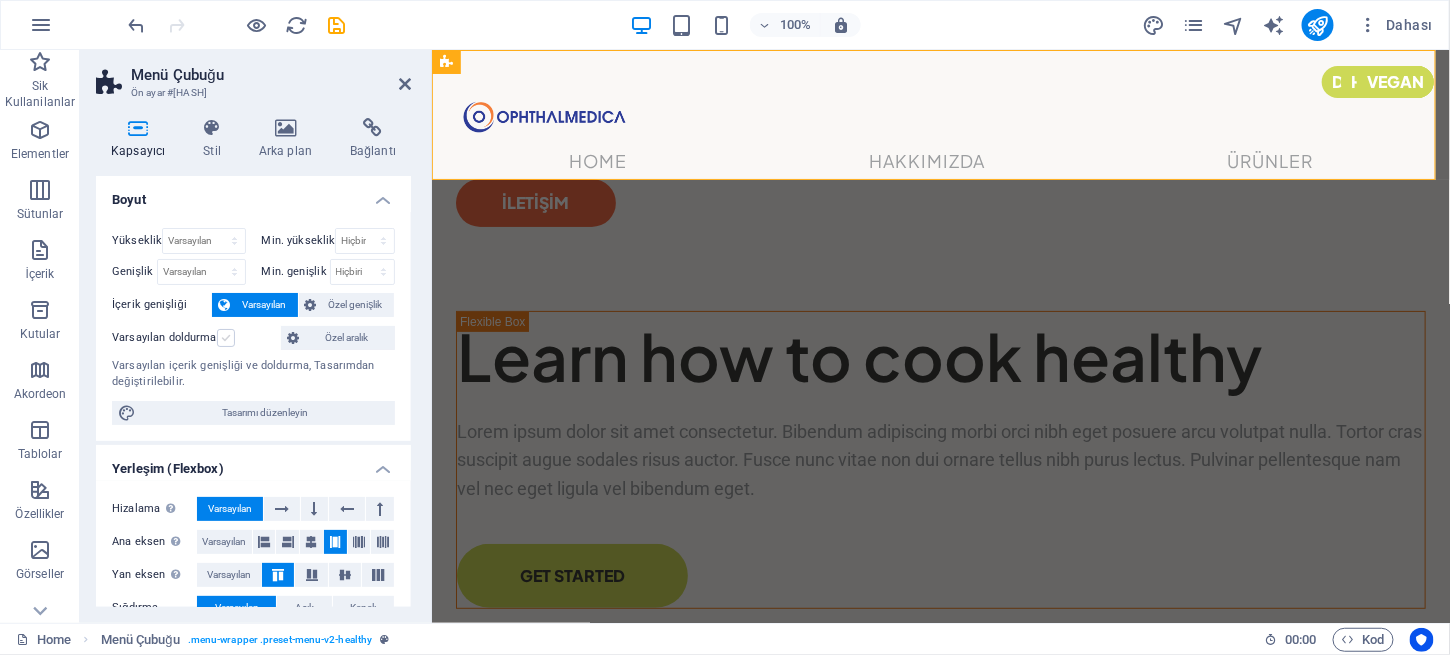 click at bounding box center (226, 338) 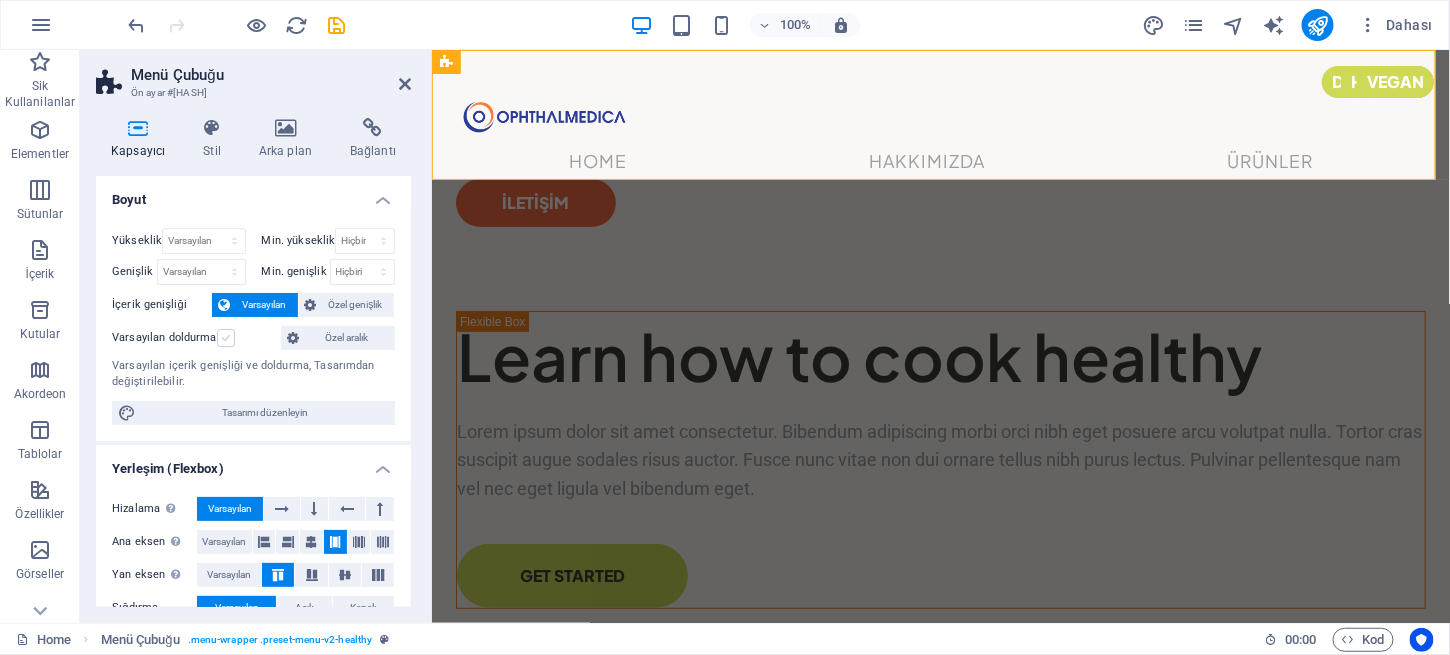 click on "Varsayılan doldurma" at bounding box center [0, 0] 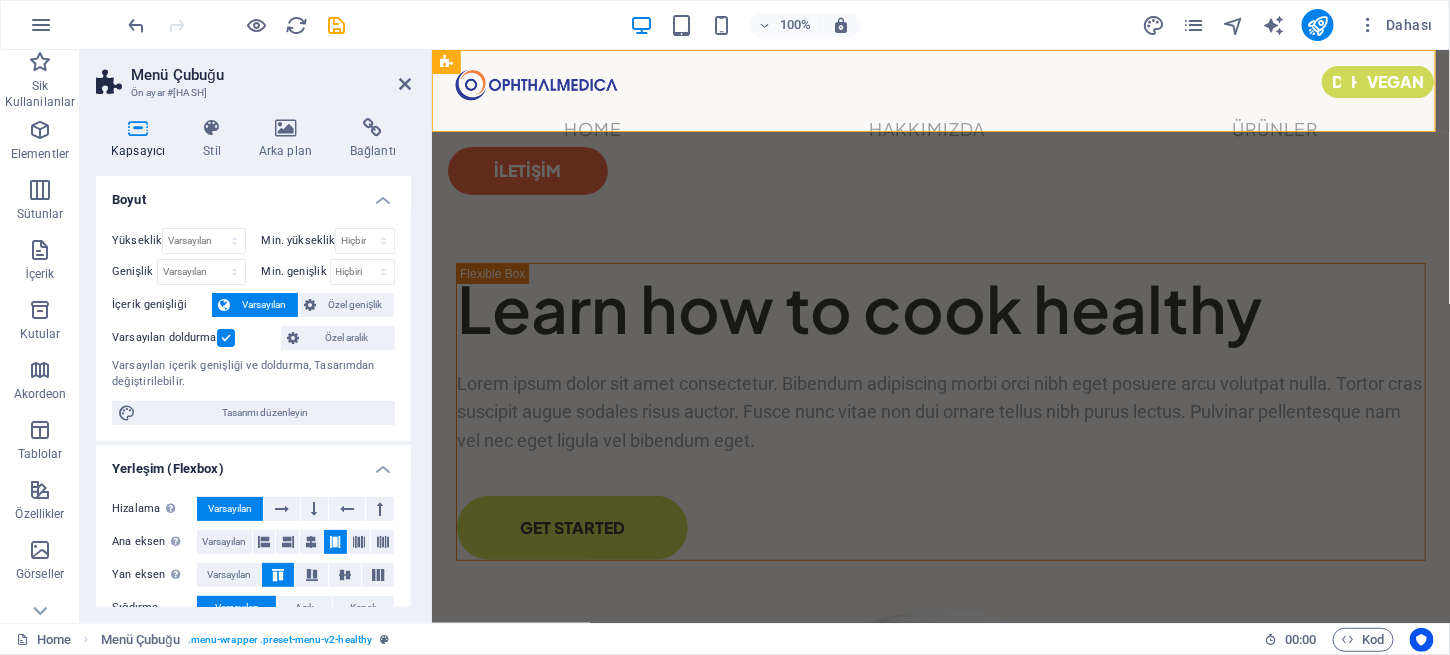 click at bounding box center [226, 338] 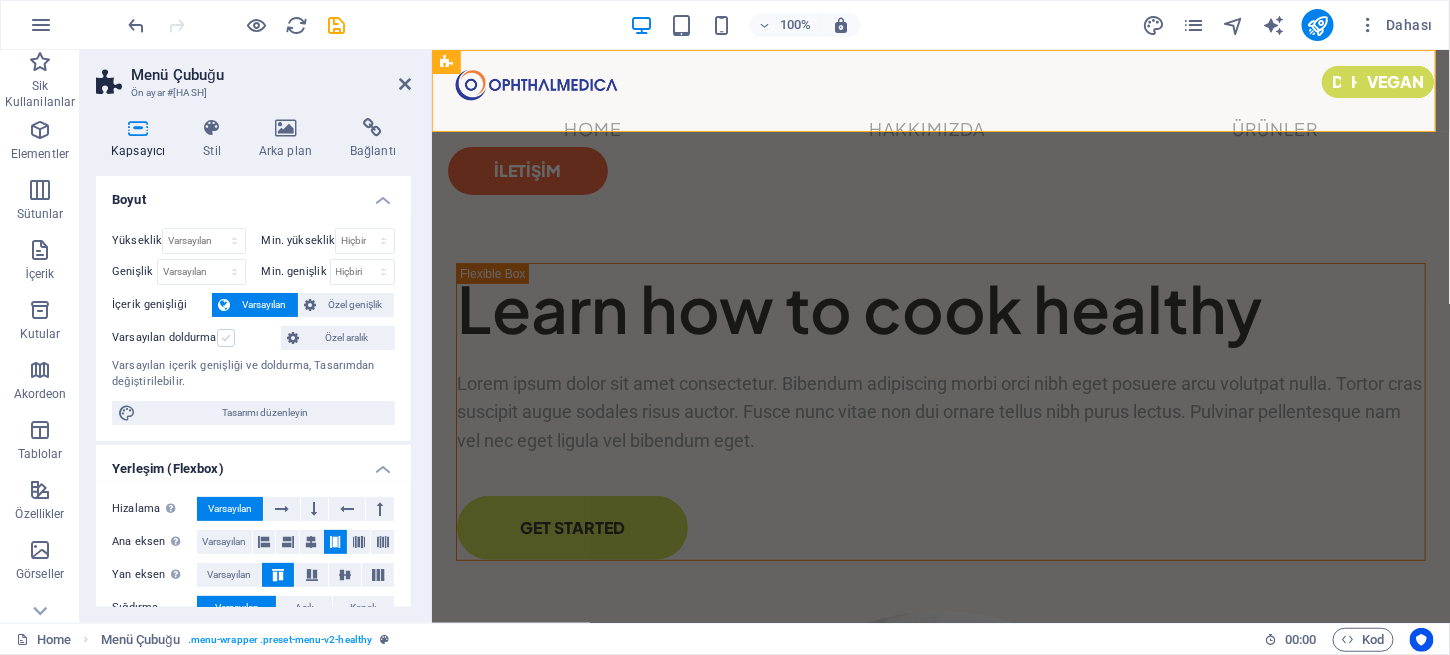 click at bounding box center (226, 338) 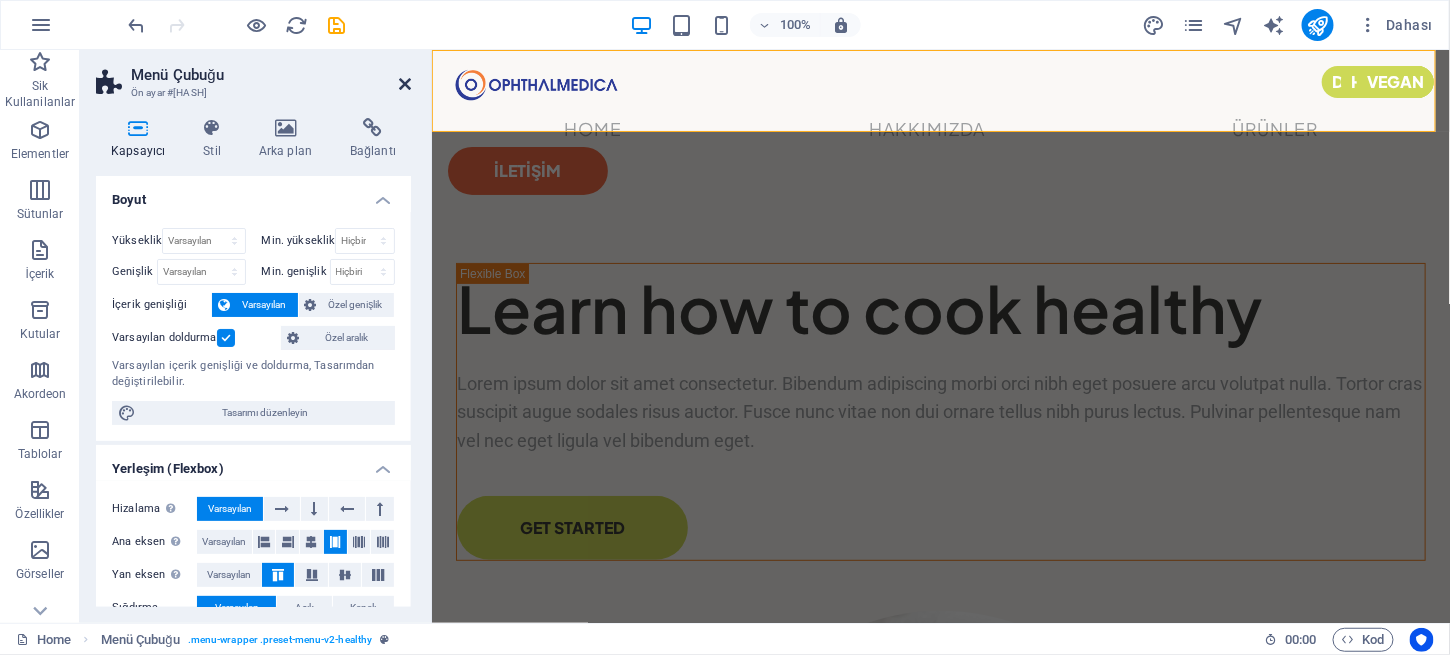 click at bounding box center [405, 84] 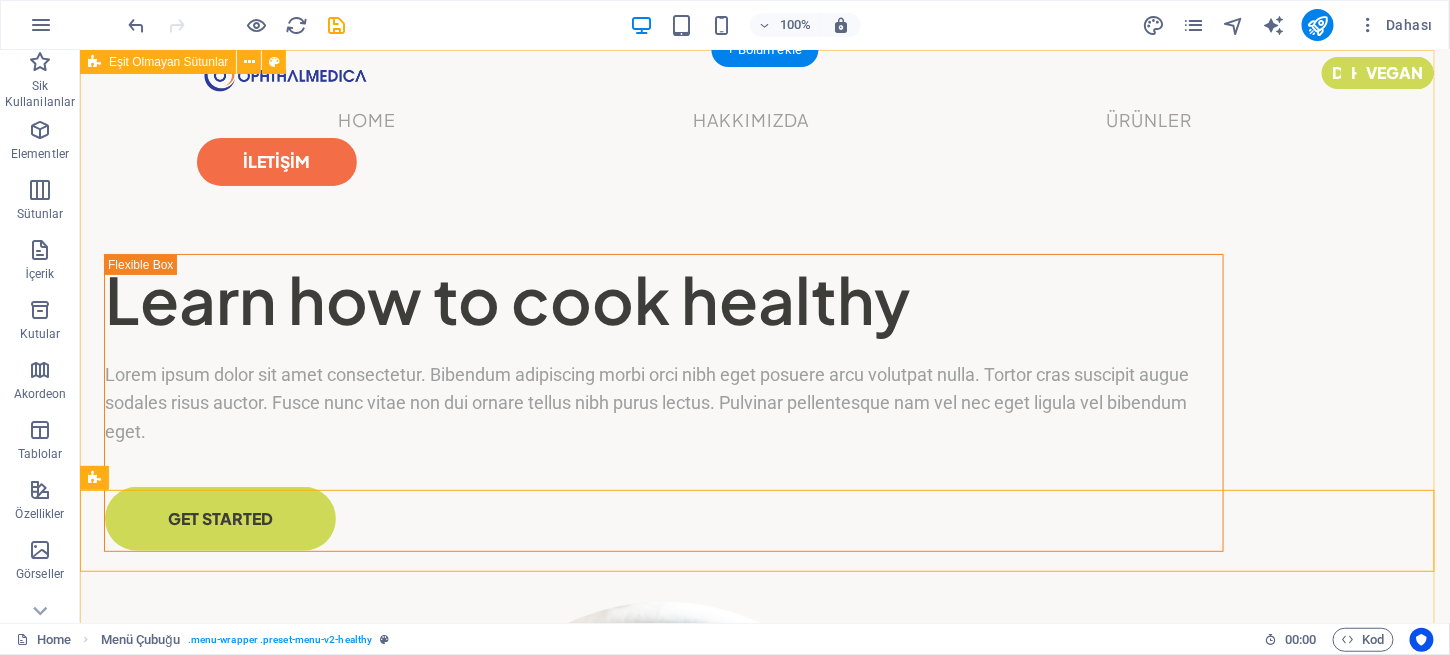 scroll, scrollTop: 0, scrollLeft: 0, axis: both 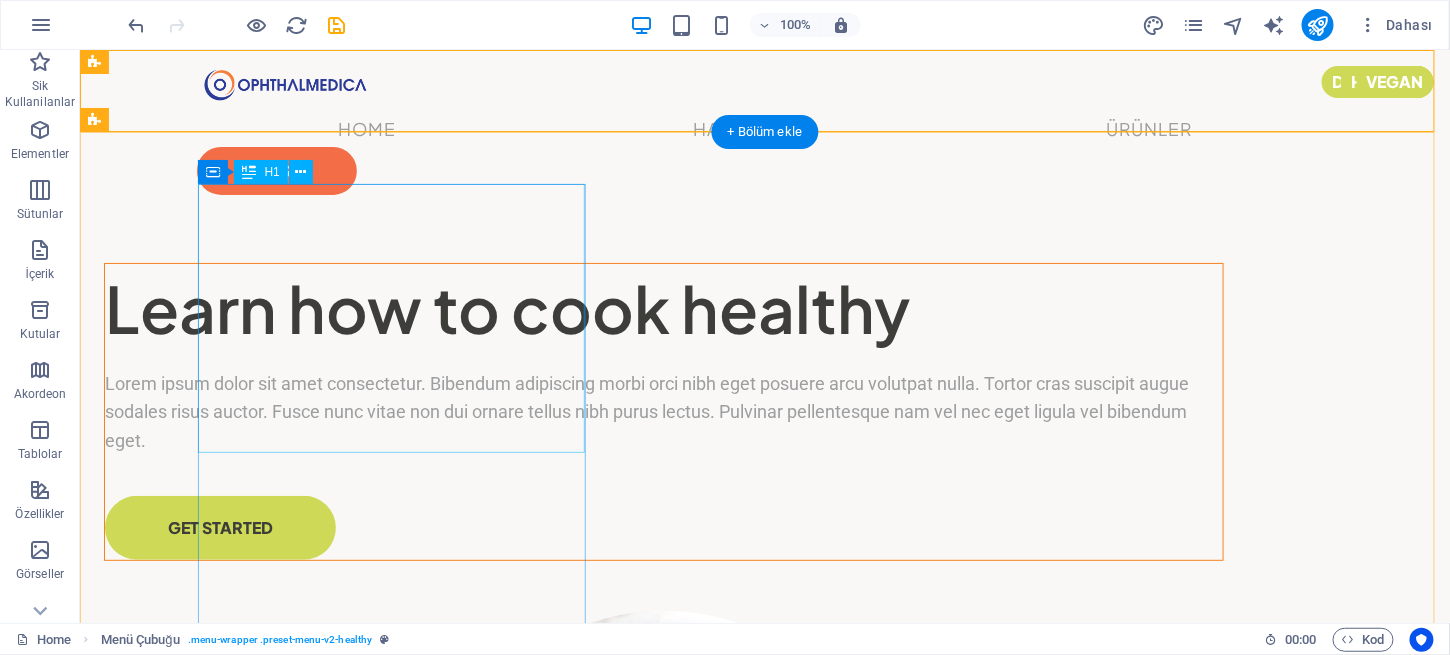 click on "Learn how to cook healthy" at bounding box center [663, 308] 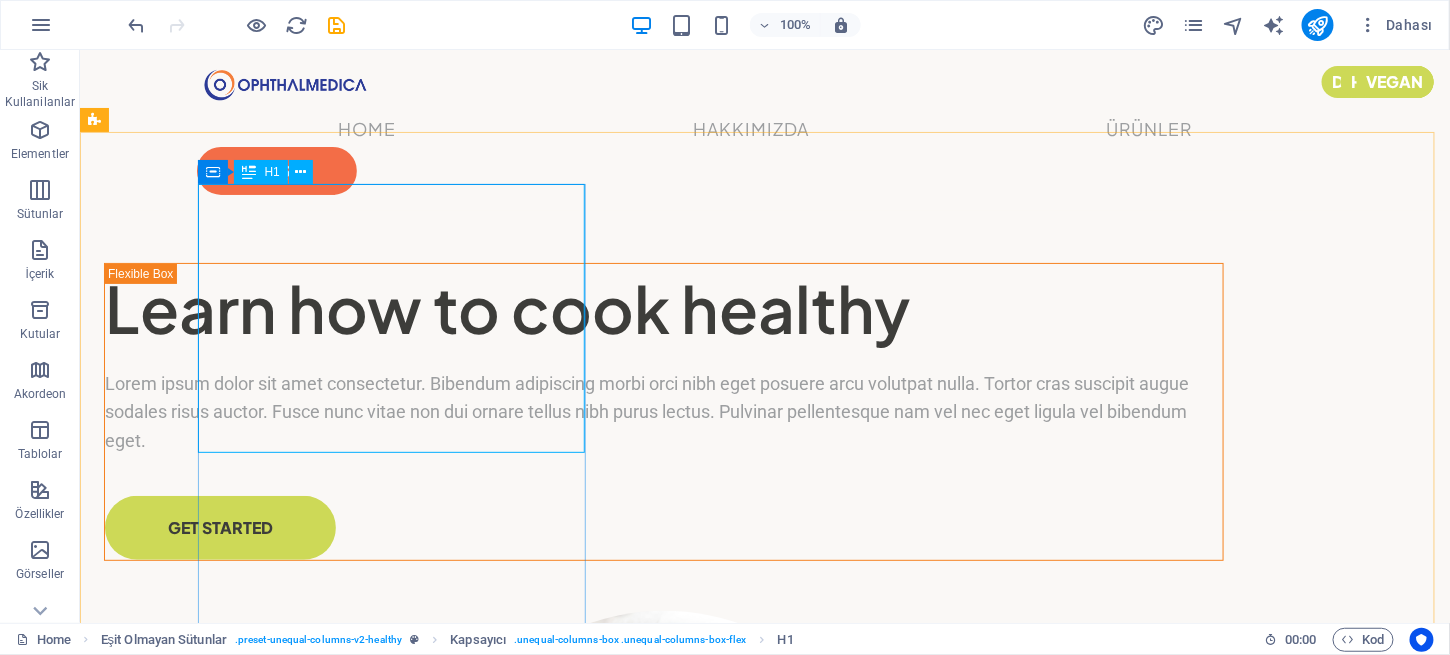 click on "H1" at bounding box center (271, 172) 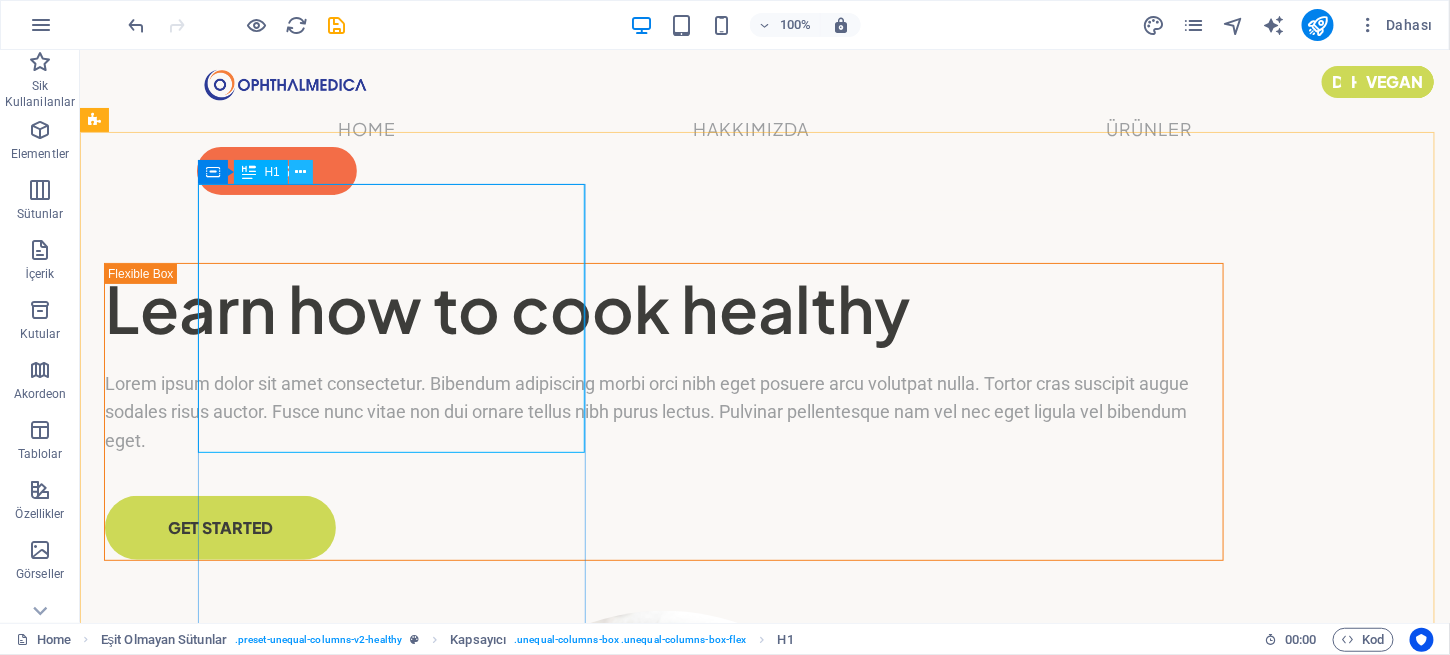 click at bounding box center (300, 172) 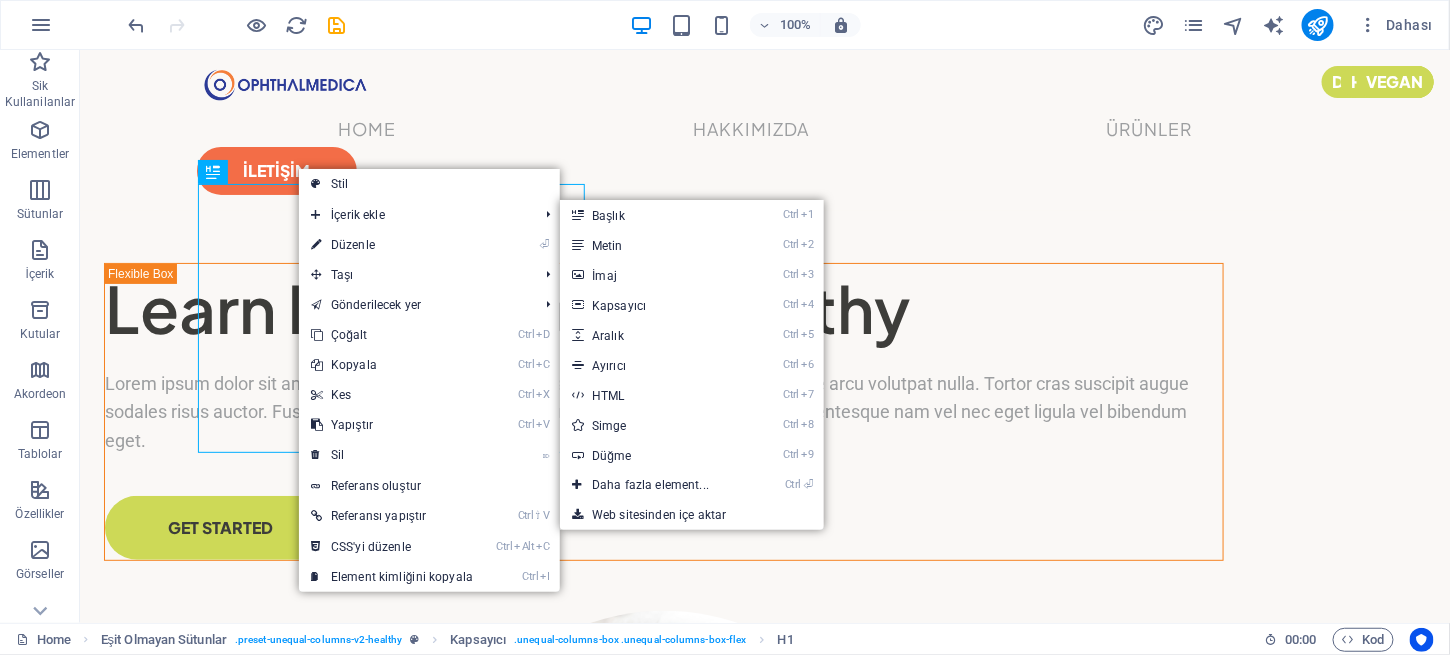 click on "⏎  Düzenle" at bounding box center [392, 245] 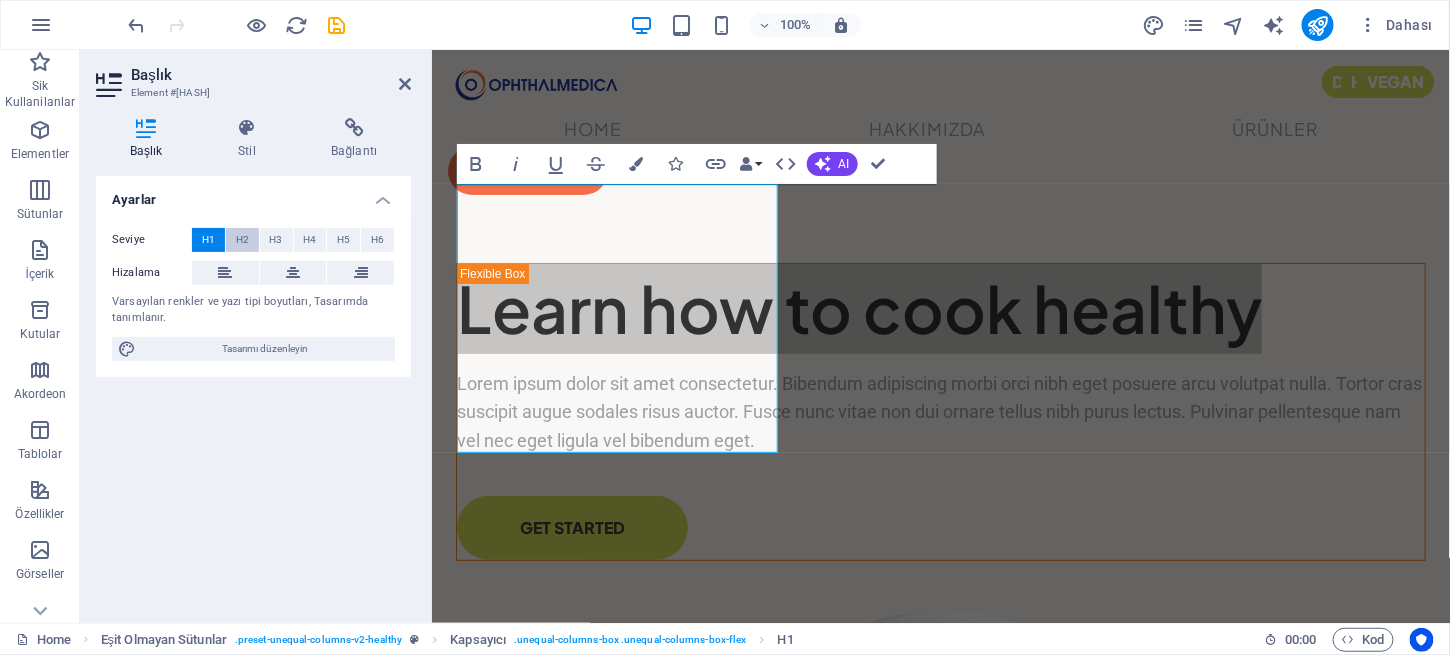 click on "H2" at bounding box center (242, 240) 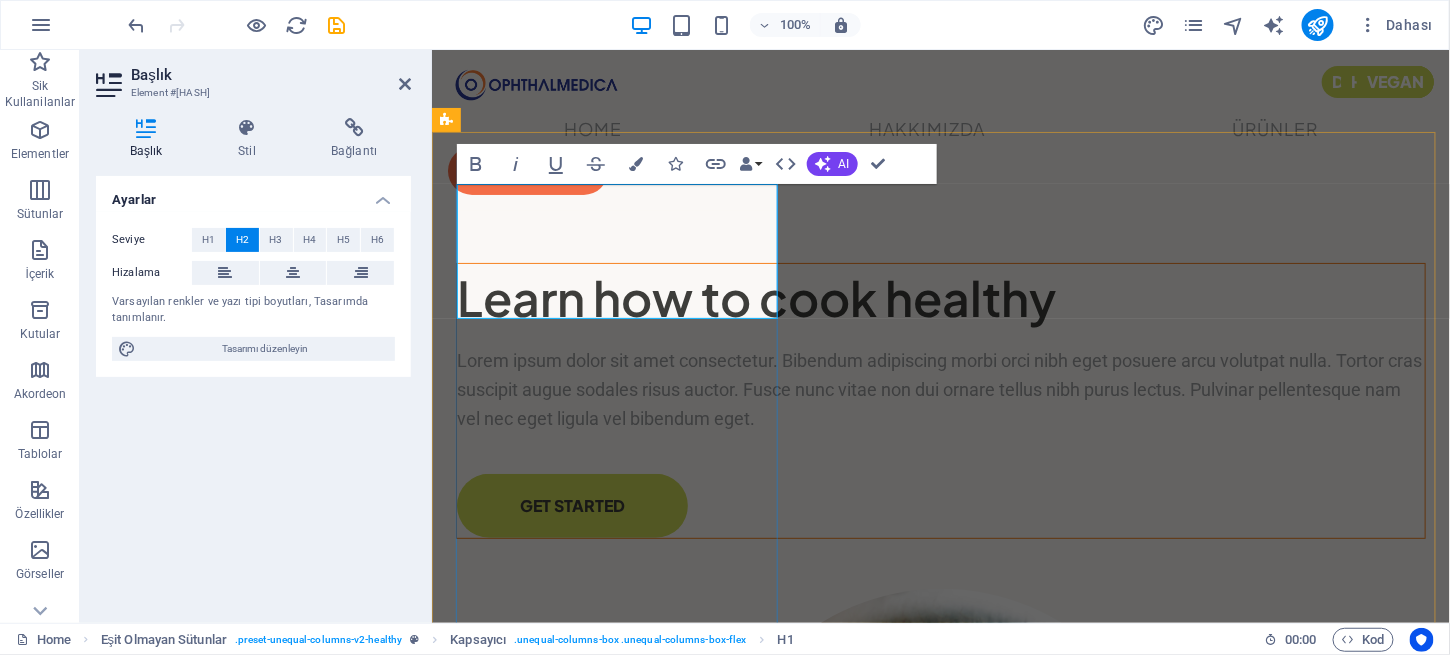 click on "Learn how to cook healthy" at bounding box center (940, 296) 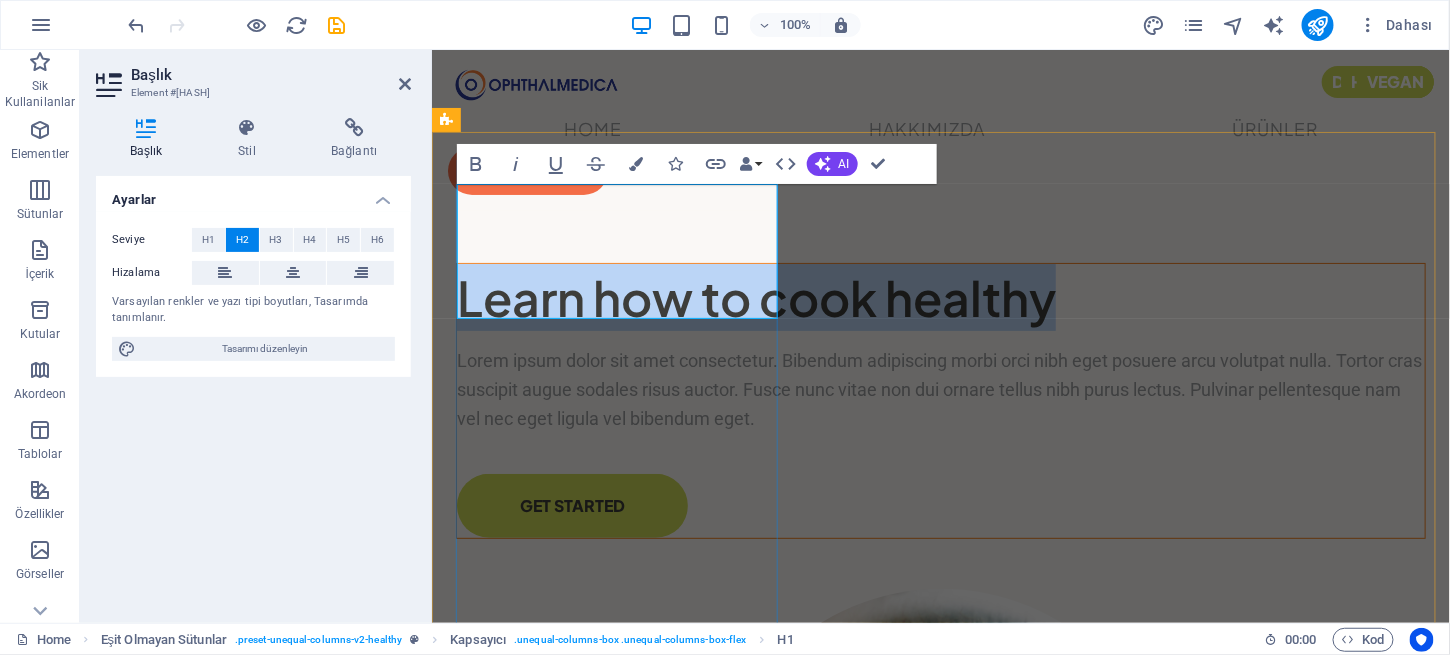 drag, startPoint x: 458, startPoint y: 219, endPoint x: 762, endPoint y: 284, distance: 310.87137 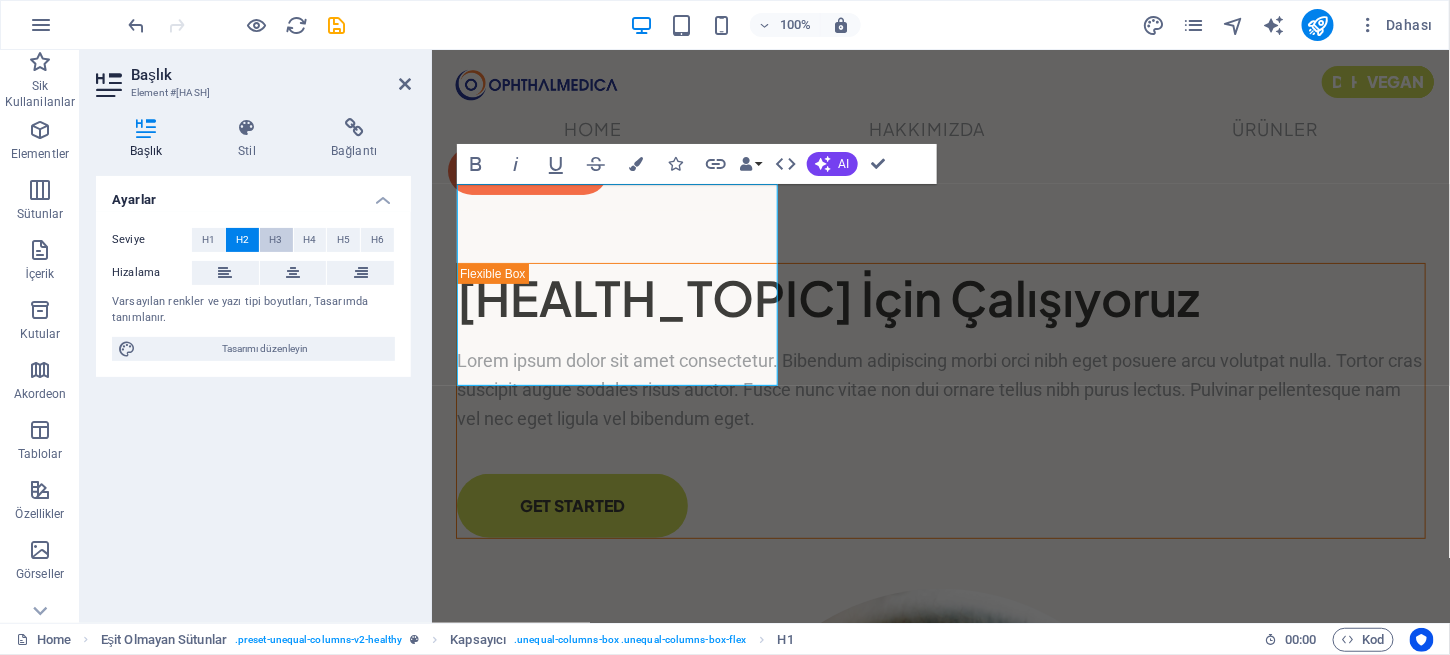 click on "H3" at bounding box center [276, 240] 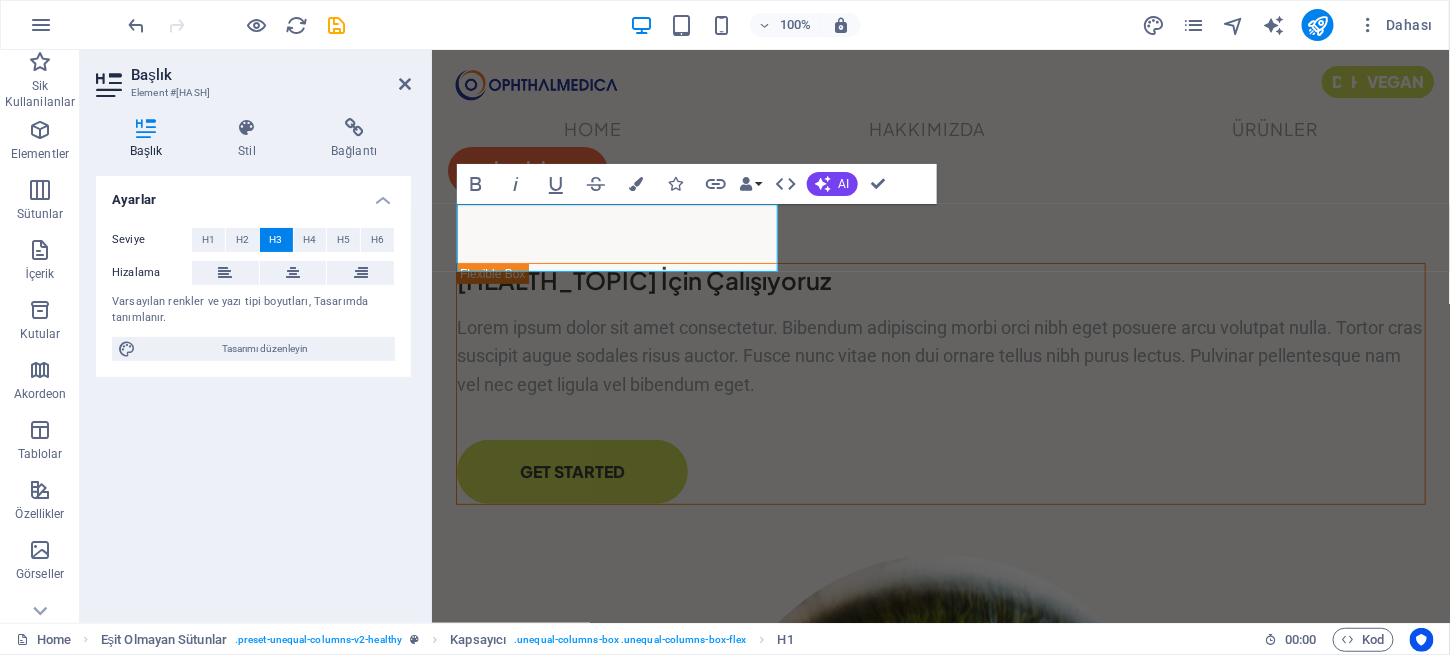 drag, startPoint x: 310, startPoint y: 225, endPoint x: 319, endPoint y: 237, distance: 15 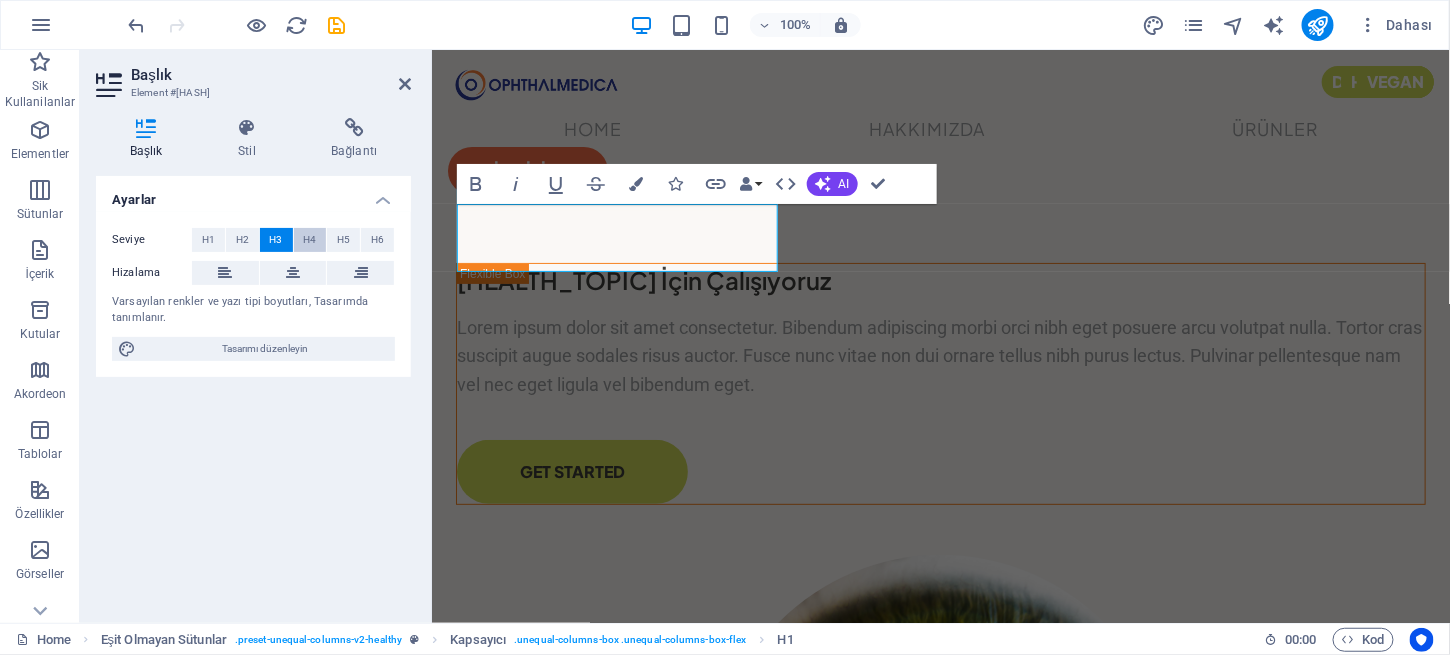 click on "Seviye H1 H2 H3 H4 H5 H6 Hizalama Varsayılan renkler ve yazı tipi boyutları, Tasarımda tanımlanır. Tasarımı düzenleyin" at bounding box center (253, 294) 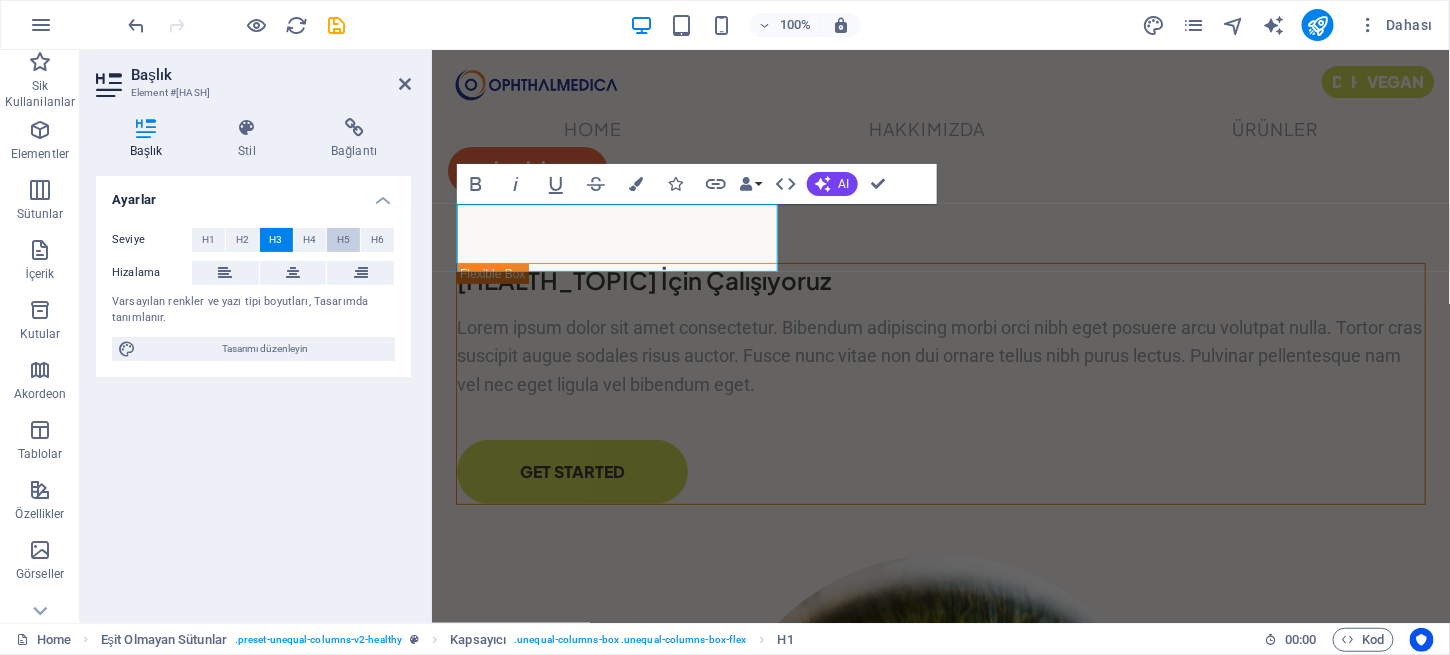 click on "H5" at bounding box center (343, 240) 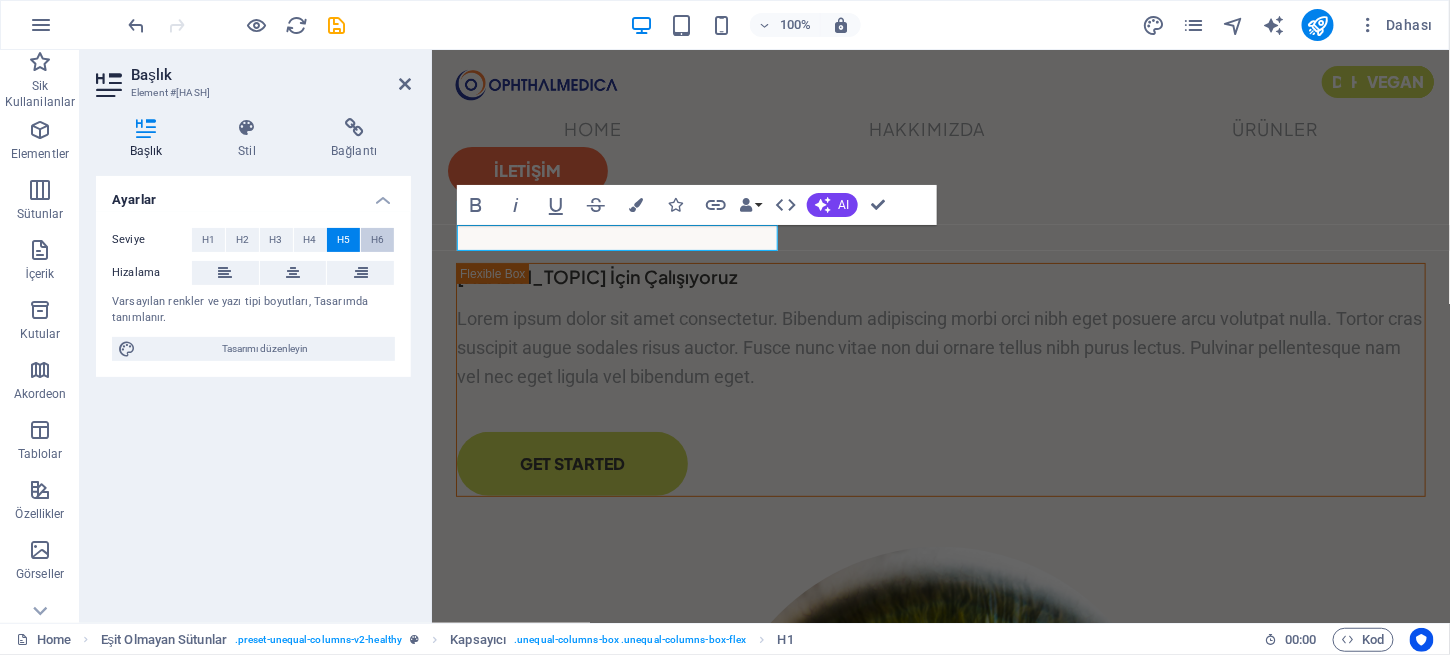 click on "H6" at bounding box center (377, 240) 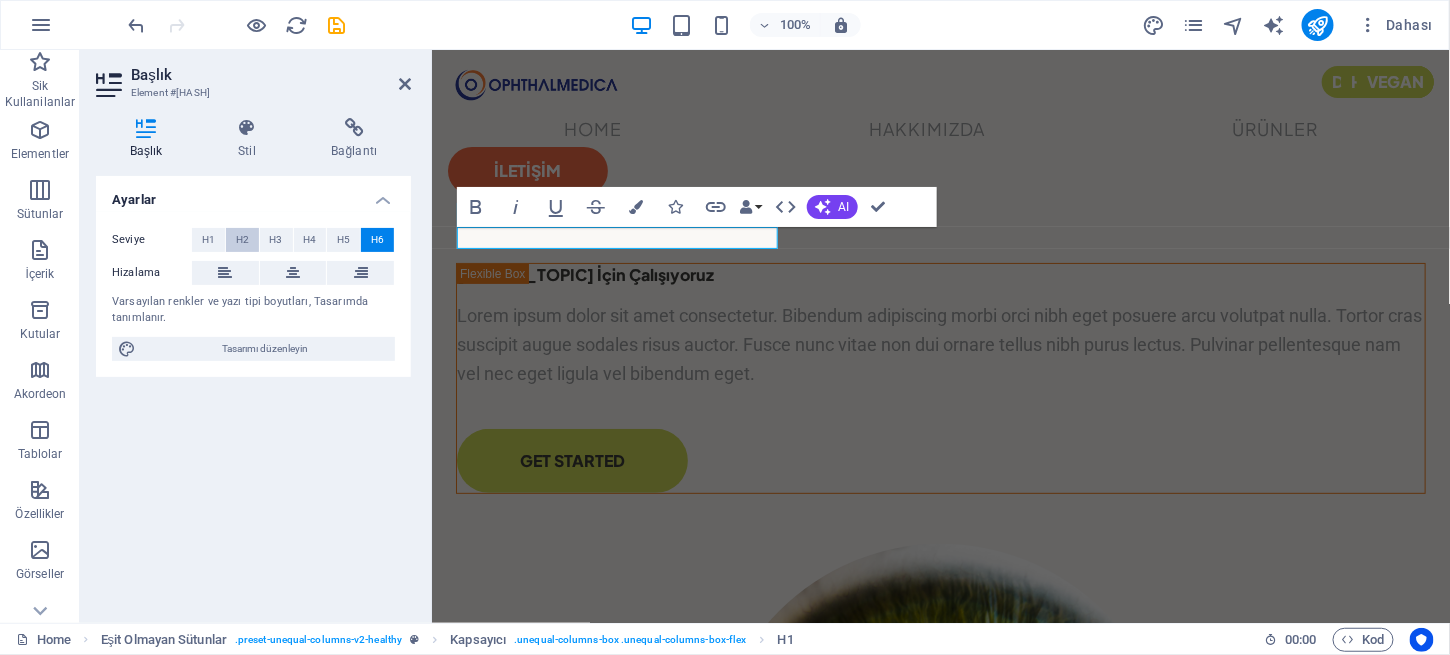 click on "H2" at bounding box center [242, 240] 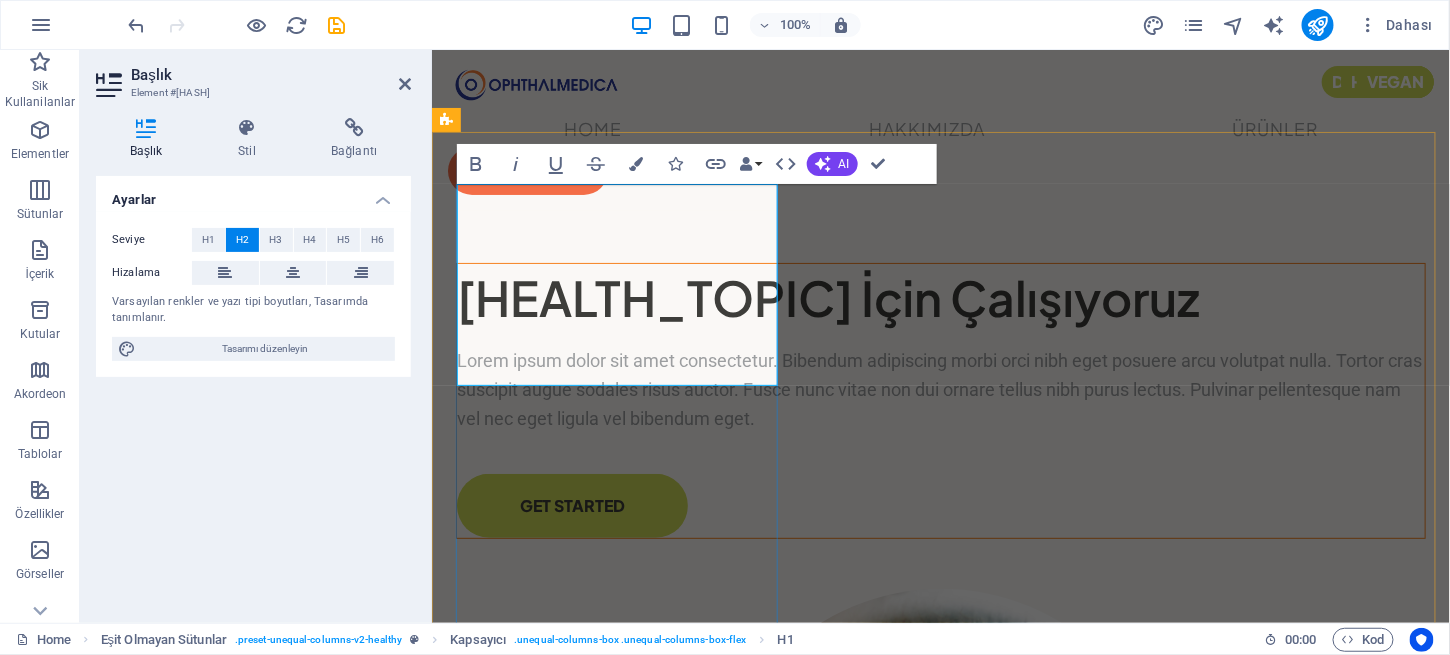 click on "[HEALTH_TOPIC] İçin Çalışıyoruz" at bounding box center (940, 296) 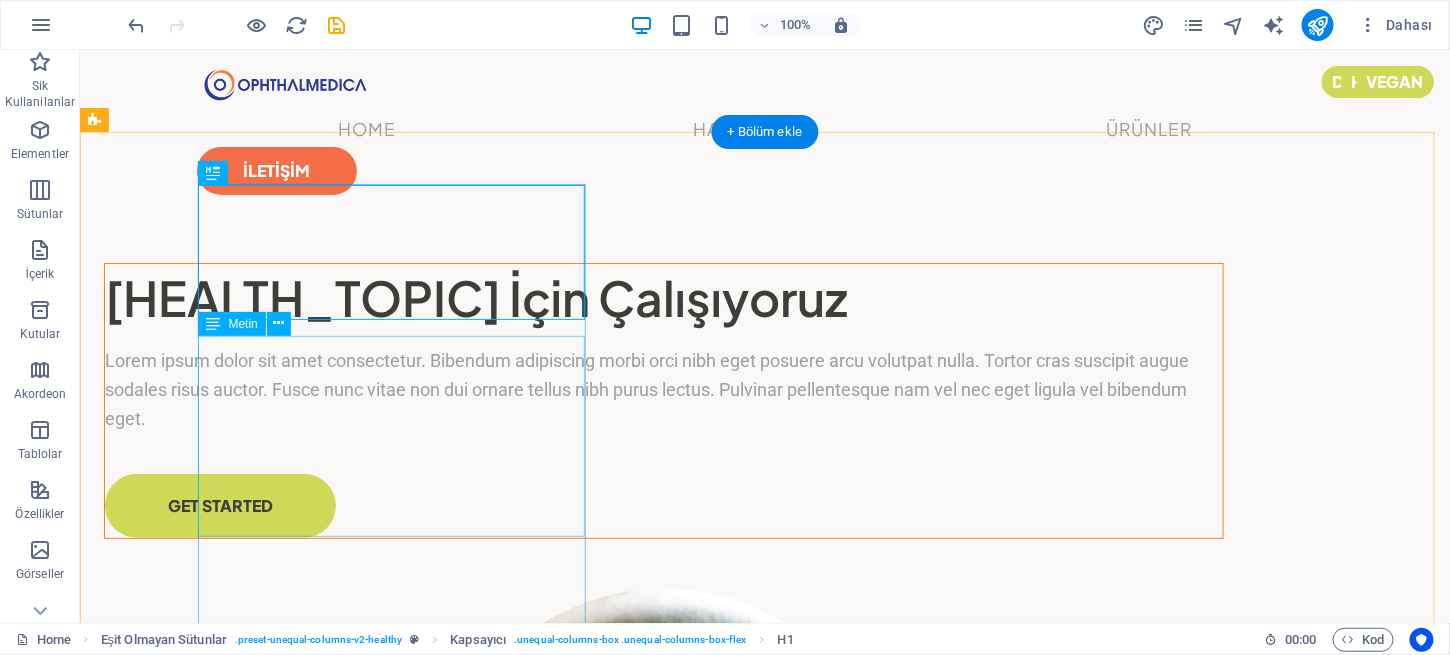 click on "Lorem ipsum dolor sit amet consectetur. Bibendum adipiscing morbi orci nibh eget posuere arcu volutpat nulla. Tortor cras suscipit augue sodales risus auctor. Fusce nunc vitae non dui ornare tellus nibh purus lectus. Pulvinar pellentesque nam vel nec eget ligula vel bibendum eget." at bounding box center (663, 389) 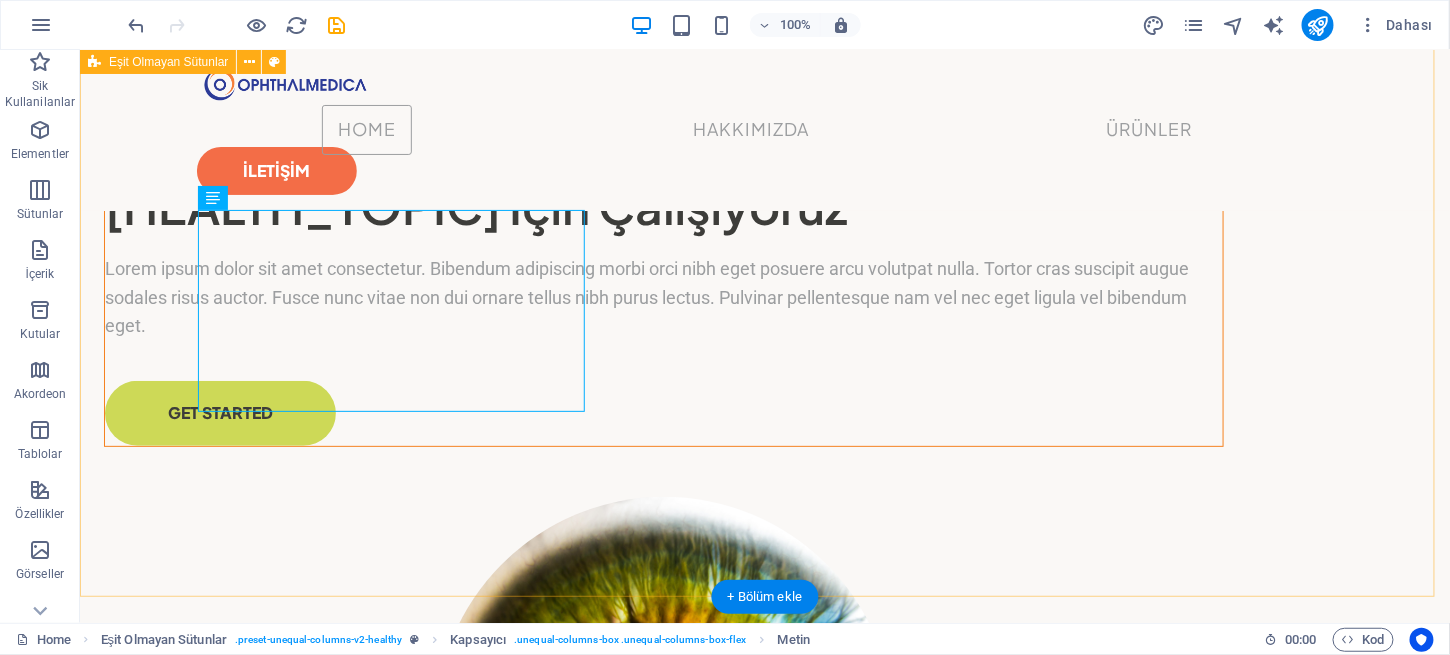 scroll, scrollTop: 0, scrollLeft: 0, axis: both 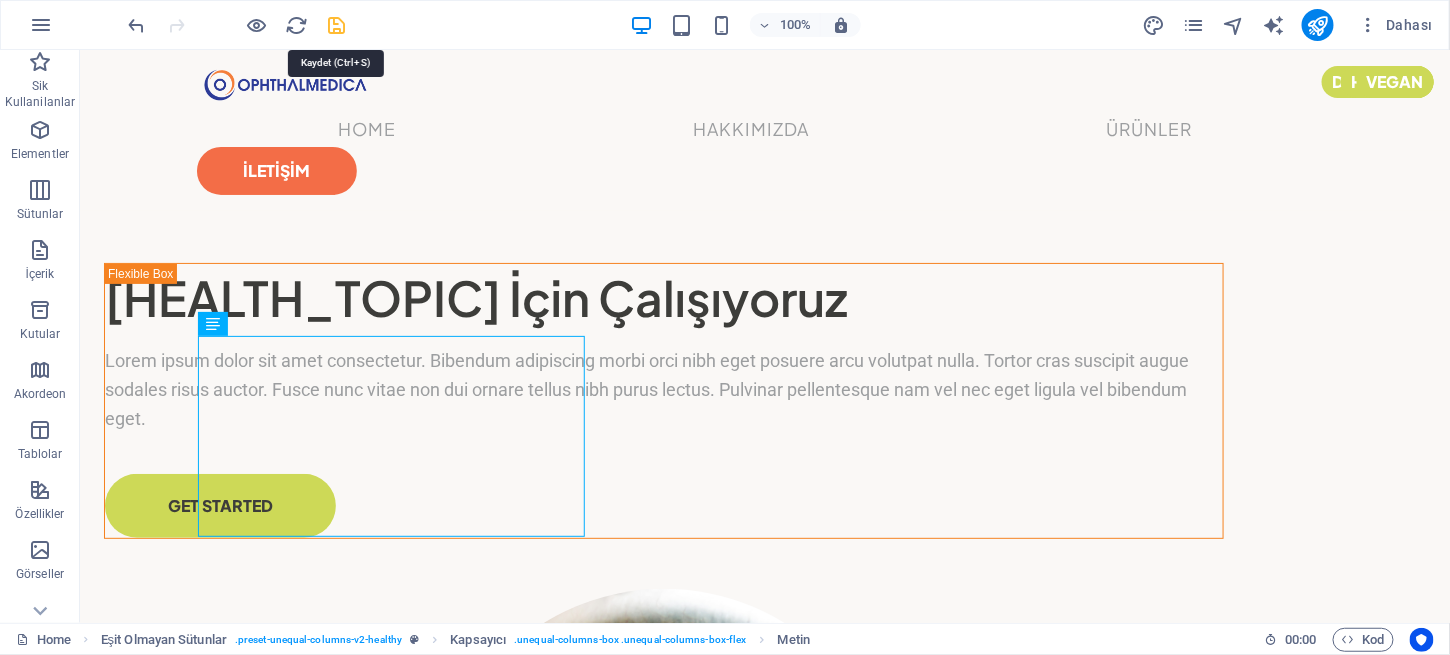 click at bounding box center [337, 25] 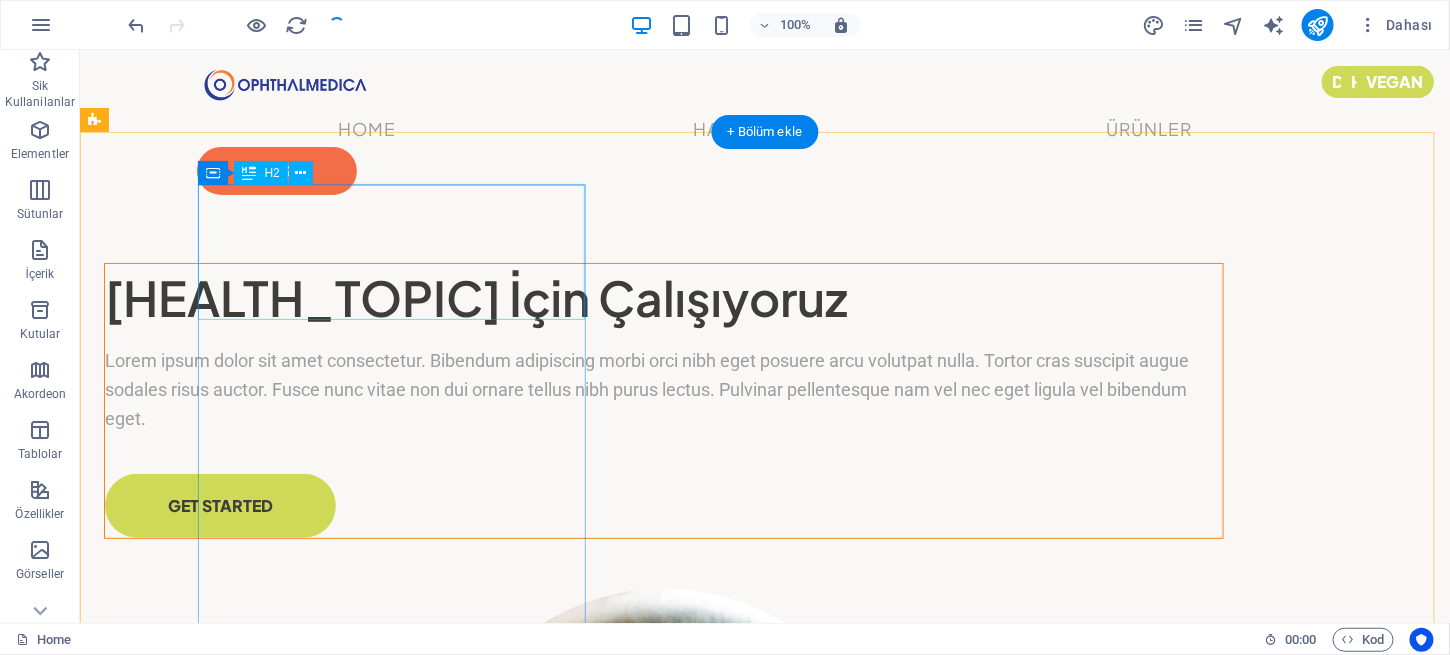 click on "[HEALTH_TOPIC] İçin Çalışıyoruz" at bounding box center (663, 296) 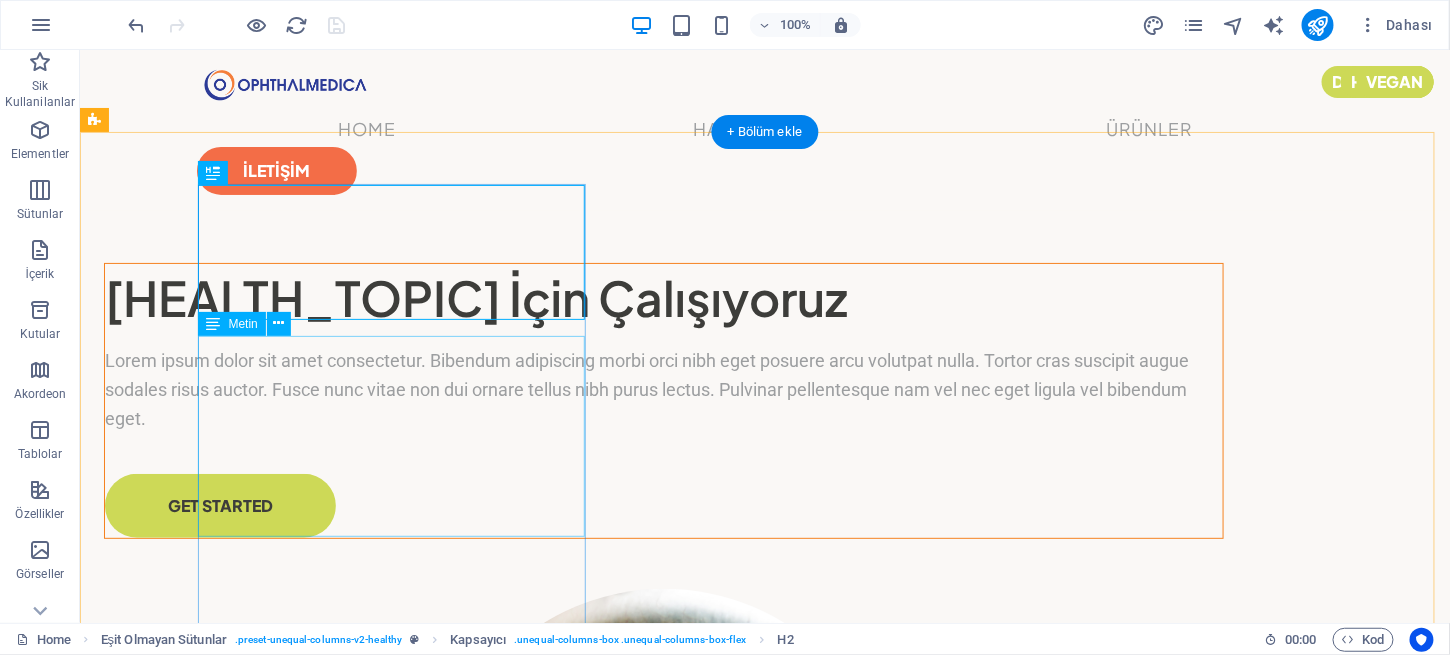 click on "Lorem ipsum dolor sit amet consectetur. Bibendum adipiscing morbi orci nibh eget posuere arcu volutpat nulla. Tortor cras suscipit augue sodales risus auctor. Fusce nunc vitae non dui ornare tellus nibh purus lectus. Pulvinar pellentesque nam vel nec eget ligula vel bibendum eget." at bounding box center [663, 389] 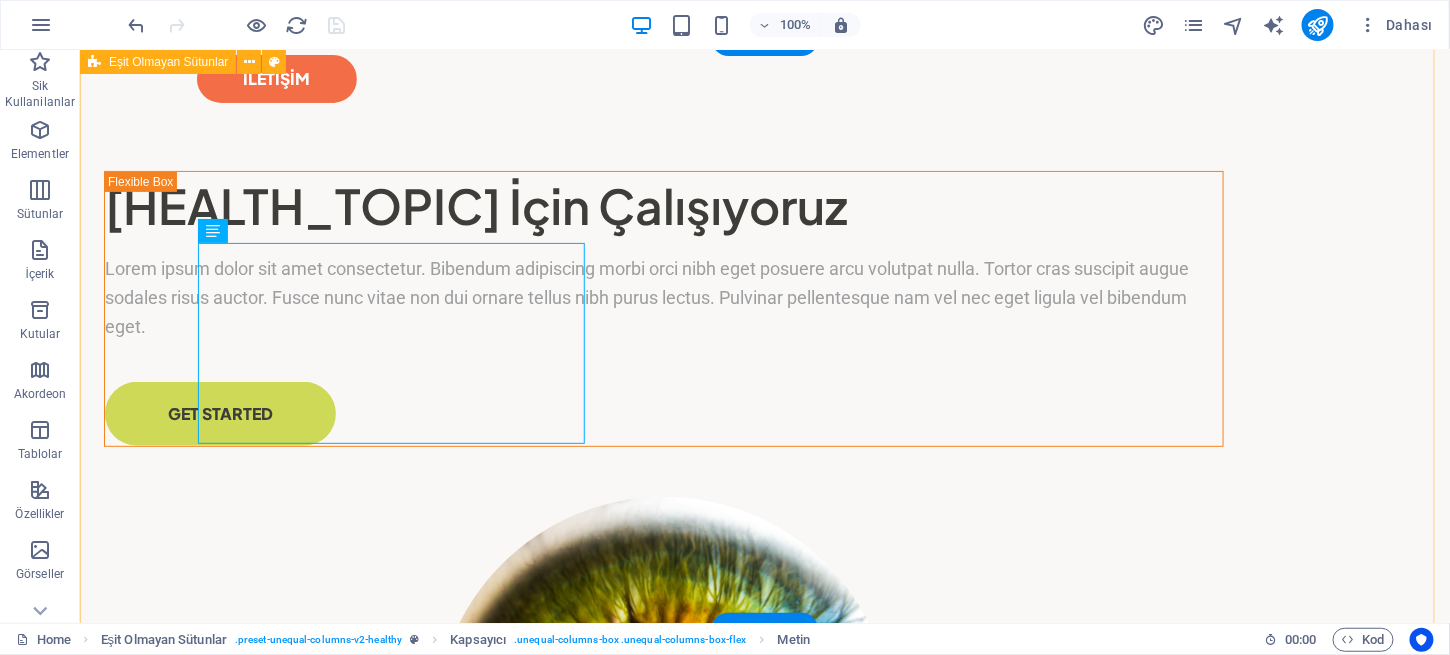 scroll, scrollTop: 94, scrollLeft: 0, axis: vertical 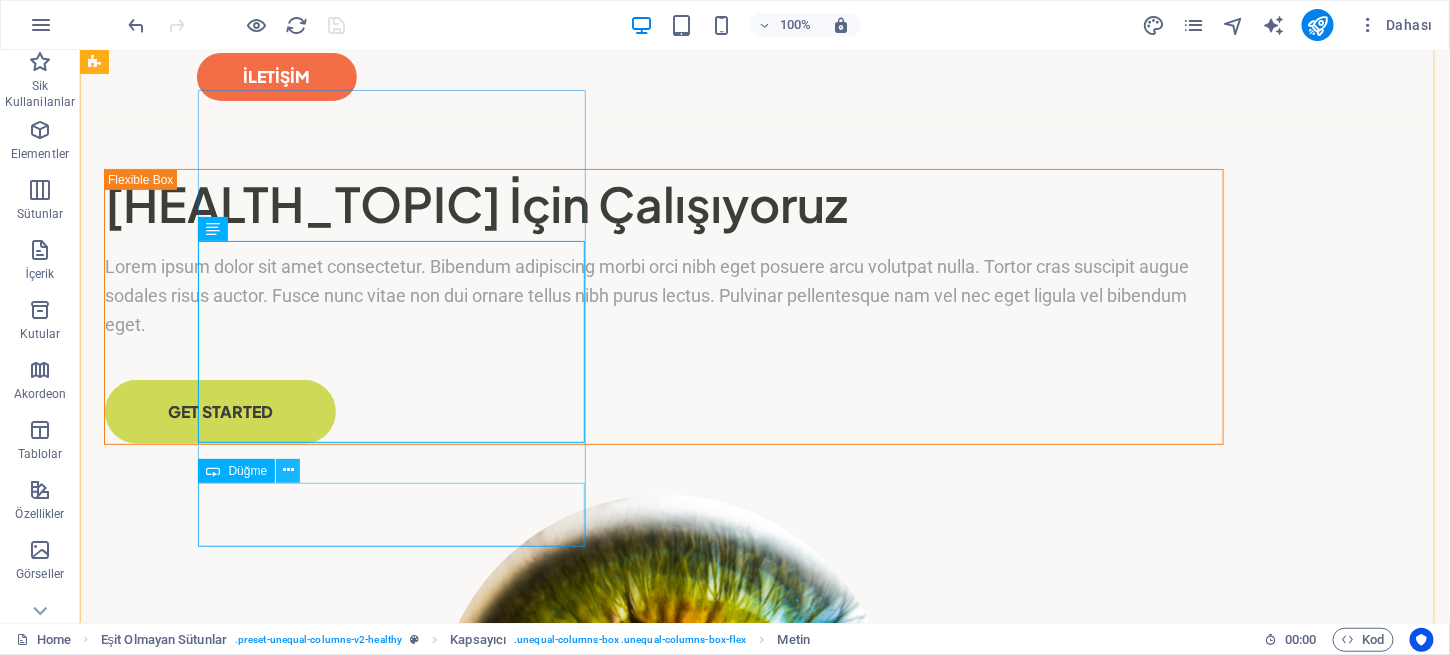 click at bounding box center [288, 470] 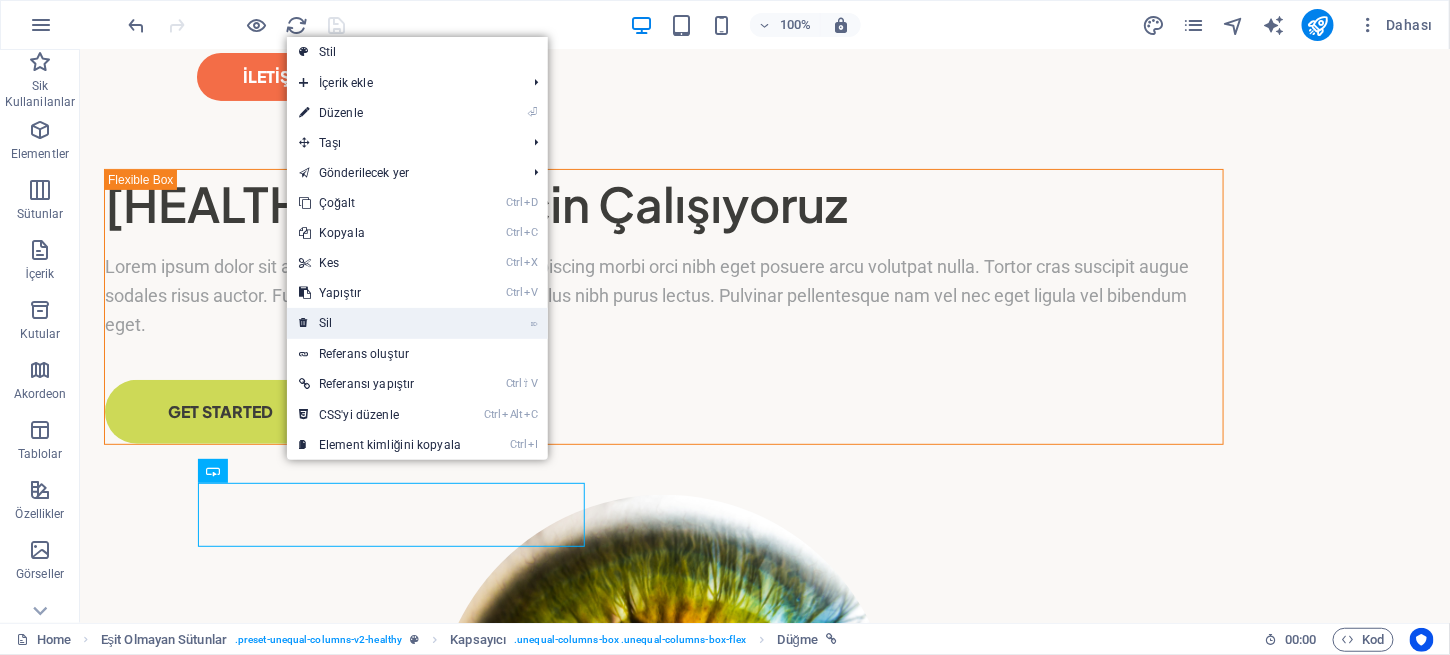 click on "⌦  Sil" at bounding box center (380, 323) 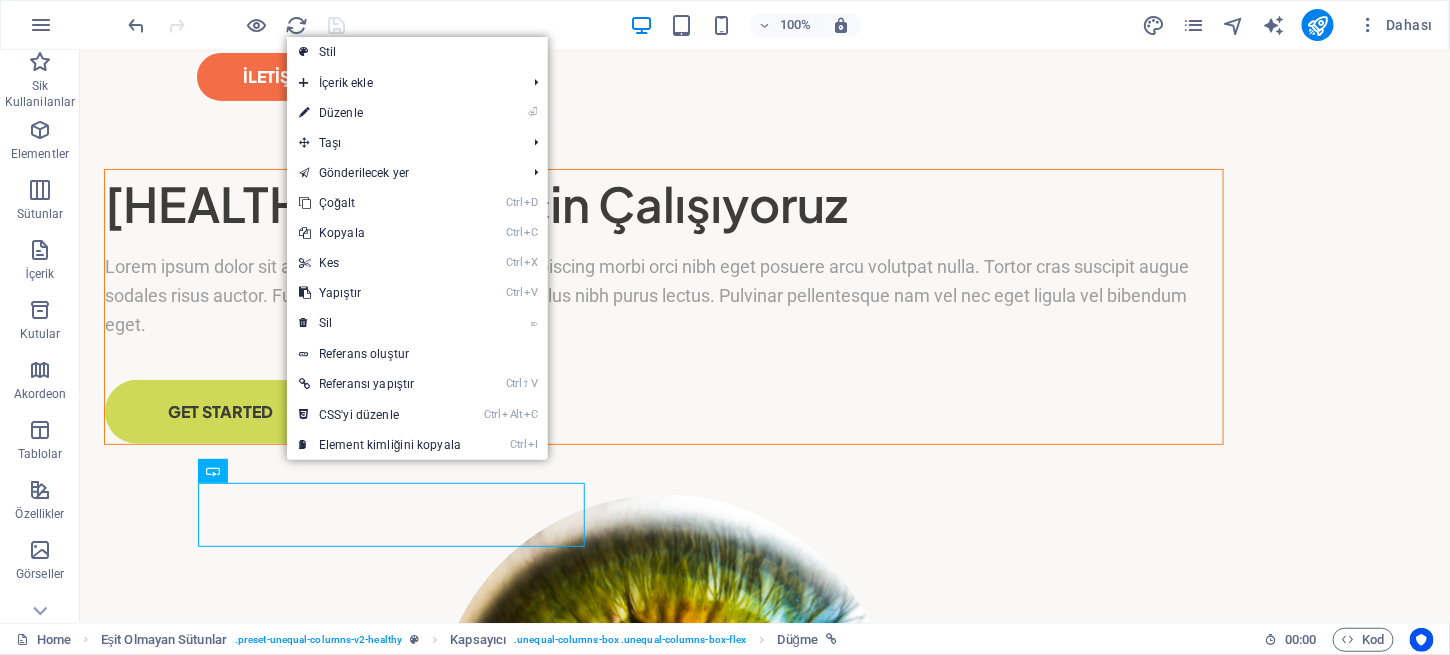 scroll, scrollTop: 126, scrollLeft: 0, axis: vertical 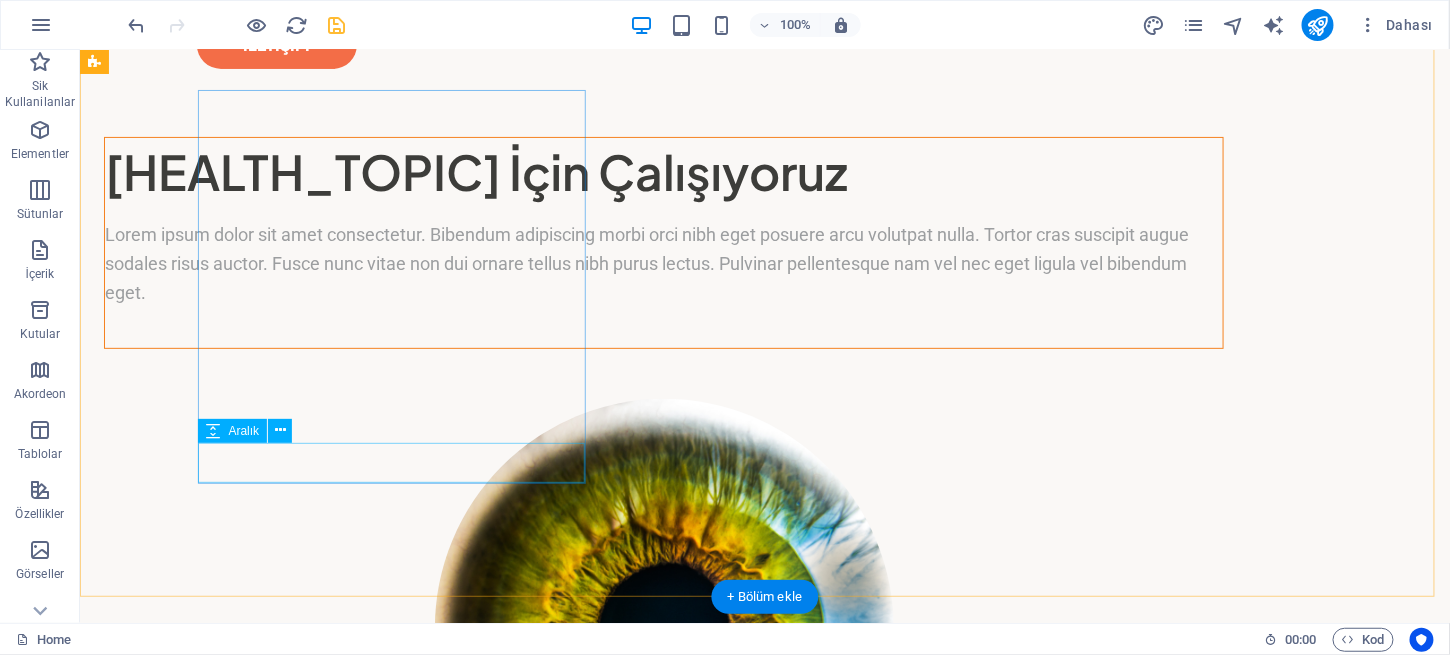 click at bounding box center [663, 327] 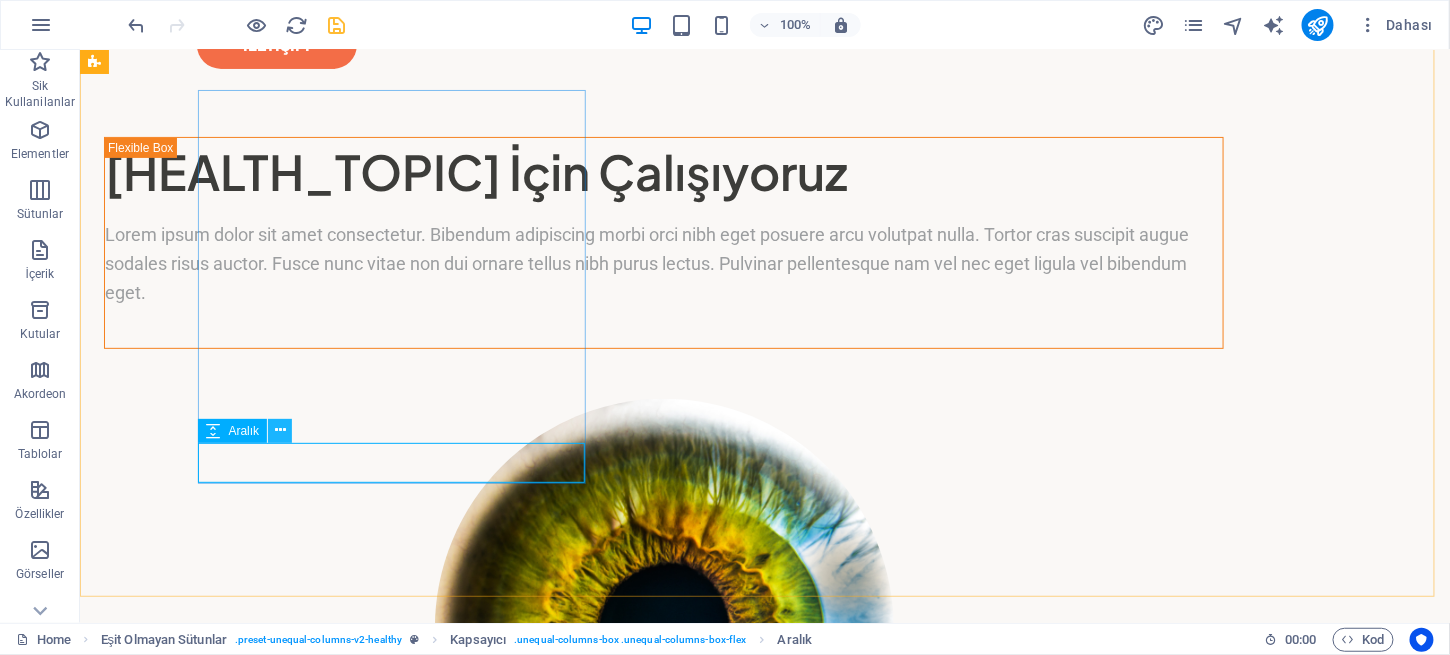 click at bounding box center [280, 430] 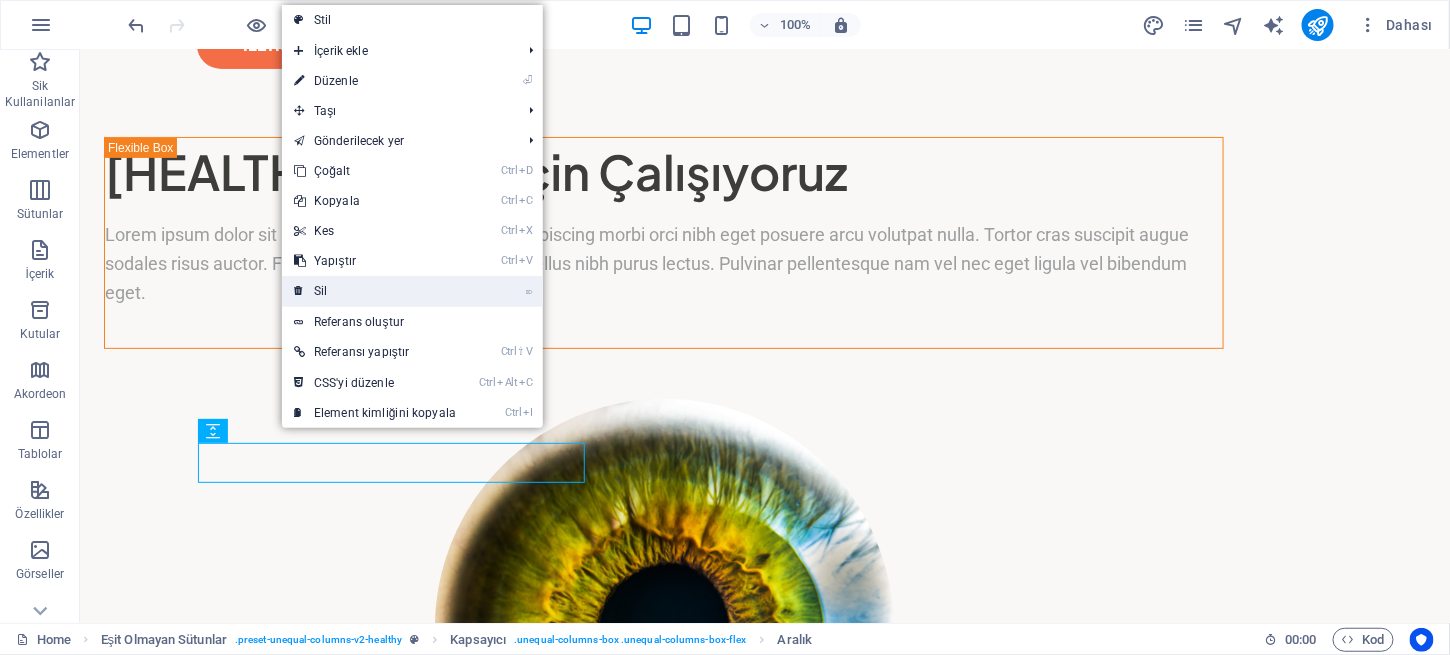 click on "⌦  Sil" at bounding box center [375, 291] 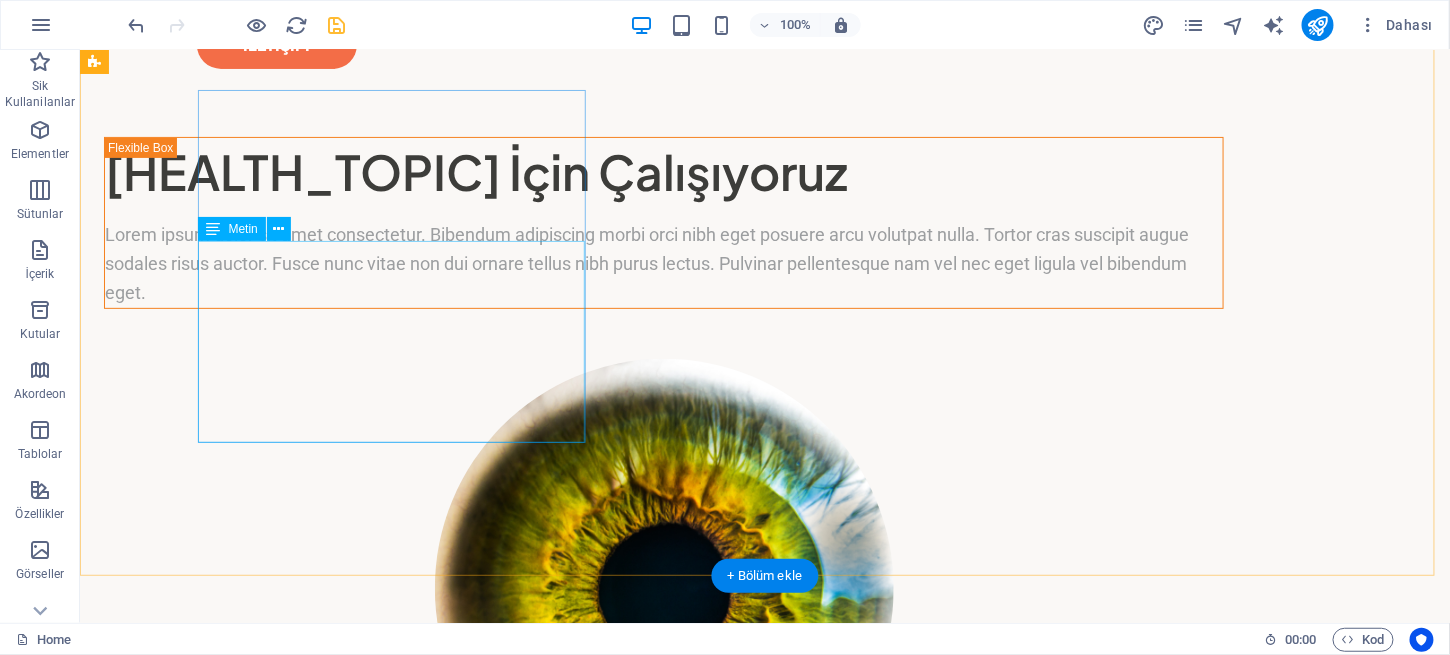 scroll, scrollTop: 146, scrollLeft: 0, axis: vertical 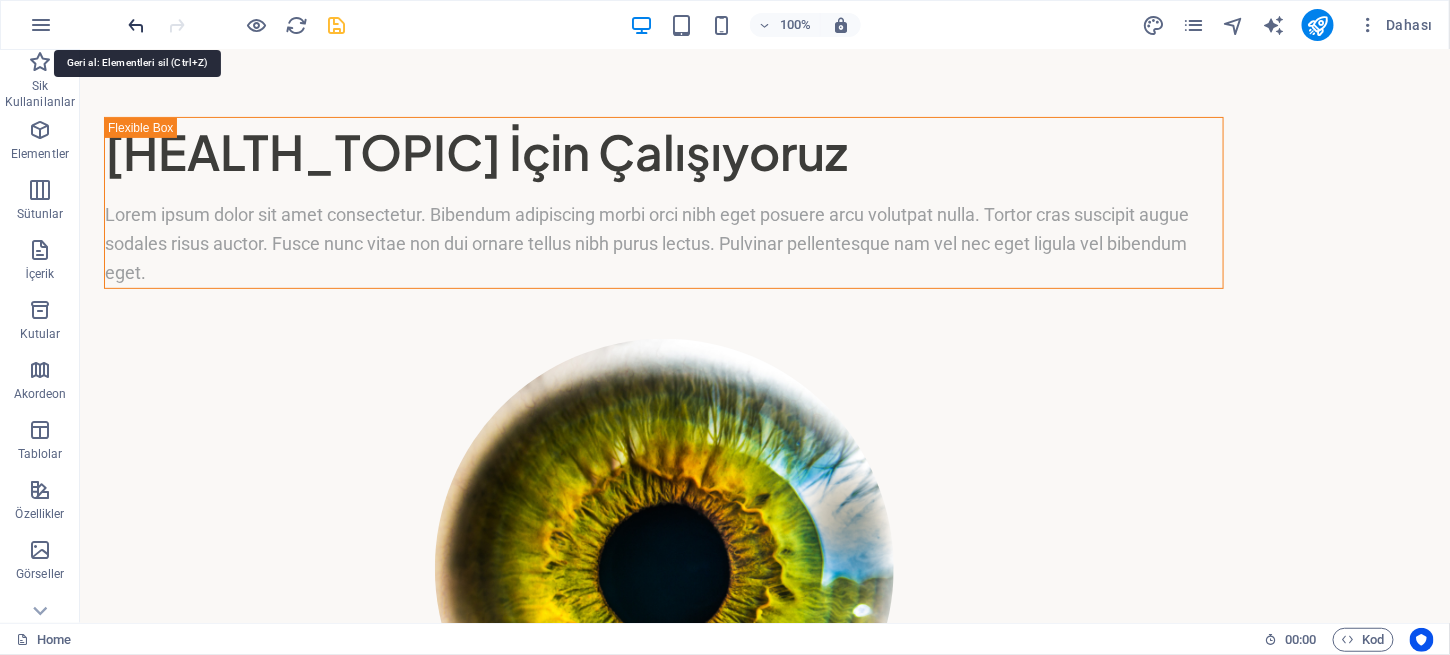 click at bounding box center [137, 25] 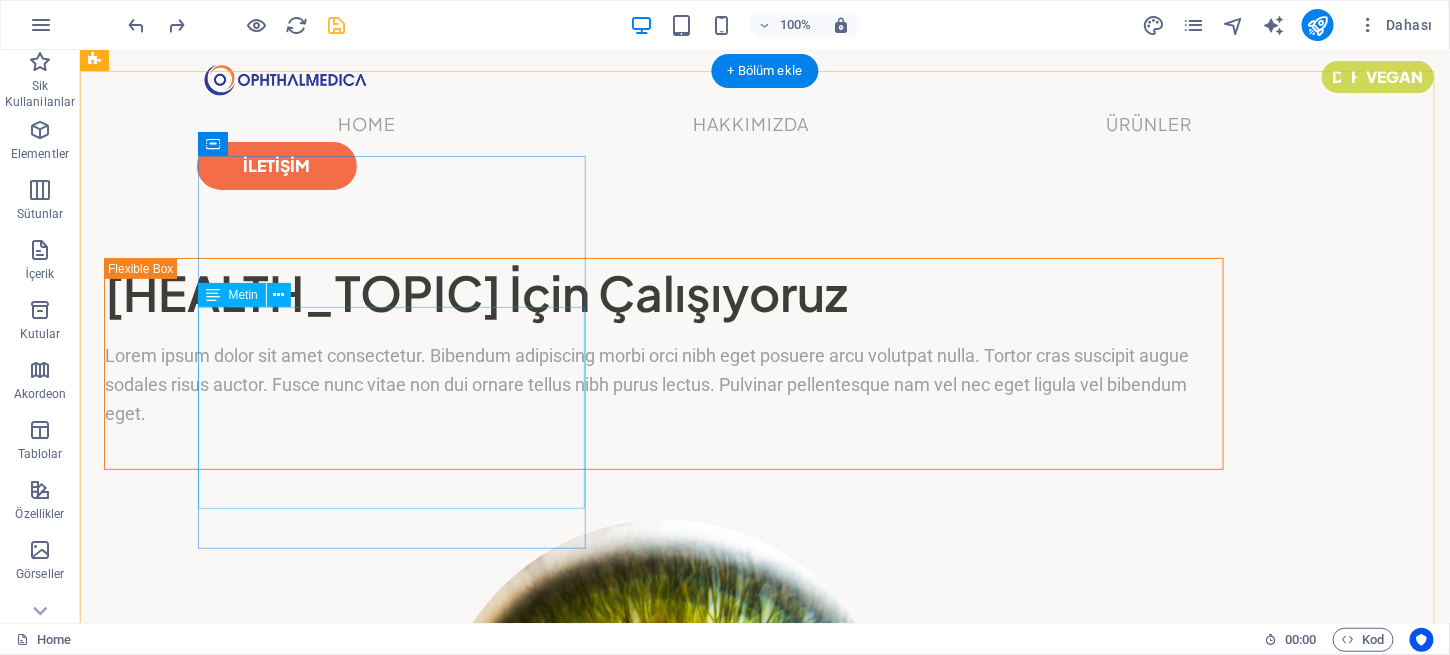 scroll, scrollTop: 0, scrollLeft: 0, axis: both 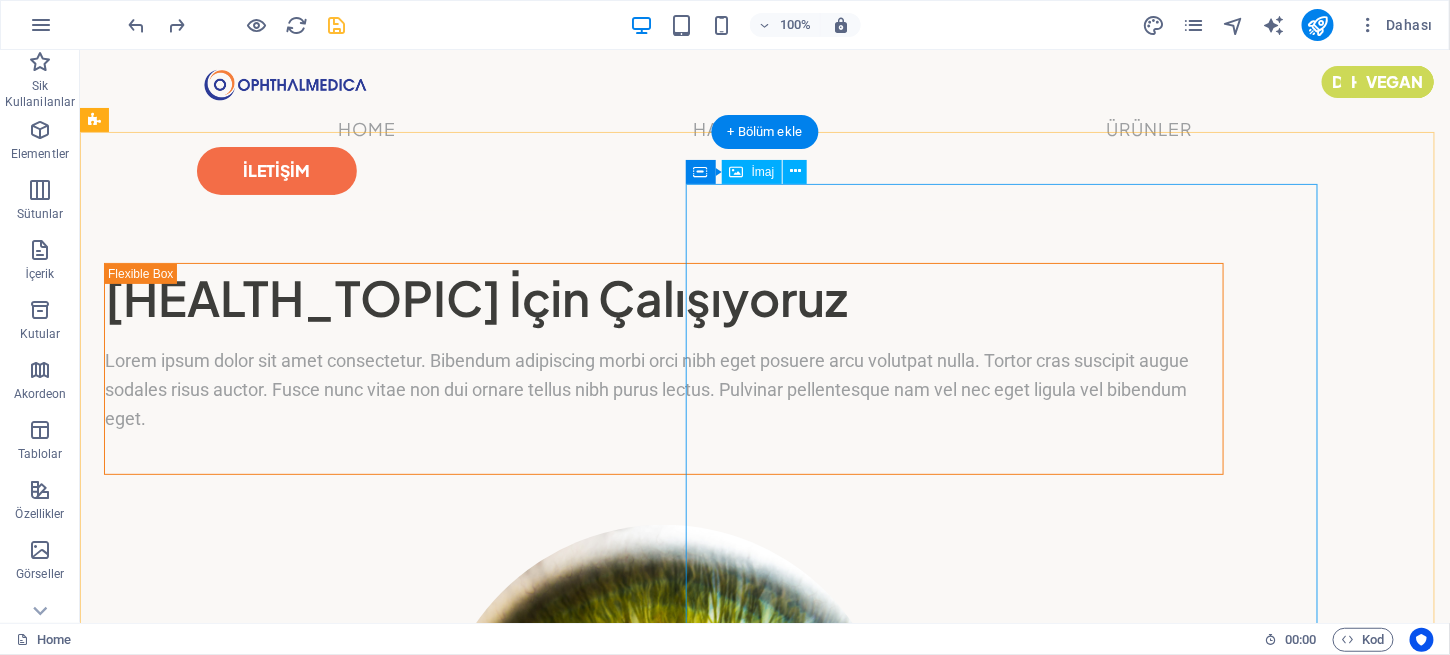 click at bounding box center (663, 753) 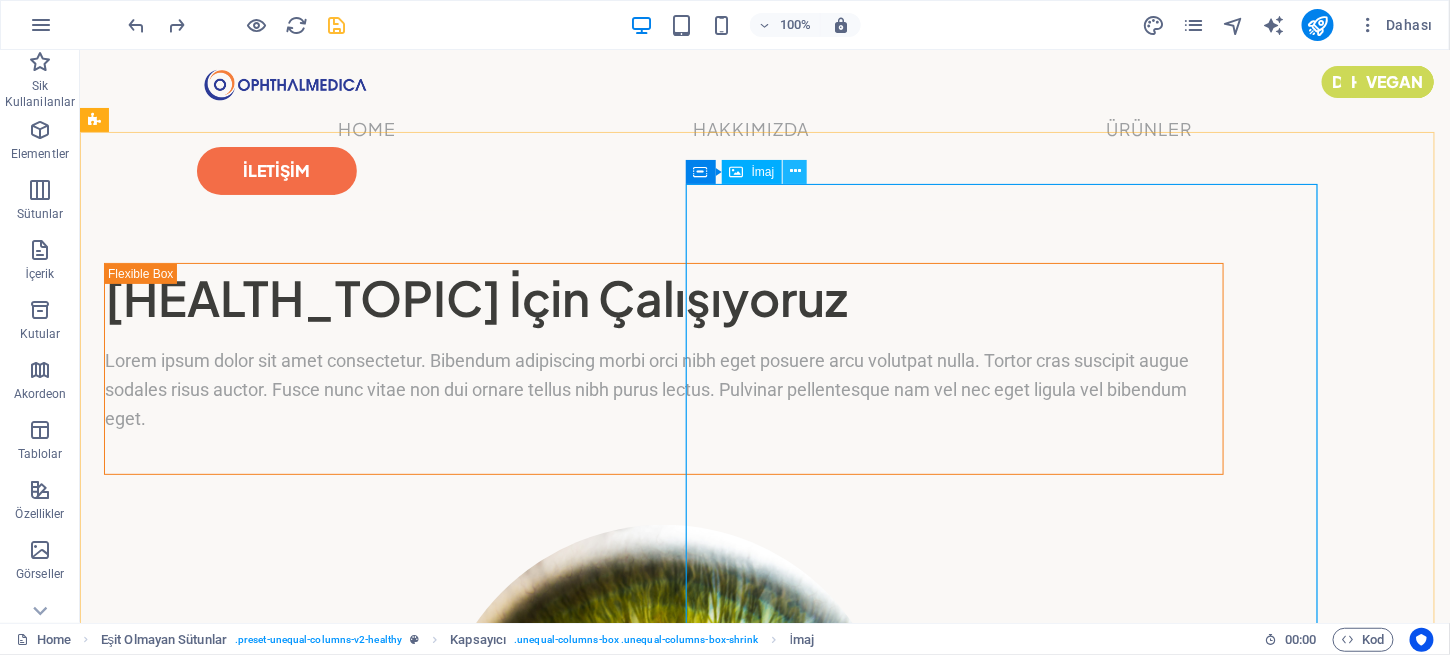 click at bounding box center (795, 171) 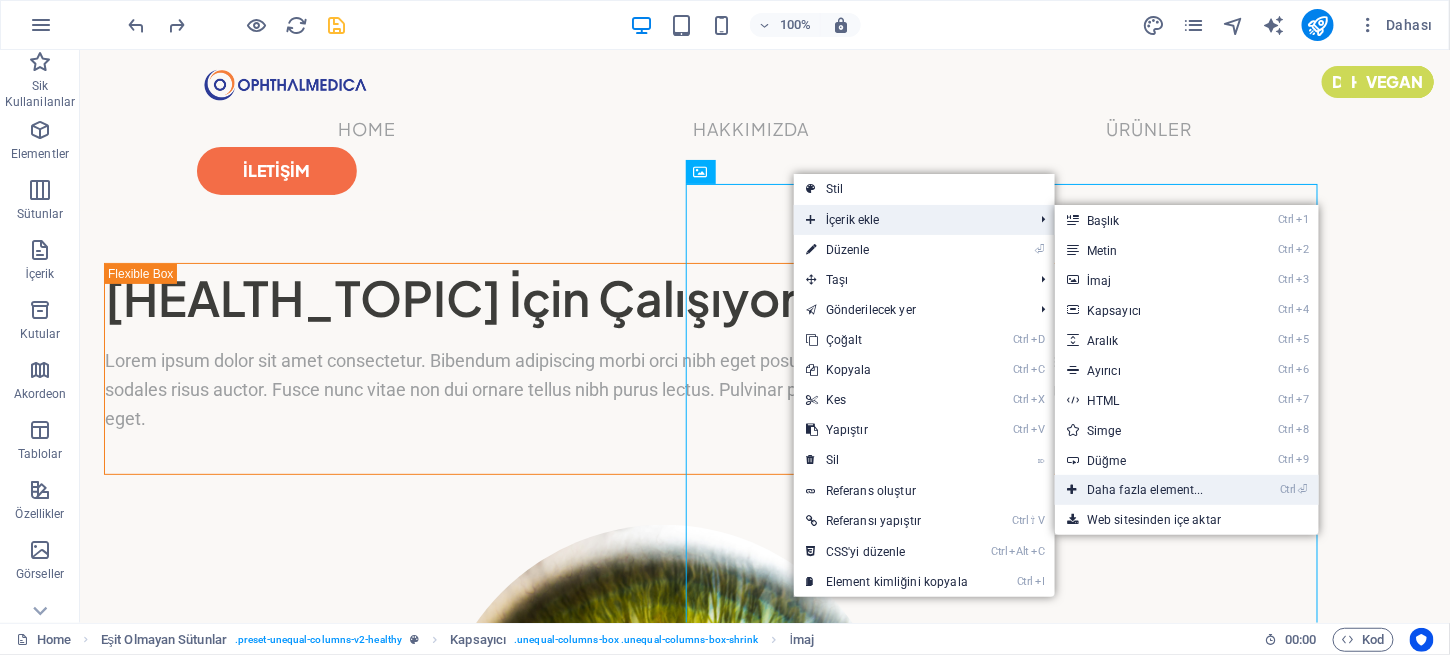 click on "Ctrl ⏎  Daha fazla element..." at bounding box center [1149, 490] 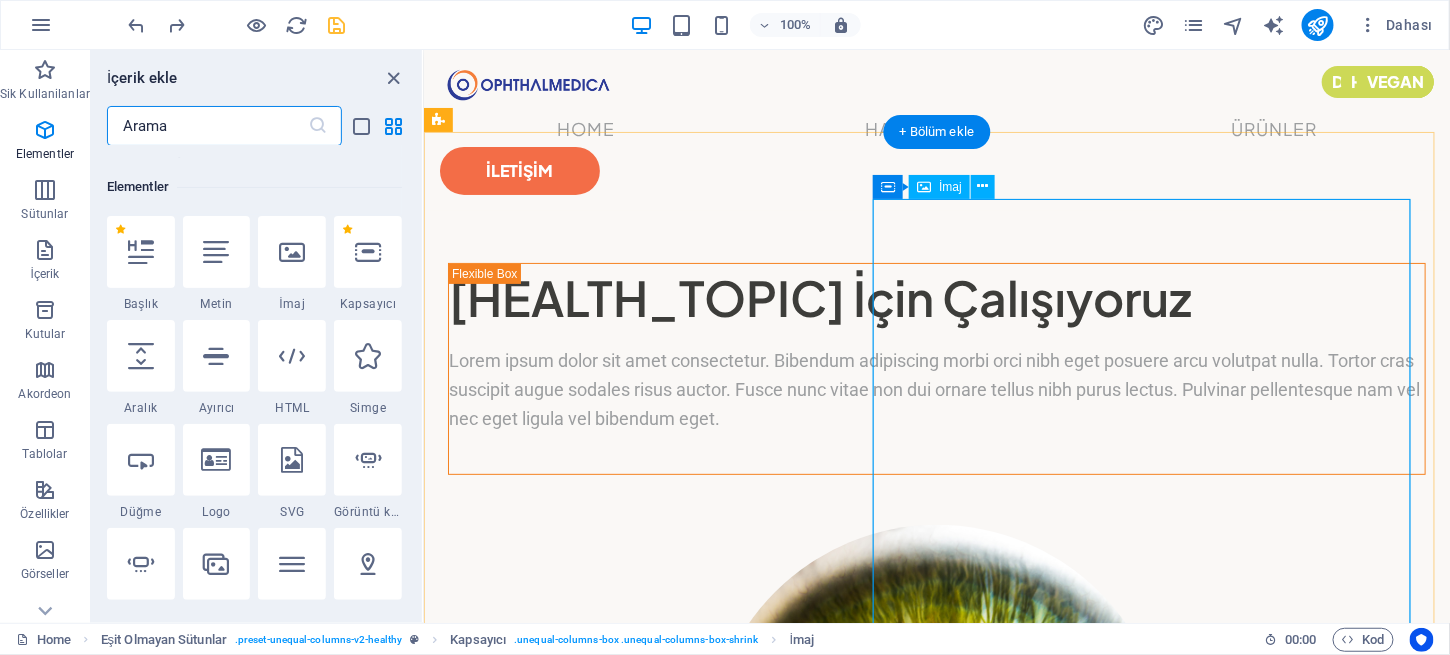 scroll, scrollTop: 212, scrollLeft: 0, axis: vertical 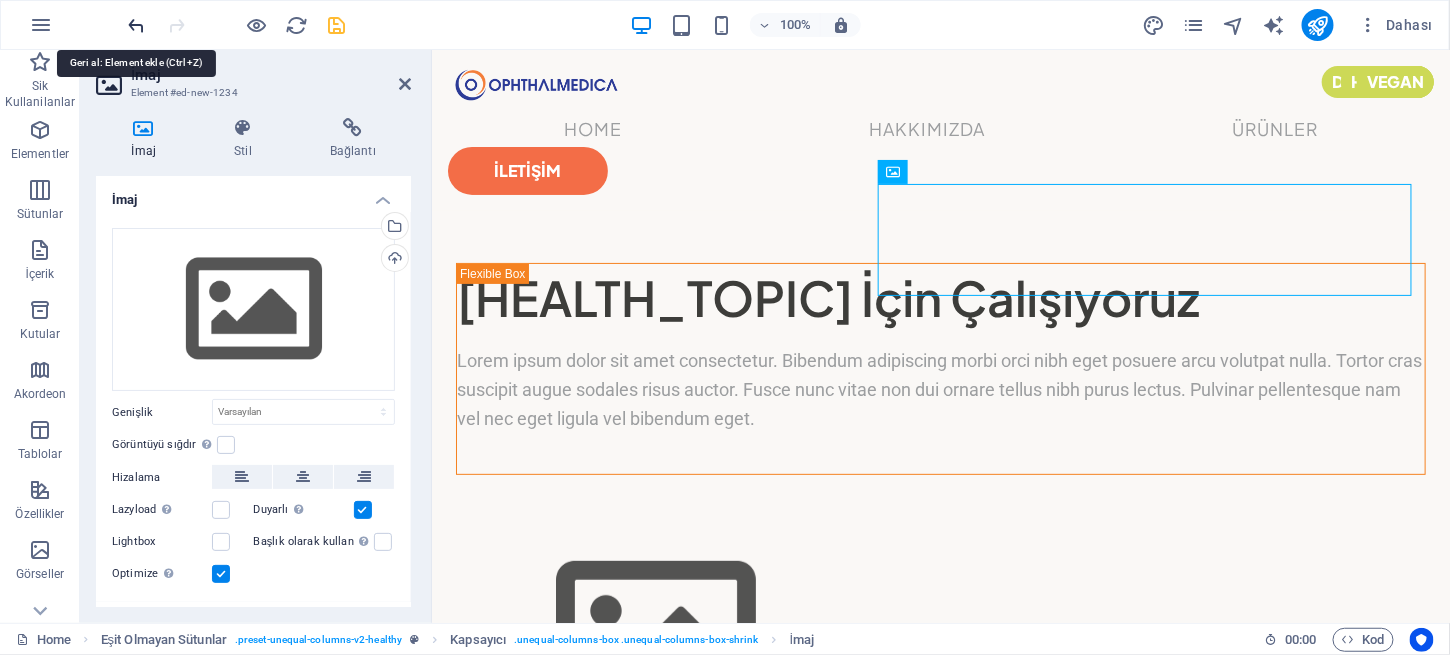 click at bounding box center [137, 25] 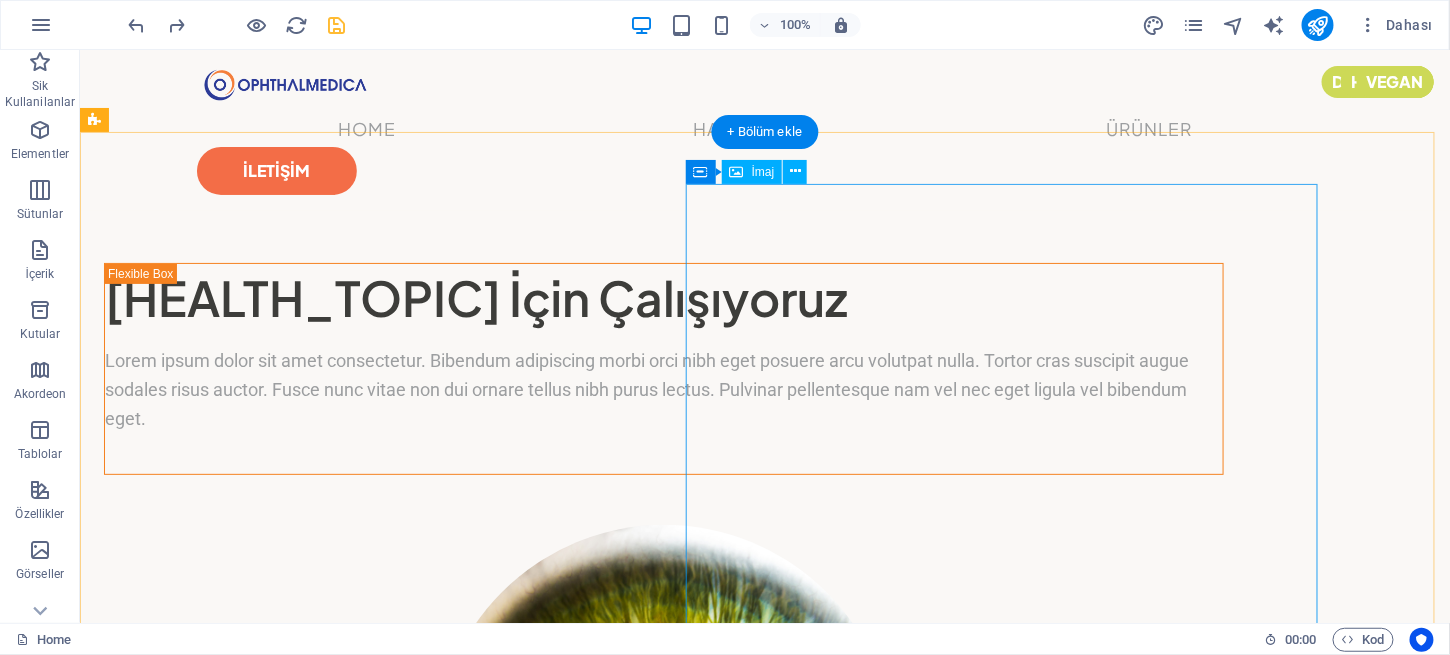 click at bounding box center (663, 753) 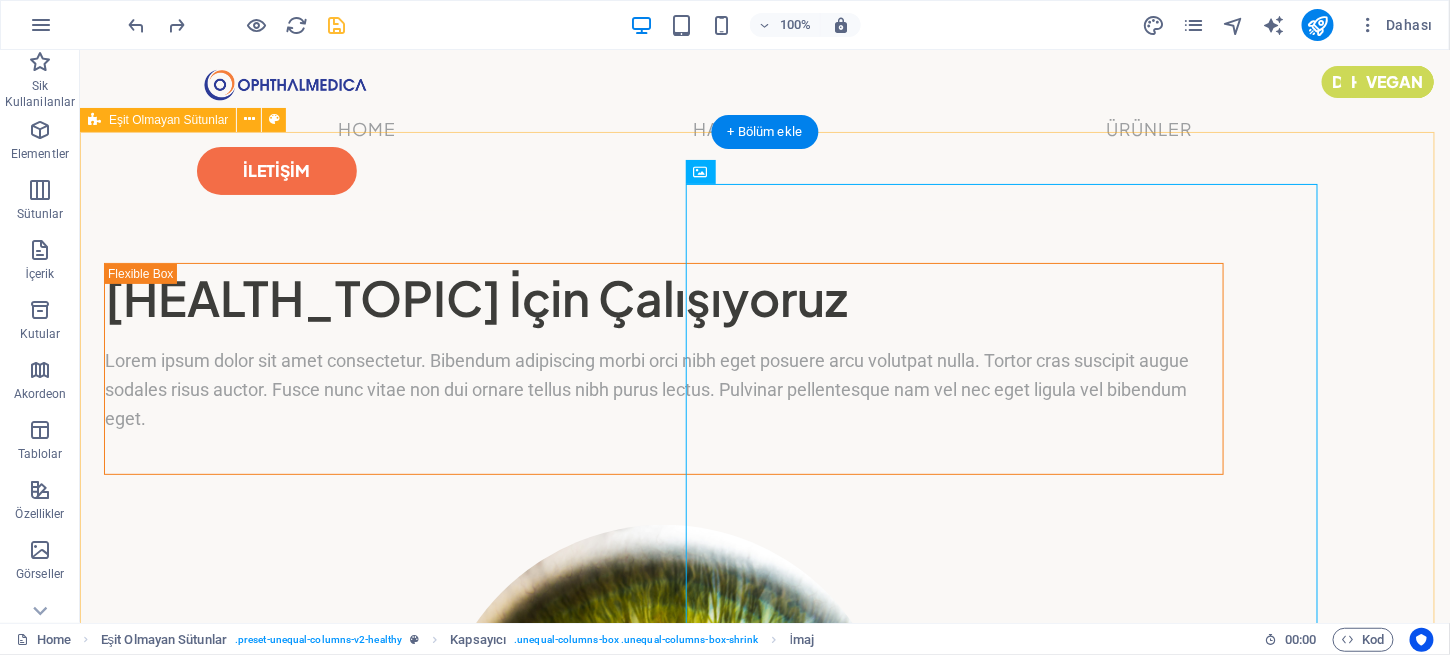 click on "[HEALTH_TOPIC] İçin Çalışıyoruz Lorem ipsum dolor sit amet consectetur. Bibendum adipiscing morbi orci nibh eget posuere arcu volutpat nulla. Tortor cras suscipit augue sodales risus auctor. Fusce nunc vitae non dui ornare tellus nibh purus lectus. Pulvinar pellentesque nam vel nec eget ligula vel bibendum eget." at bounding box center (764, 636) 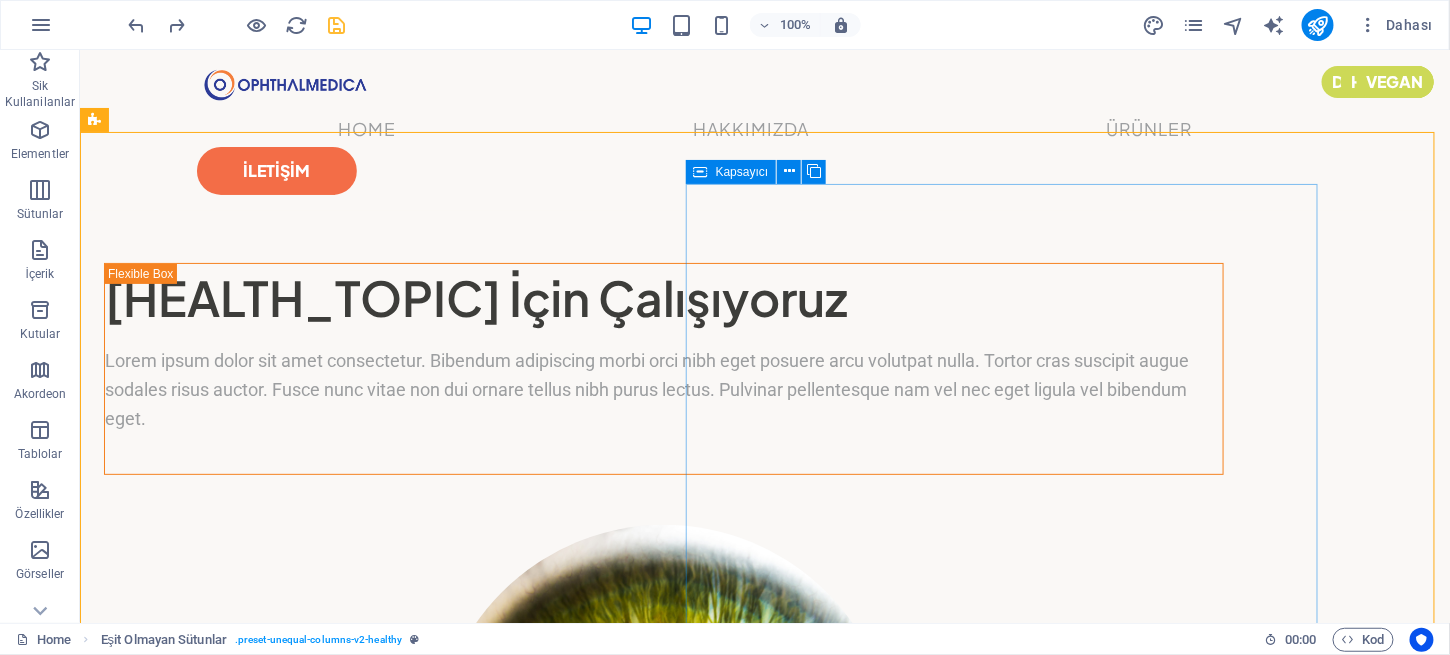 click at bounding box center (701, 172) 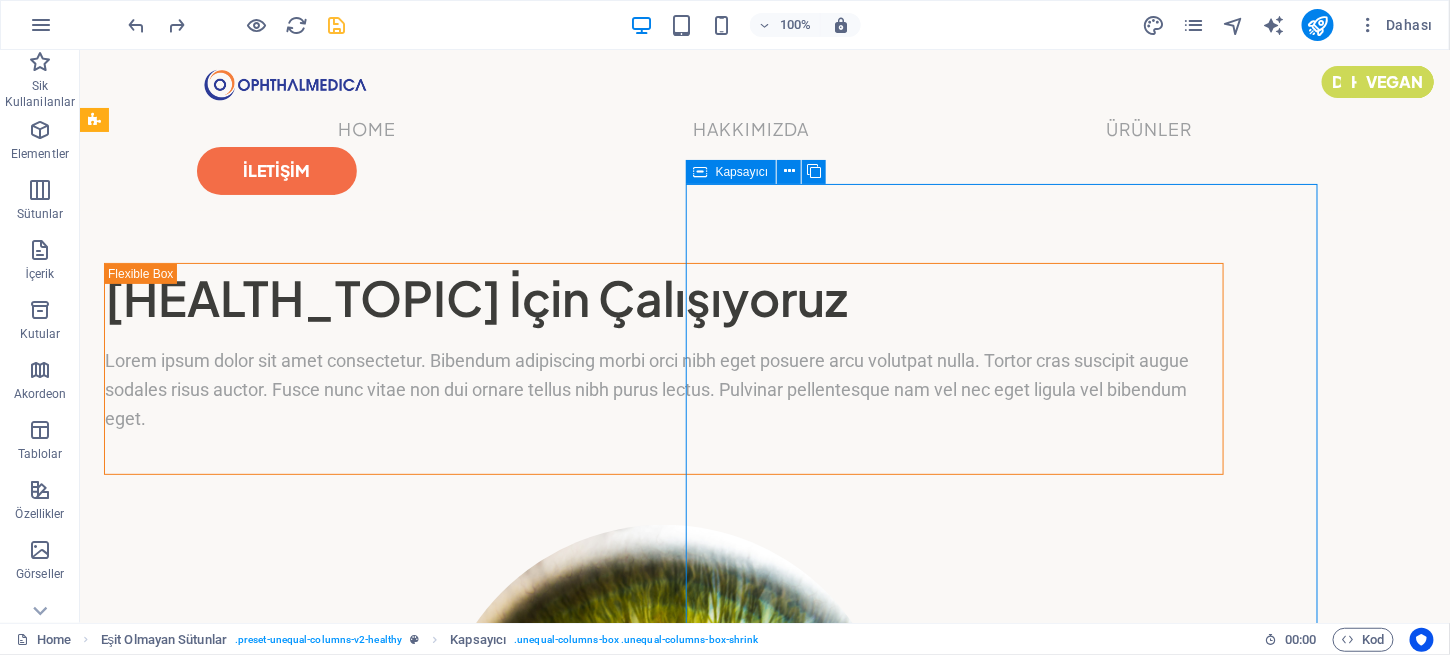 click on "Kapsayıcı" at bounding box center (742, 172) 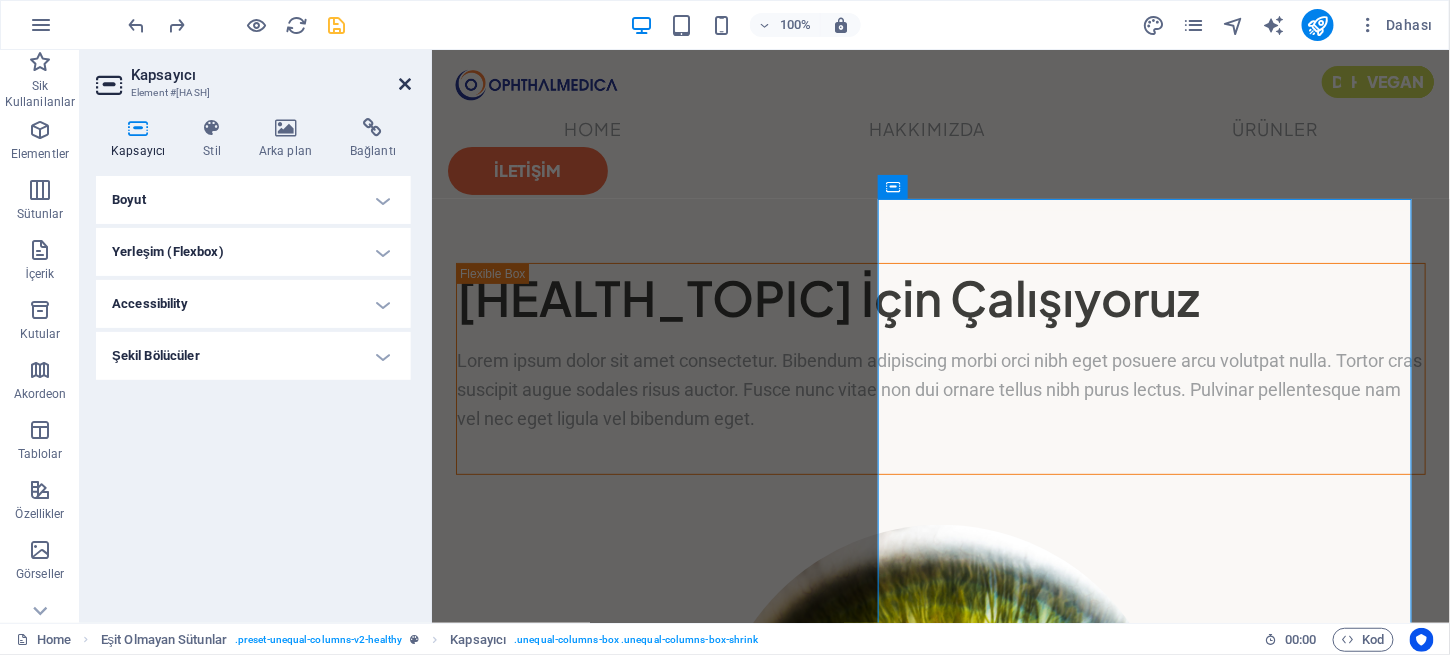 click at bounding box center [405, 84] 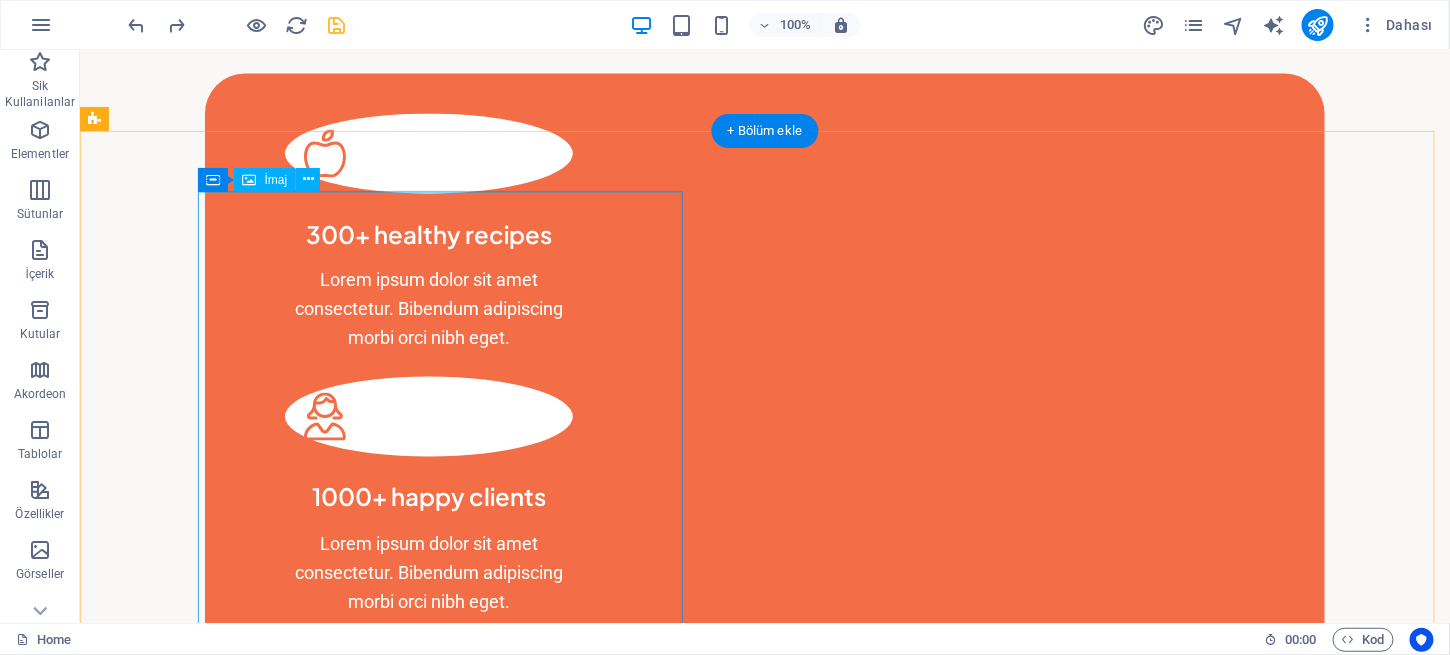 scroll, scrollTop: 1071, scrollLeft: 0, axis: vertical 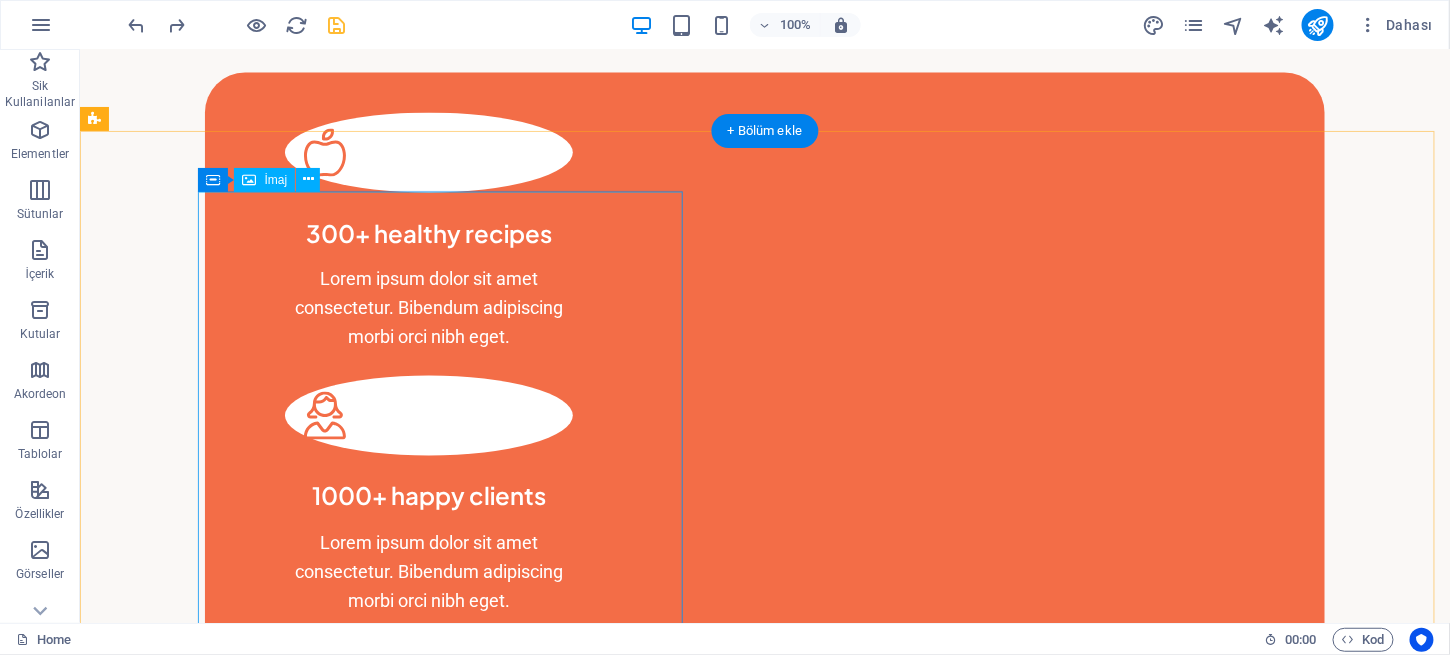 click at bounding box center [663, 1619] 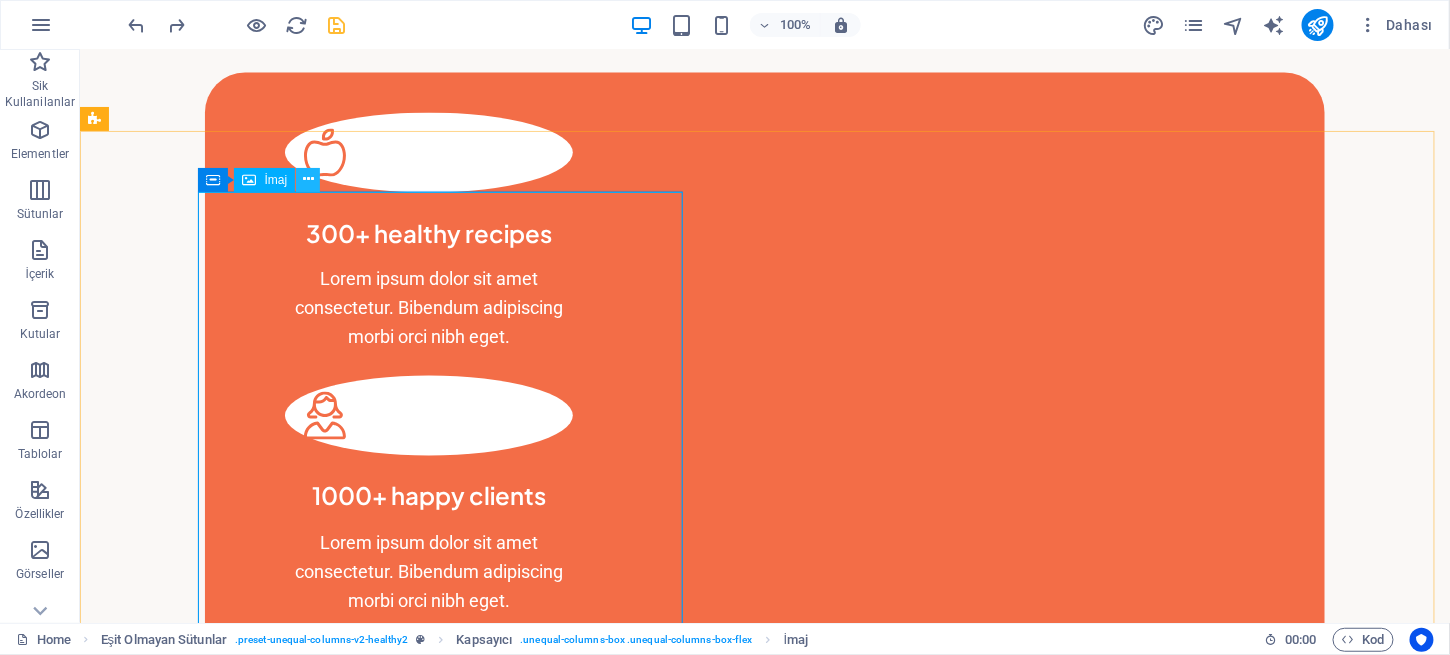 click at bounding box center [308, 179] 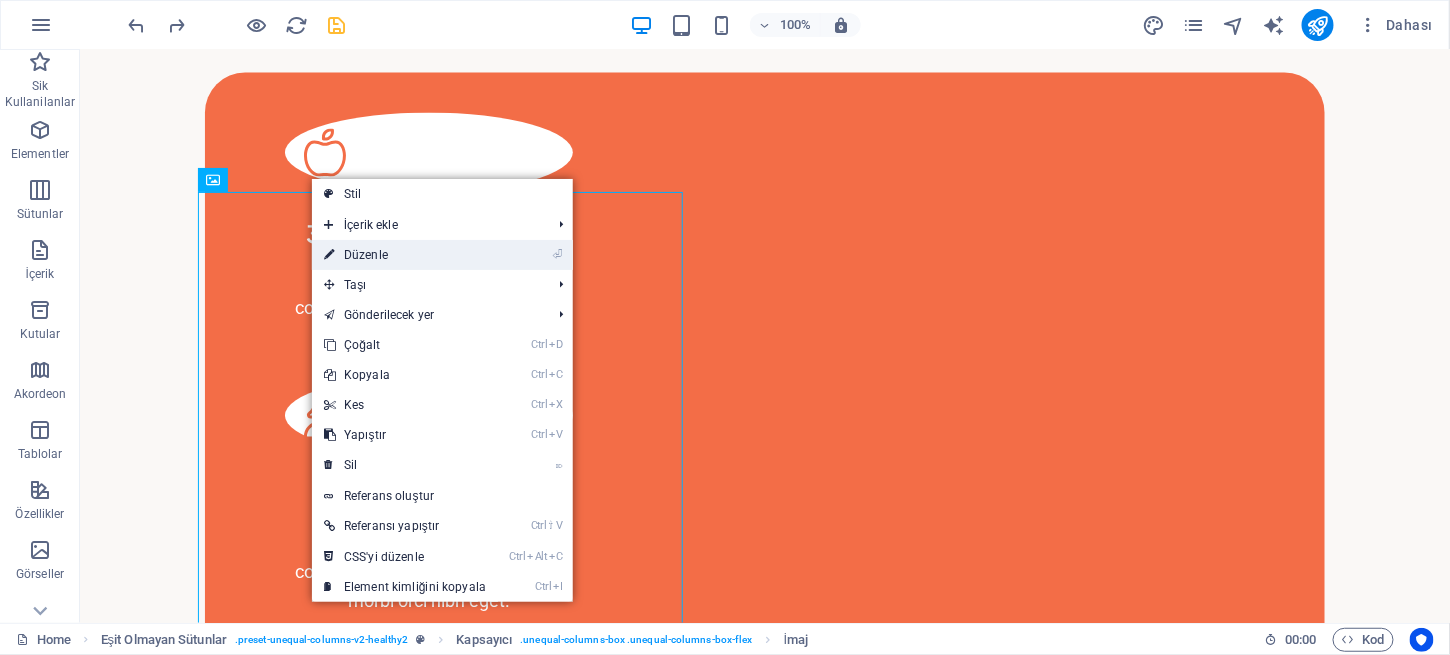 click on "⏎  Düzenle" at bounding box center (405, 255) 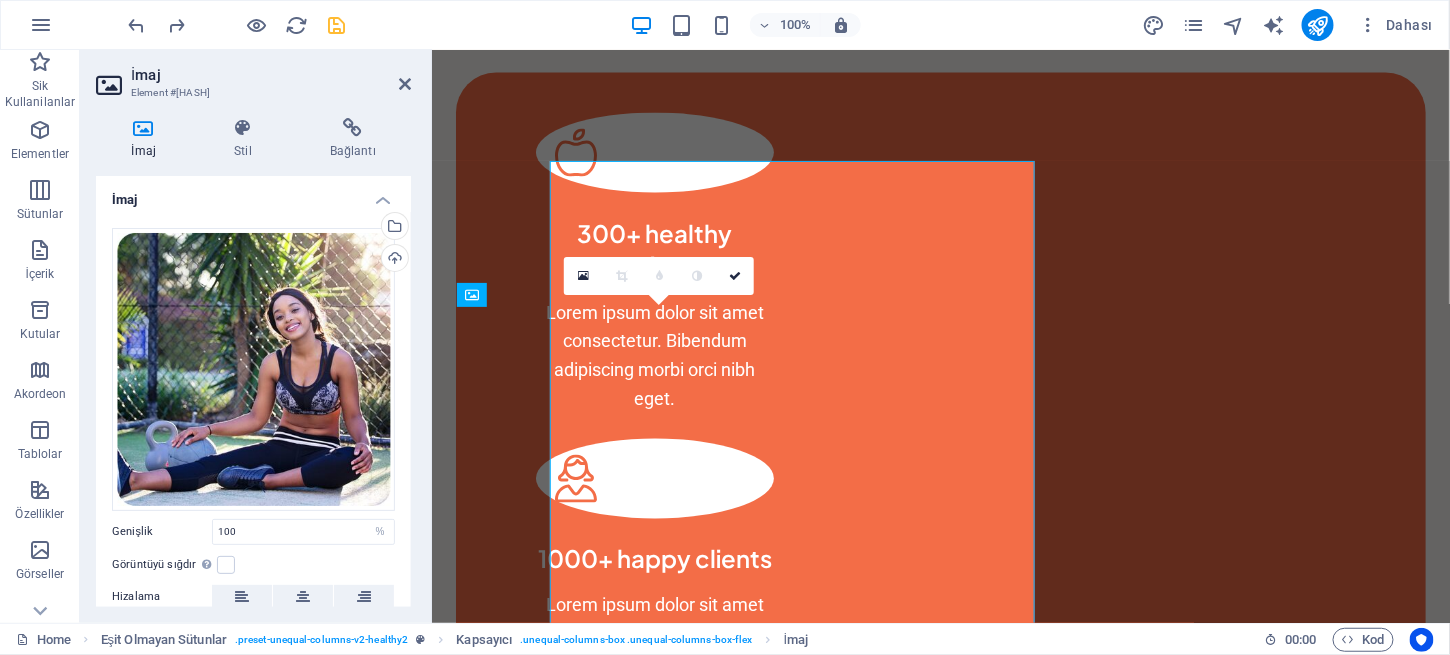 scroll, scrollTop: 1101, scrollLeft: 0, axis: vertical 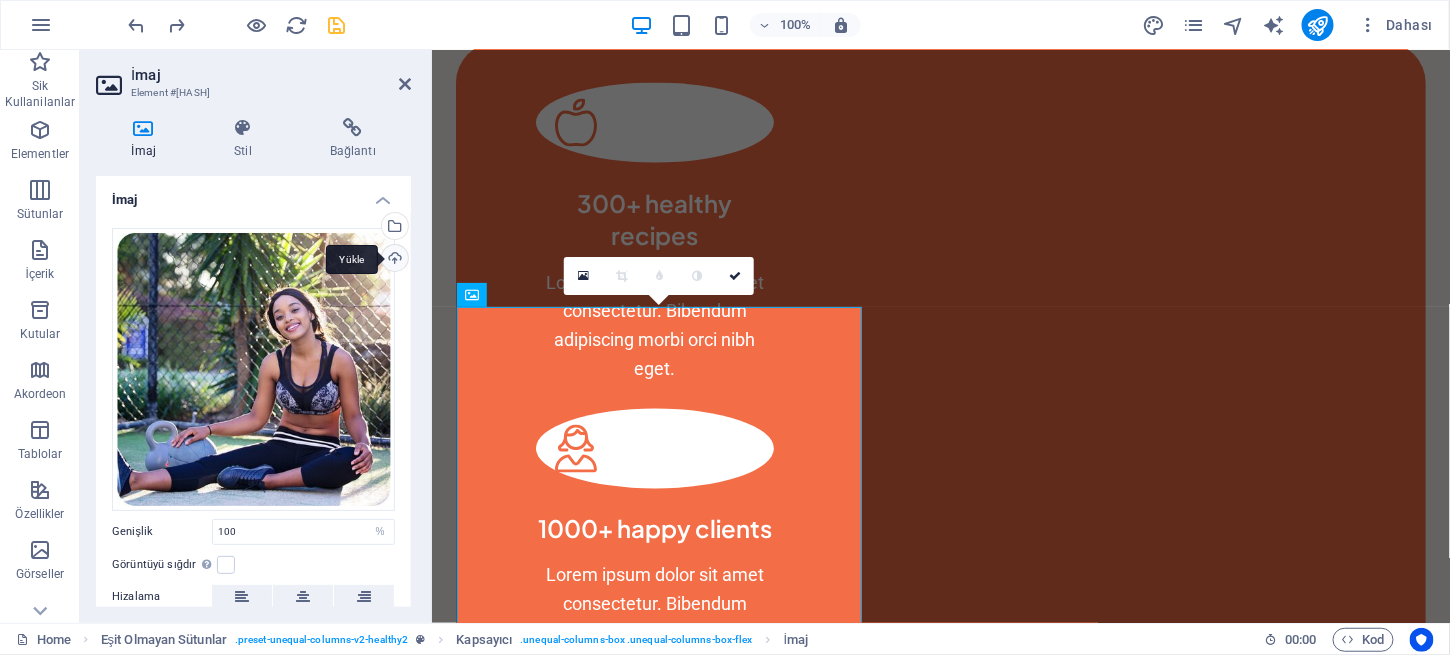 click on "Yükle" at bounding box center (393, 260) 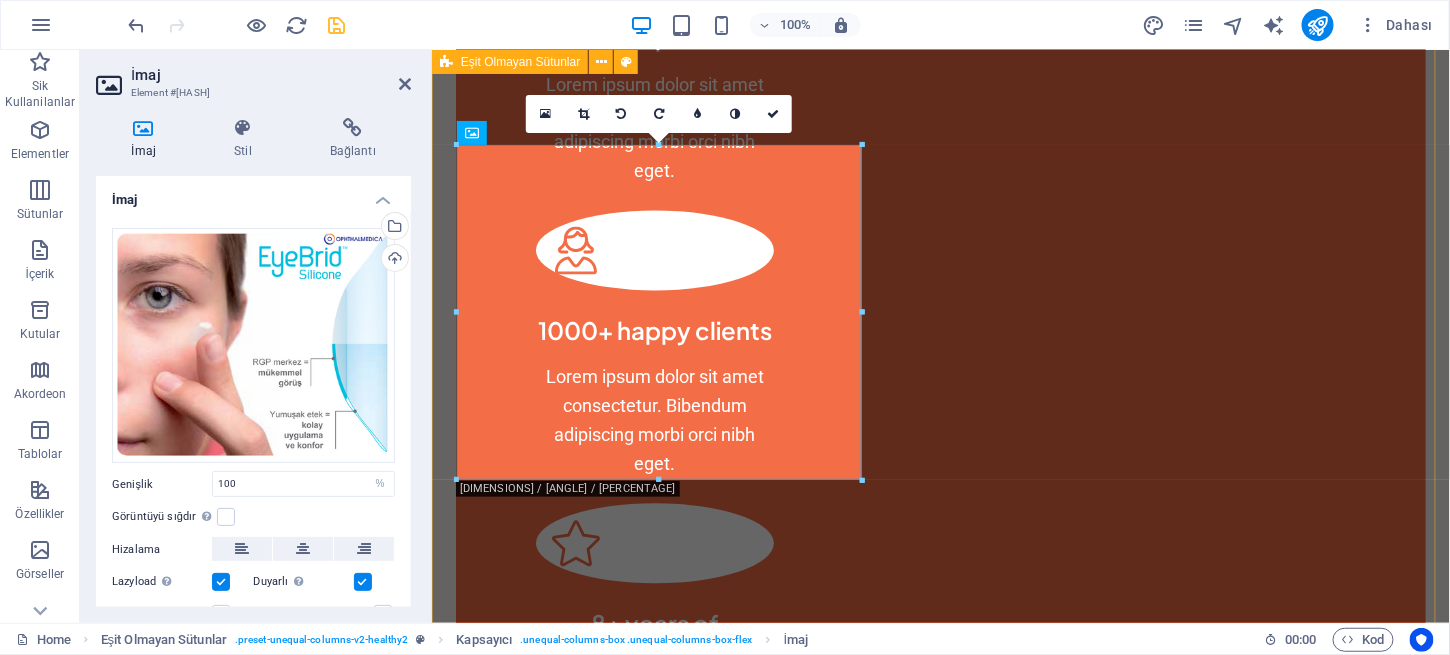 scroll, scrollTop: 1300, scrollLeft: 0, axis: vertical 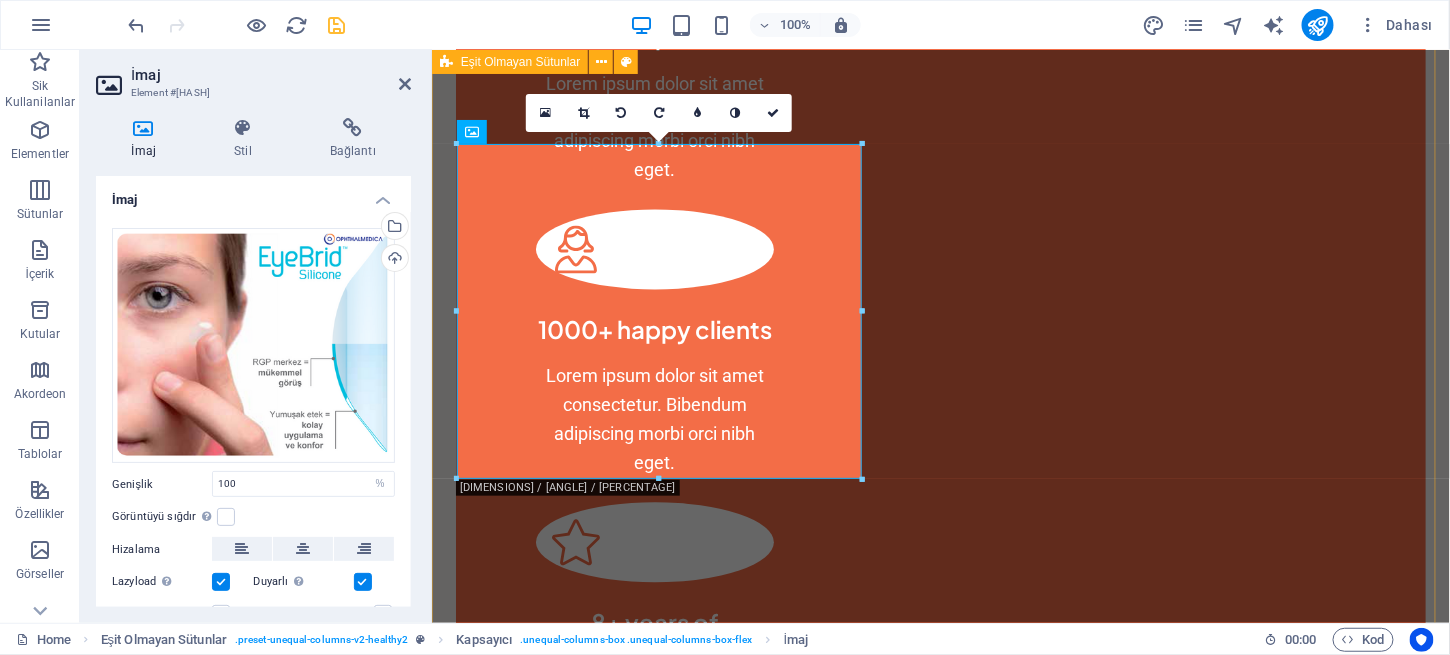 click on "Get to know me better Lorem ipsum dolor sit amet consectetur. Bibendum adipiscing morbi orci nibh eget posuere arcu volutpat nulla. Tortor cras suscipit augue sodales risus auctor. Fusce nunc vitae non dui ornare tellus nibh purus lectus. Pulvinar pellentesque nam vel nec eget ligula vel bibendum eget. Lorem ipsum dolor sit amet consectetur. Bibendum adipiscing morbi orci nibh eget posuere arcu volutpat nulla. Tortor cras suscipit augue sodales risus auctor.  LEARN MORE Get to know me better Lorem ipsum dolor sit amet consectetur. Bibendum adipiscing morbi orci nibh eget posuere arcu volutpat nulla. Tortor cras suscipit augue sodales risus auctor. Fusce nunc vitae non dui ornare tellus nibh purus lectus. Pulvinar pellentesque nam vel nec eget ligula vel bibendum eget. Lorem ipsum dolor sit amet consectetur. Bibendum adipiscing morbi orci nibh eget posuere arcu volutpat nulla. Tortor cras suscipit augue sodales risus auctor.  LEARN MORE" at bounding box center [940, 1748] 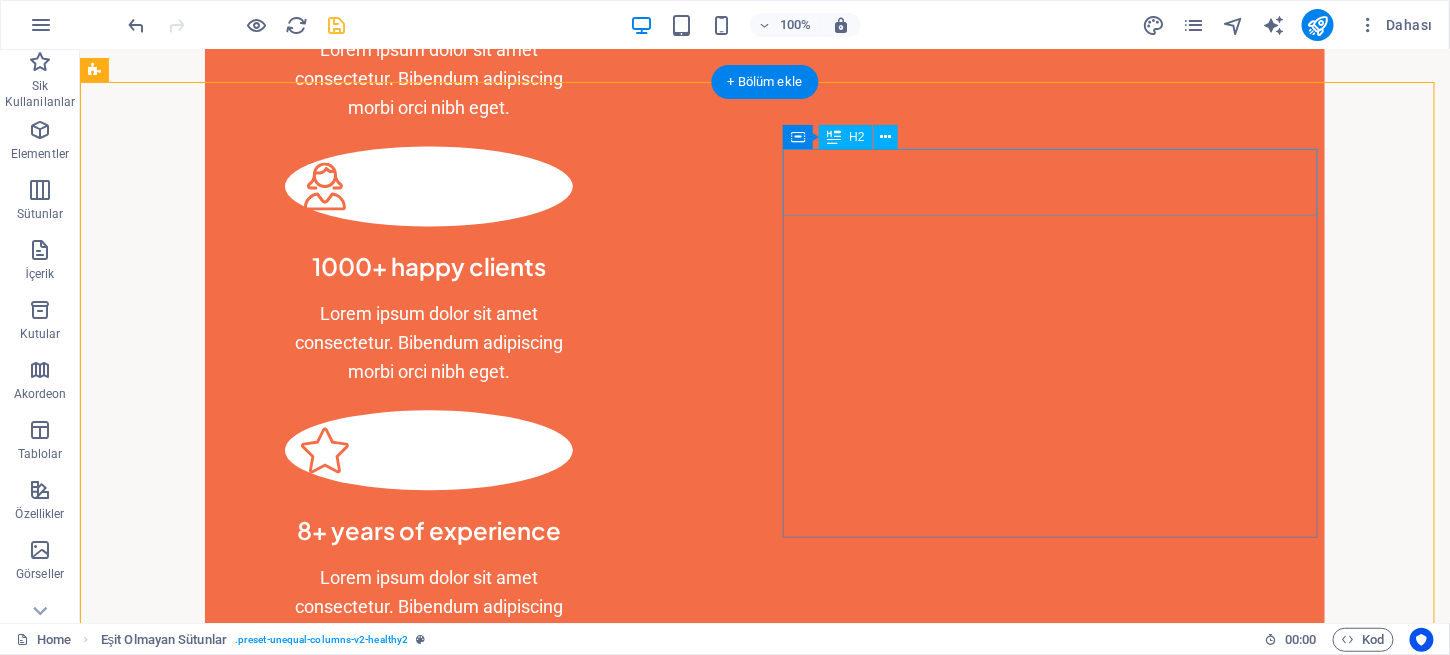 scroll, scrollTop: 1120, scrollLeft: 0, axis: vertical 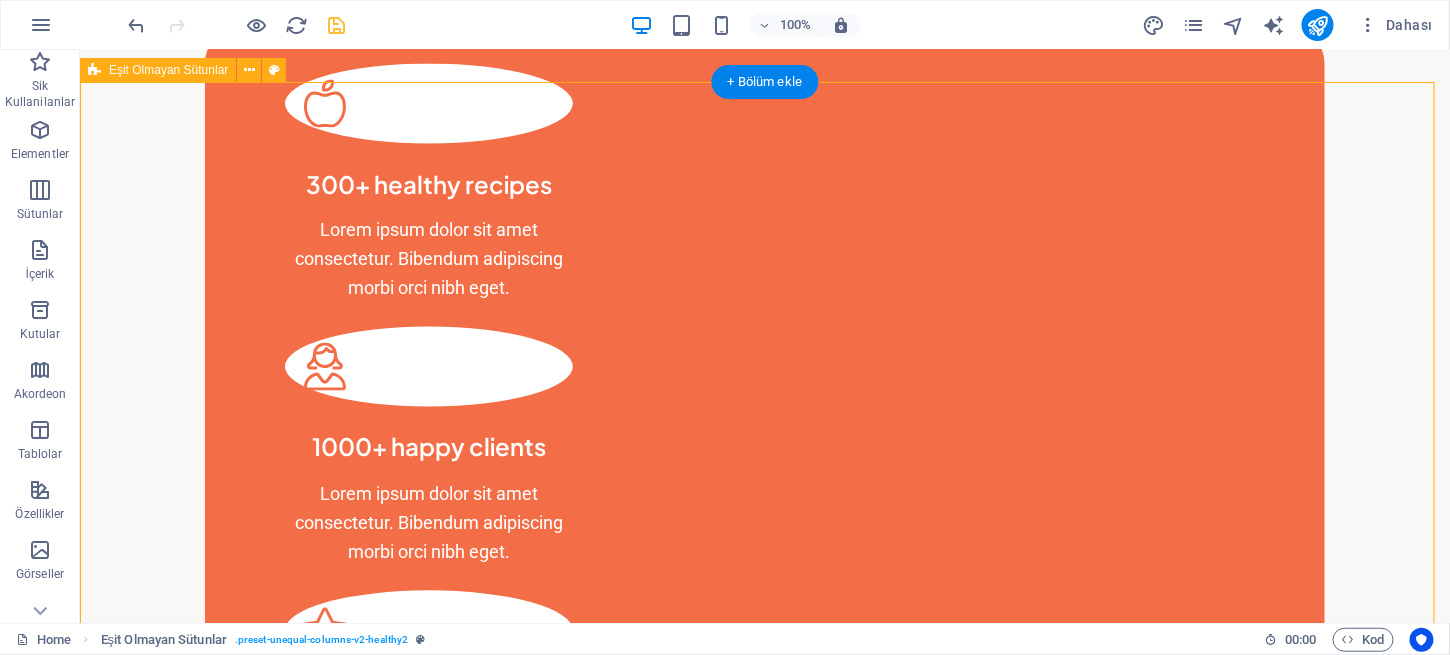 click on "Get to know me better Lorem ipsum dolor sit amet consectetur. Bibendum adipiscing morbi orci nibh eget posuere arcu volutpat nulla. Tortor cras suscipit augue sodales risus auctor. Fusce nunc vitae non dui ornare tellus nibh purus lectus. Pulvinar pellentesque nam vel nec eget ligula vel bibendum eget. Lorem ipsum dolor sit amet consectetur. Bibendum adipiscing morbi orci nibh eget posuere arcu volutpat nulla. Tortor cras suscipit augue sodales risus auctor.  LEARN MORE Get to know me better Lorem ipsum dolor sit amet consectetur. Bibendum adipiscing morbi orci nibh eget posuere arcu volutpat nulla. Tortor cras suscipit augue sodales risus auctor. Fusce nunc vitae non dui ornare tellus nibh purus lectus. Pulvinar pellentesque nam vel nec eget ligula vel bibendum eget. Lorem ipsum dolor sit amet consectetur. Bibendum adipiscing morbi orci nibh eget posuere arcu volutpat nulla. Tortor cras suscipit augue sodales risus auctor.  LEARN MORE" at bounding box center (764, 1836) 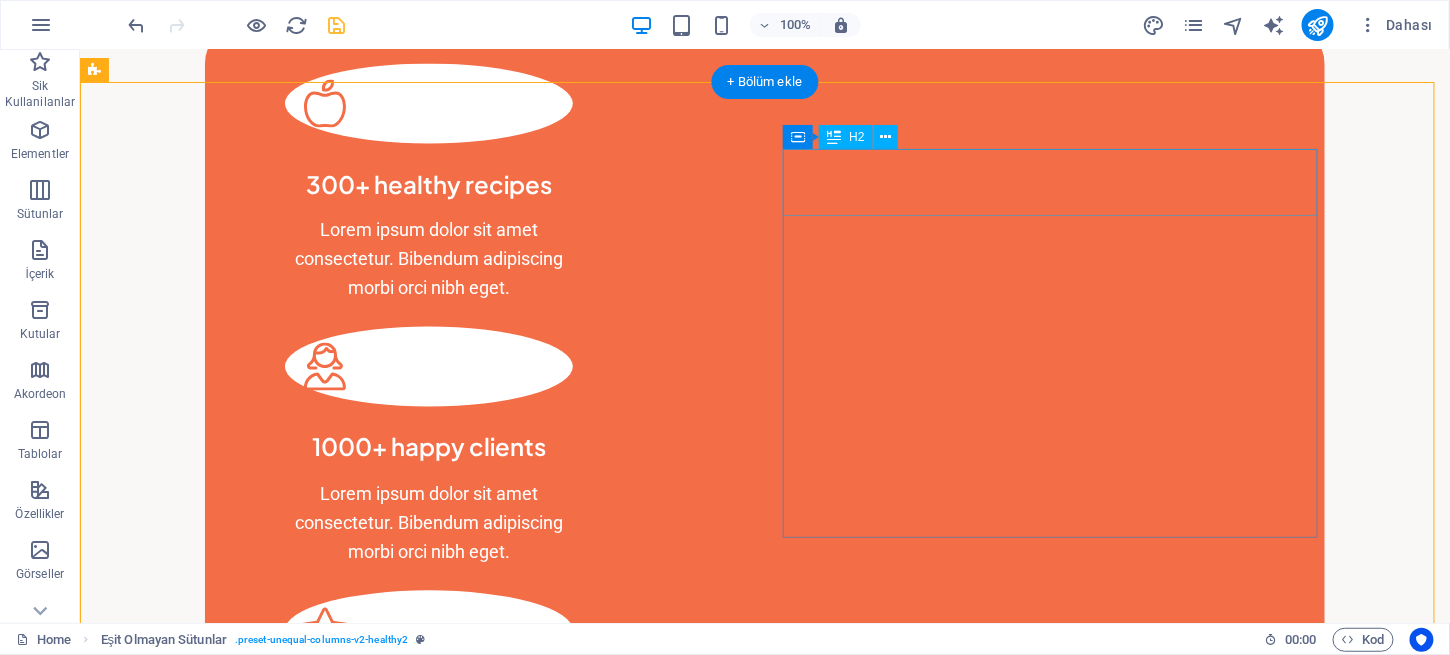 click on "Get to know me better" at bounding box center [663, 2020] 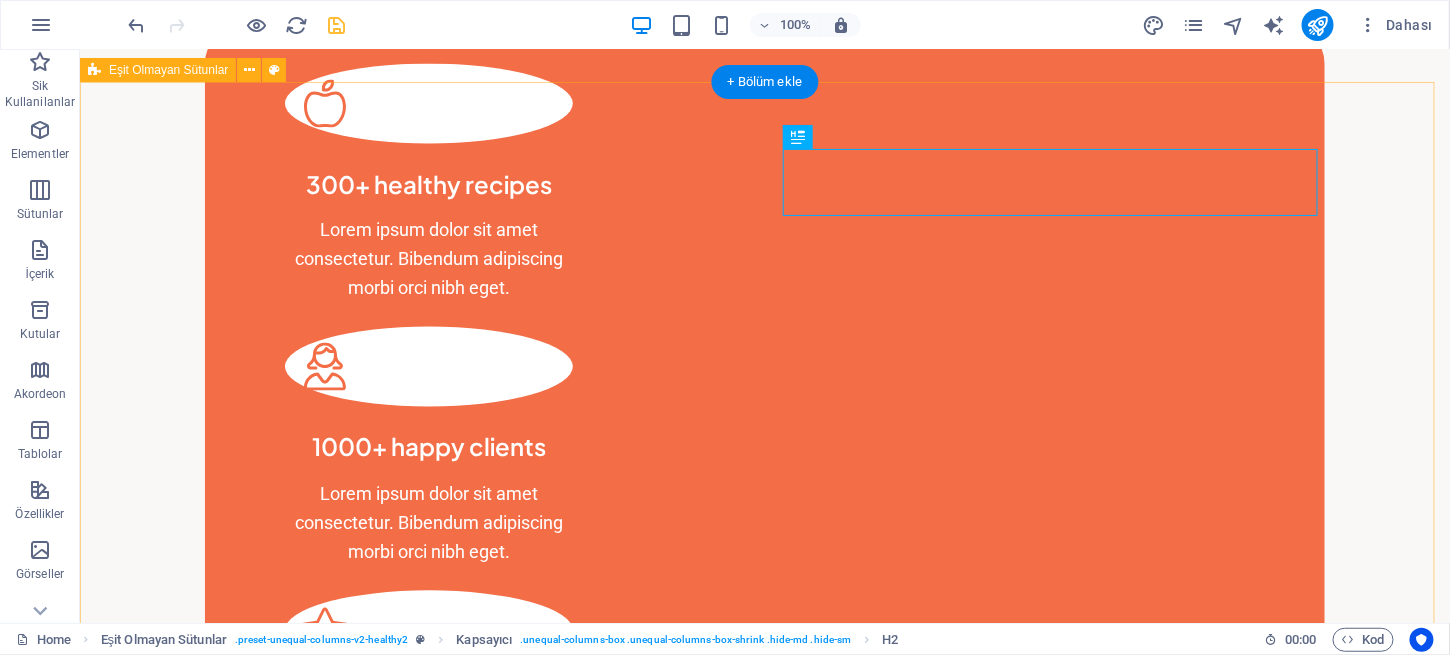 click on "Get to know me better Lorem ipsum dolor sit amet consectetur. Bibendum adipiscing morbi orci nibh eget posuere arcu volutpat nulla. Tortor cras suscipit augue sodales risus auctor. Fusce nunc vitae non dui ornare tellus nibh purus lectus. Pulvinar pellentesque nam vel nec eget ligula vel bibendum eget. Lorem ipsum dolor sit amet consectetur. Bibendum adipiscing morbi orci nibh eget posuere arcu volutpat nulla. Tortor cras suscipit augue sodales risus auctor.  LEARN MORE Get to know me better Lorem ipsum dolor sit amet consectetur. Bibendum adipiscing morbi orci nibh eget posuere arcu volutpat nulla. Tortor cras suscipit augue sodales risus auctor. Fusce nunc vitae non dui ornare tellus nibh purus lectus. Pulvinar pellentesque nam vel nec eget ligula vel bibendum eget. Lorem ipsum dolor sit amet consectetur. Bibendum adipiscing morbi orci nibh eget posuere arcu volutpat nulla. Tortor cras suscipit augue sodales risus auctor.  LEARN MORE" at bounding box center [764, 1836] 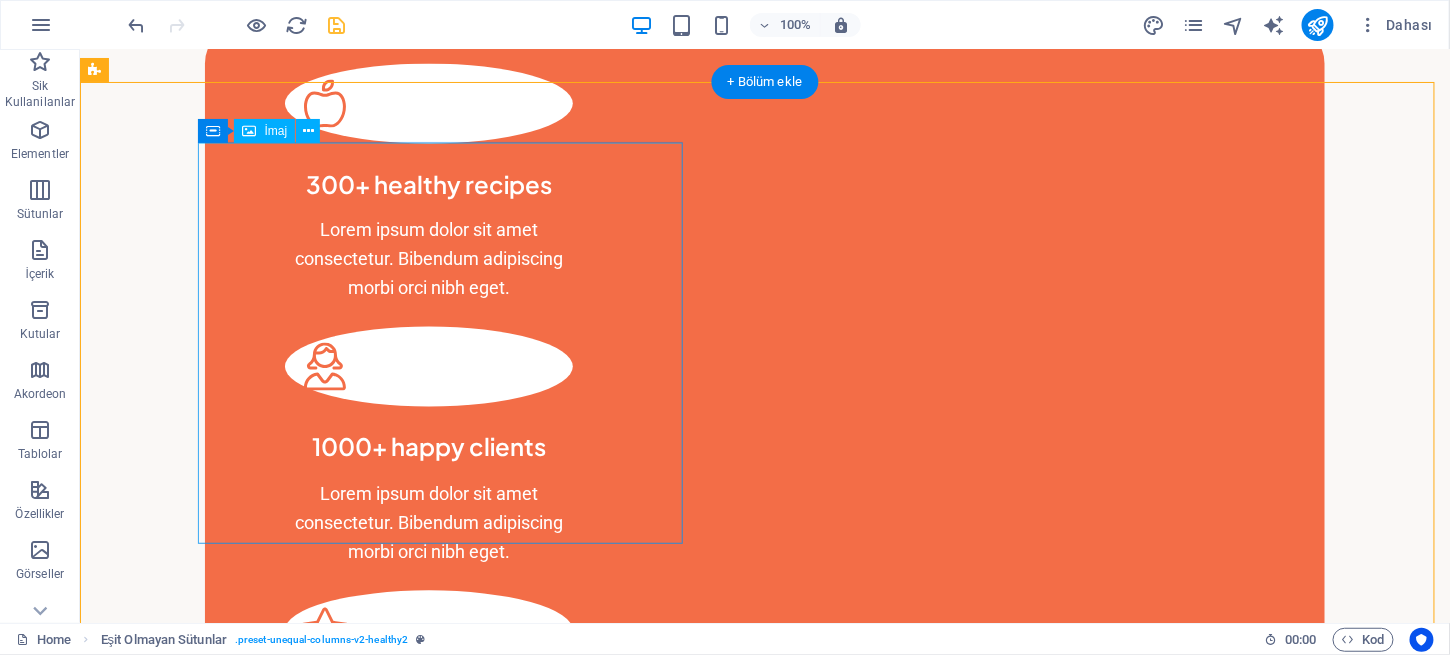 click at bounding box center [663, 1473] 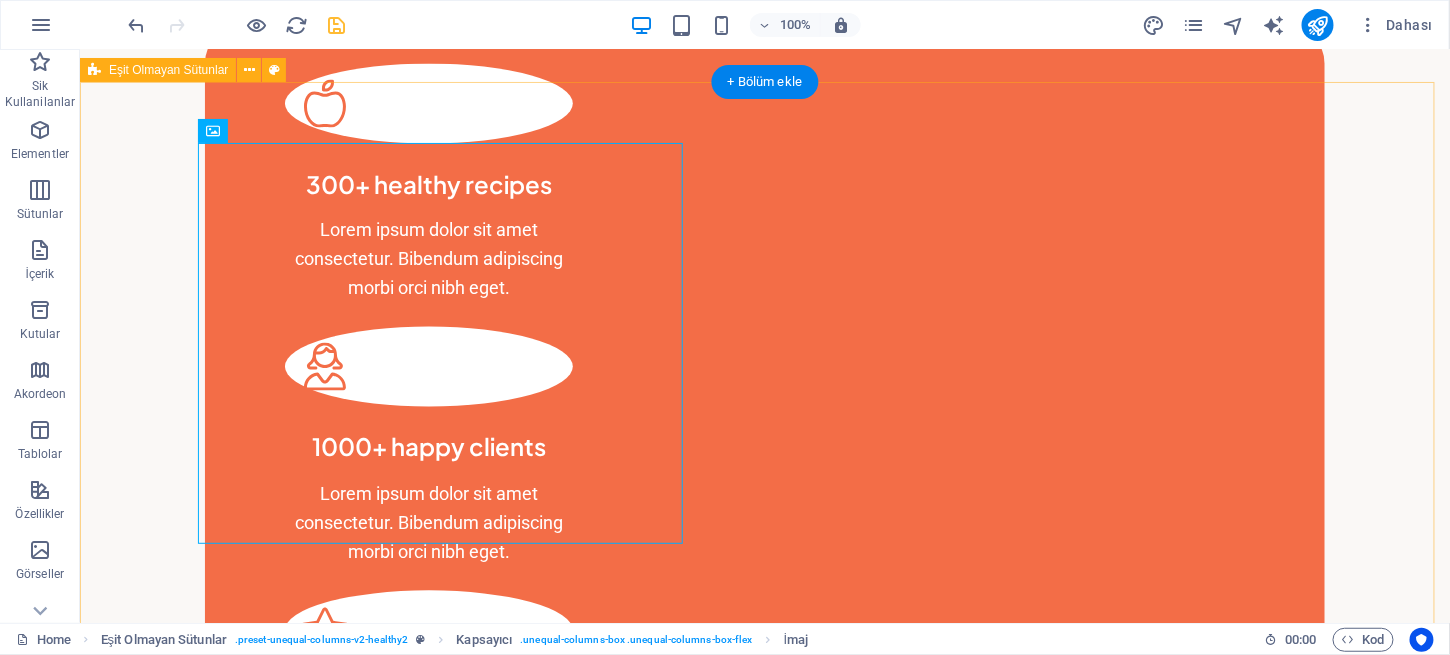 click on "Get to know me better Lorem ipsum dolor sit amet consectetur. Bibendum adipiscing morbi orci nibh eget posuere arcu volutpat nulla. Tortor cras suscipit augue sodales risus auctor. Fusce nunc vitae non dui ornare tellus nibh purus lectus. Pulvinar pellentesque nam vel nec eget ligula vel bibendum eget. Lorem ipsum dolor sit amet consectetur. Bibendum adipiscing morbi orci nibh eget posuere arcu volutpat nulla. Tortor cras suscipit augue sodales risus auctor.  LEARN MORE Get to know me better Lorem ipsum dolor sit amet consectetur. Bibendum adipiscing morbi orci nibh eget posuere arcu volutpat nulla. Tortor cras suscipit augue sodales risus auctor. Fusce nunc vitae non dui ornare tellus nibh purus lectus. Pulvinar pellentesque nam vel nec eget ligula vel bibendum eget. Lorem ipsum dolor sit amet consectetur. Bibendum adipiscing morbi orci nibh eget posuere arcu volutpat nulla. Tortor cras suscipit augue sodales risus auctor.  LEARN MORE" at bounding box center (764, 1836) 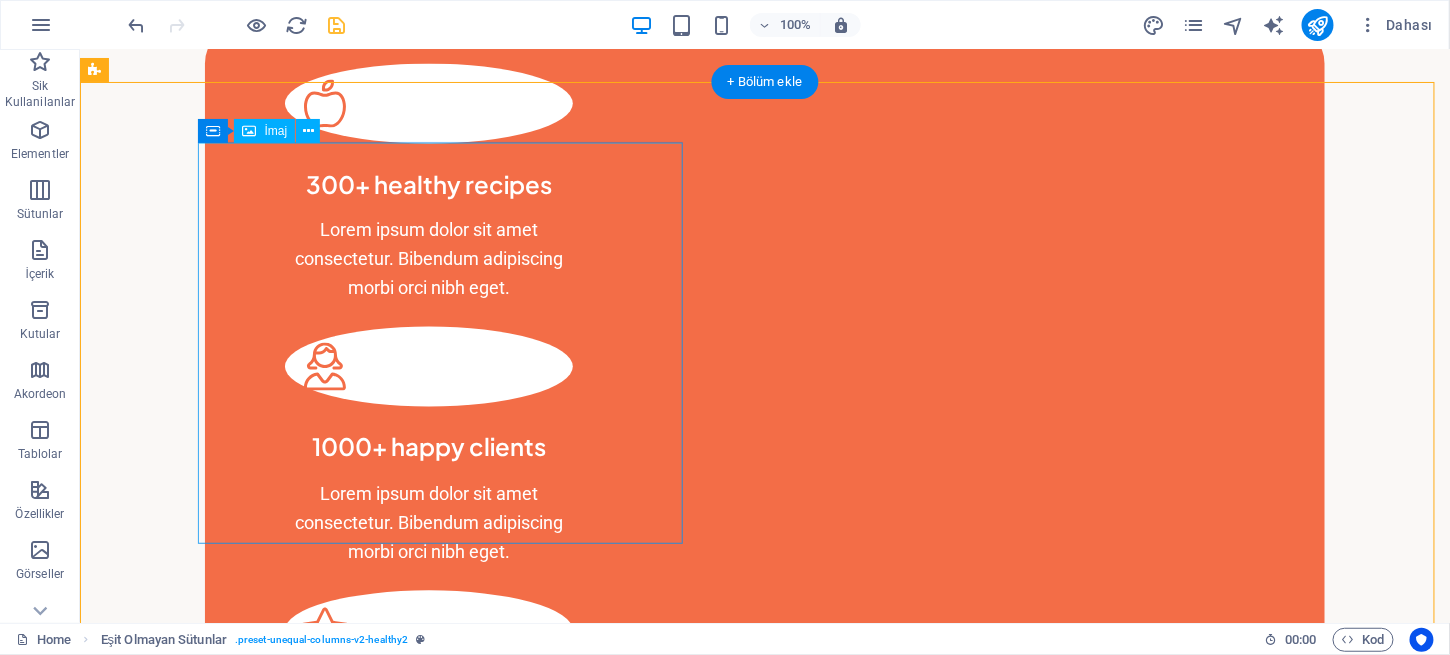 click at bounding box center [663, 1473] 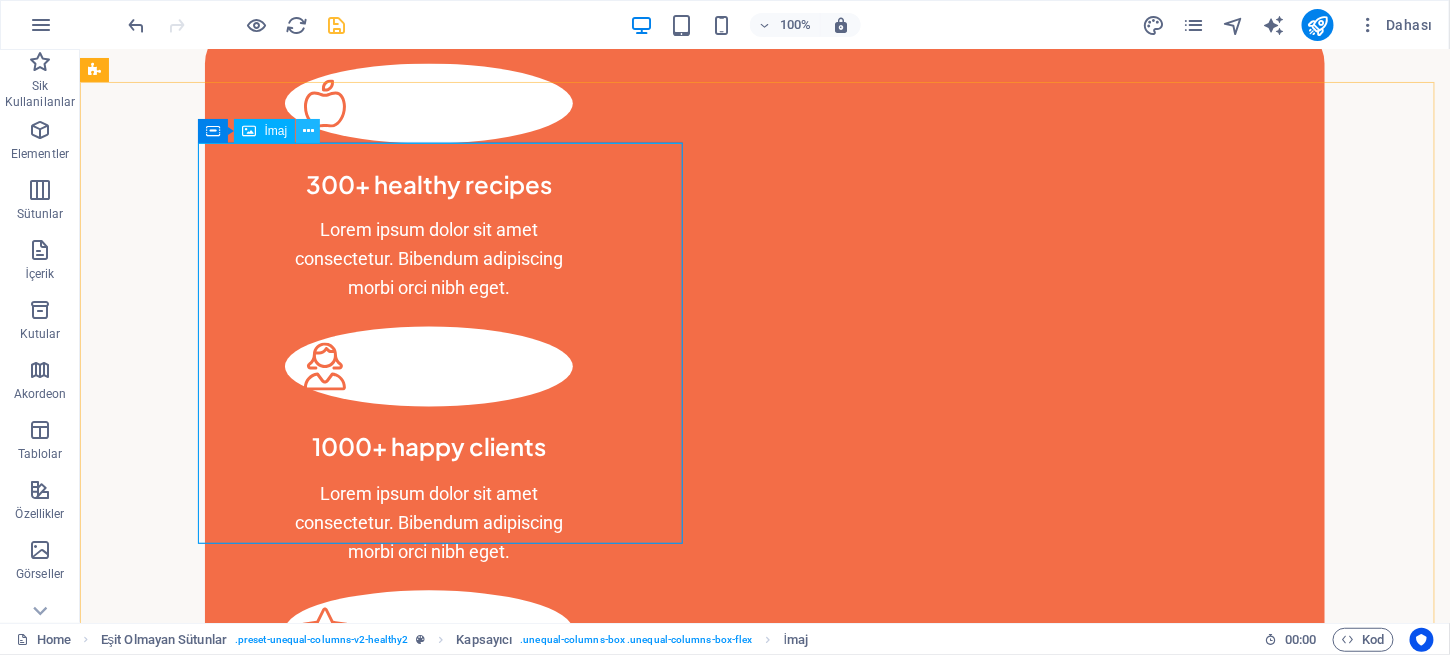click at bounding box center (308, 131) 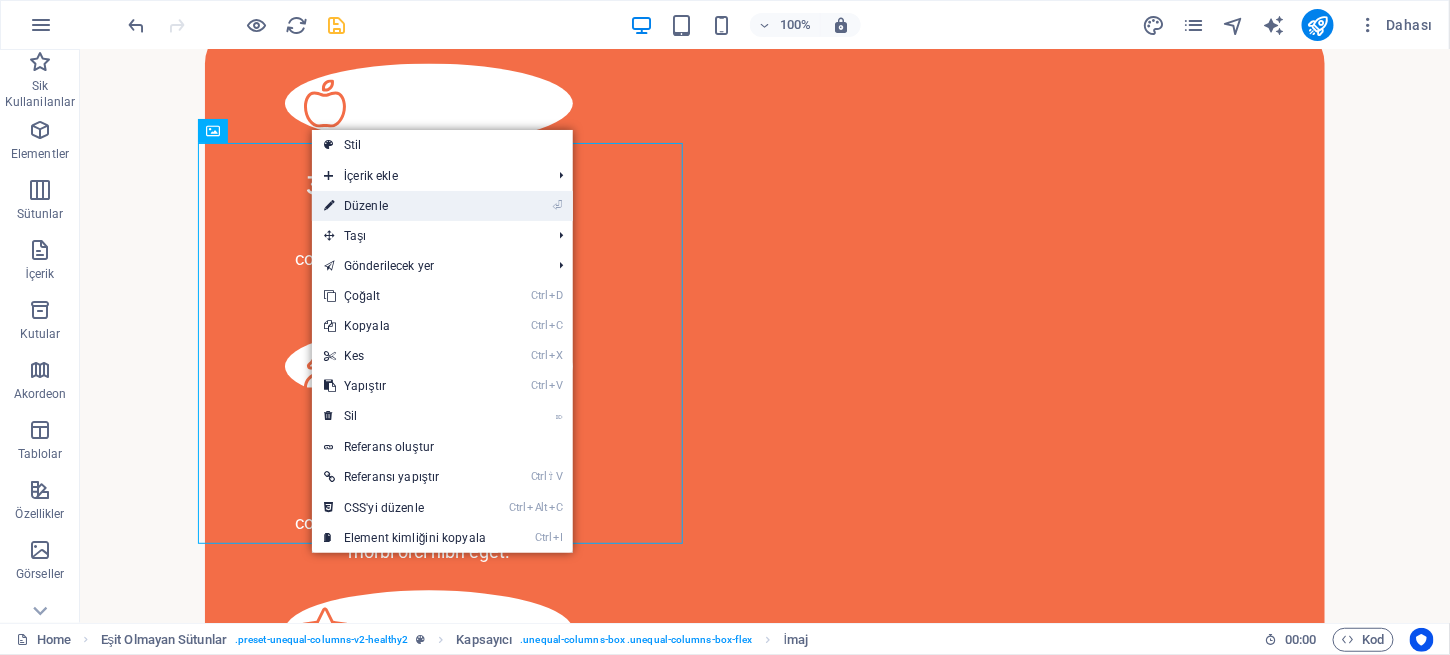click on "⏎  Düzenle" at bounding box center (405, 206) 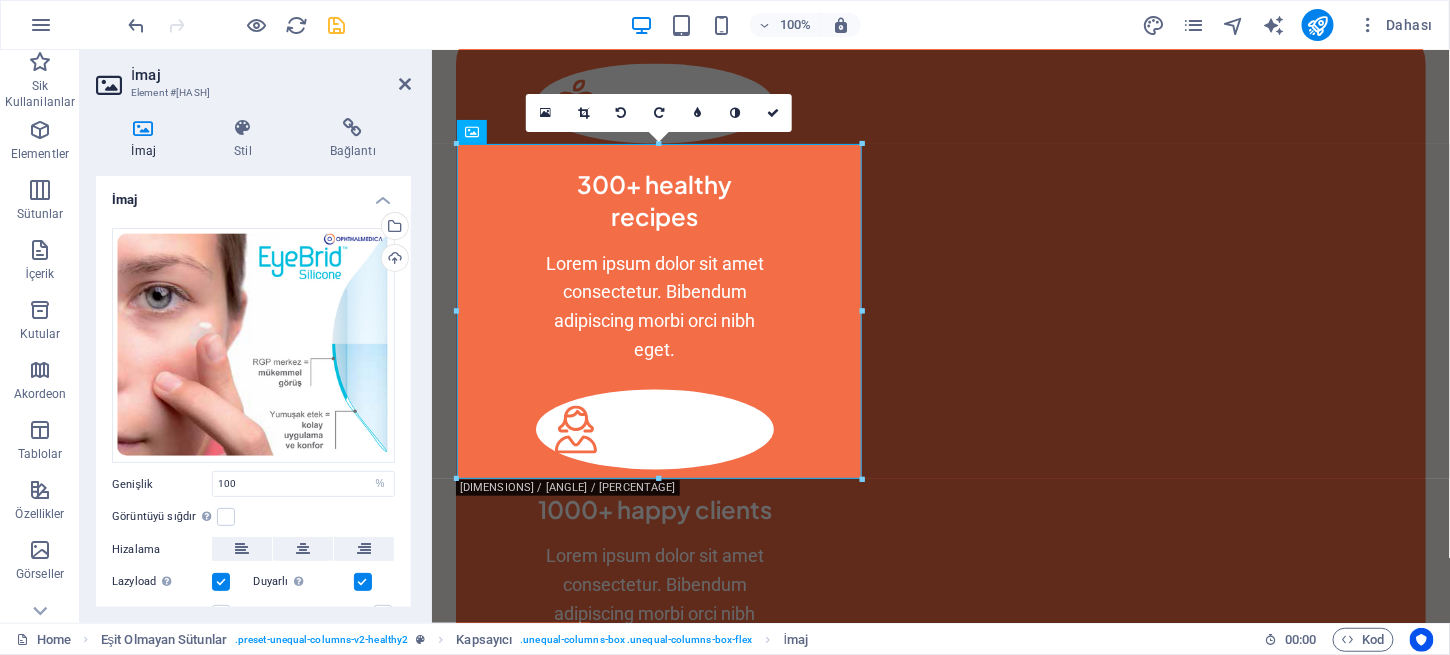 scroll, scrollTop: 1300, scrollLeft: 0, axis: vertical 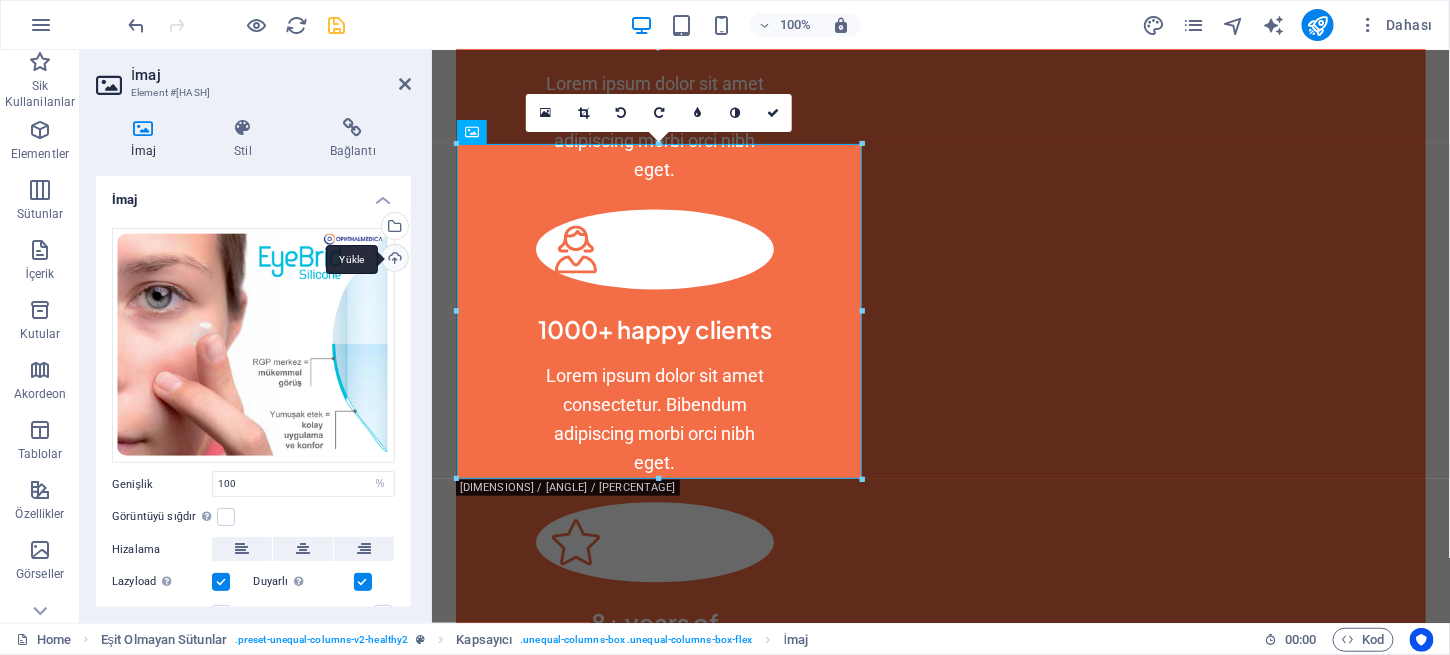 click on "Yükle" at bounding box center (393, 260) 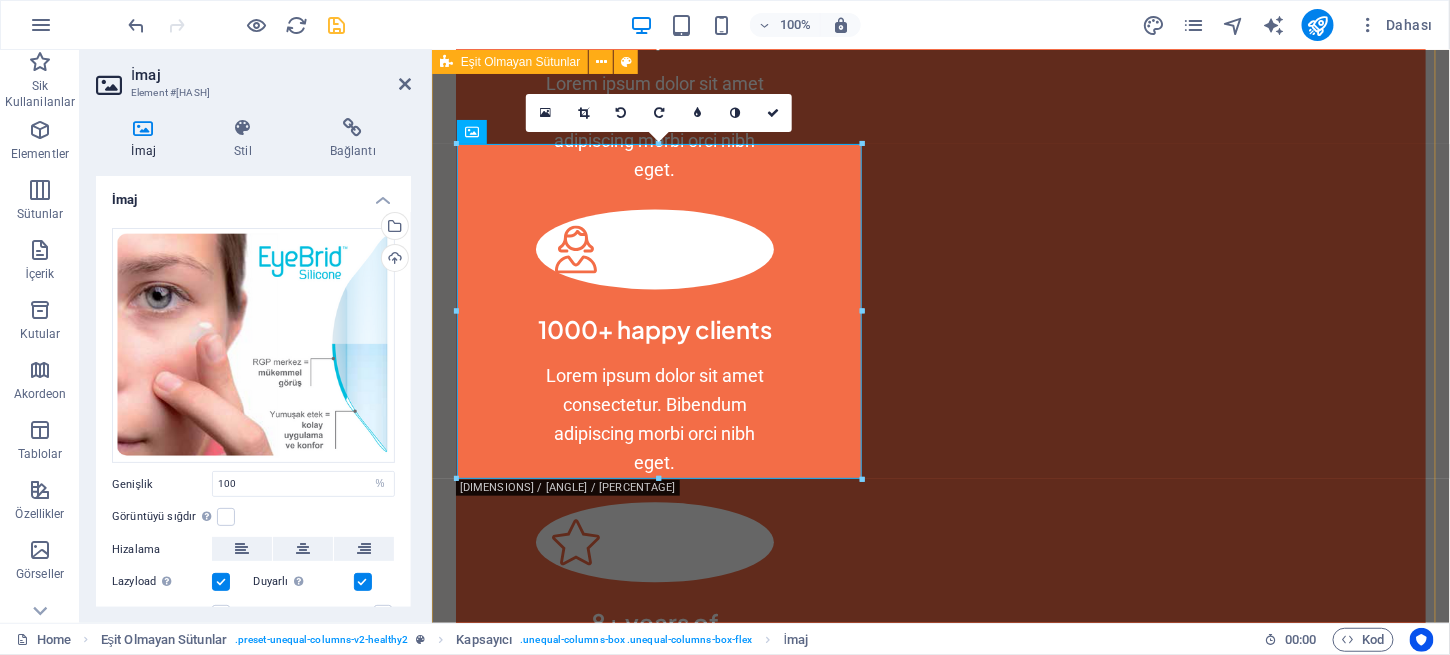 click on "Get to know me better Lorem ipsum dolor sit amet consectetur. Bibendum adipiscing morbi orci nibh eget posuere arcu volutpat nulla. Tortor cras suscipit augue sodales risus auctor. Fusce nunc vitae non dui ornare tellus nibh purus lectus. Pulvinar pellentesque nam vel nec eget ligula vel bibendum eget. Lorem ipsum dolor sit amet consectetur. Bibendum adipiscing morbi orci nibh eget posuere arcu volutpat nulla. Tortor cras suscipit augue sodales risus auctor.  LEARN MORE Get to know me better Lorem ipsum dolor sit amet consectetur. Bibendum adipiscing morbi orci nibh eget posuere arcu volutpat nulla. Tortor cras suscipit augue sodales risus auctor. Fusce nunc vitae non dui ornare tellus nibh purus lectus. Pulvinar pellentesque nam vel nec eget ligula vel bibendum eget. Lorem ipsum dolor sit amet consectetur. Bibendum adipiscing morbi orci nibh eget posuere arcu volutpat nulla. Tortor cras suscipit augue sodales risus auctor.  LEARN MORE" at bounding box center (940, 1748) 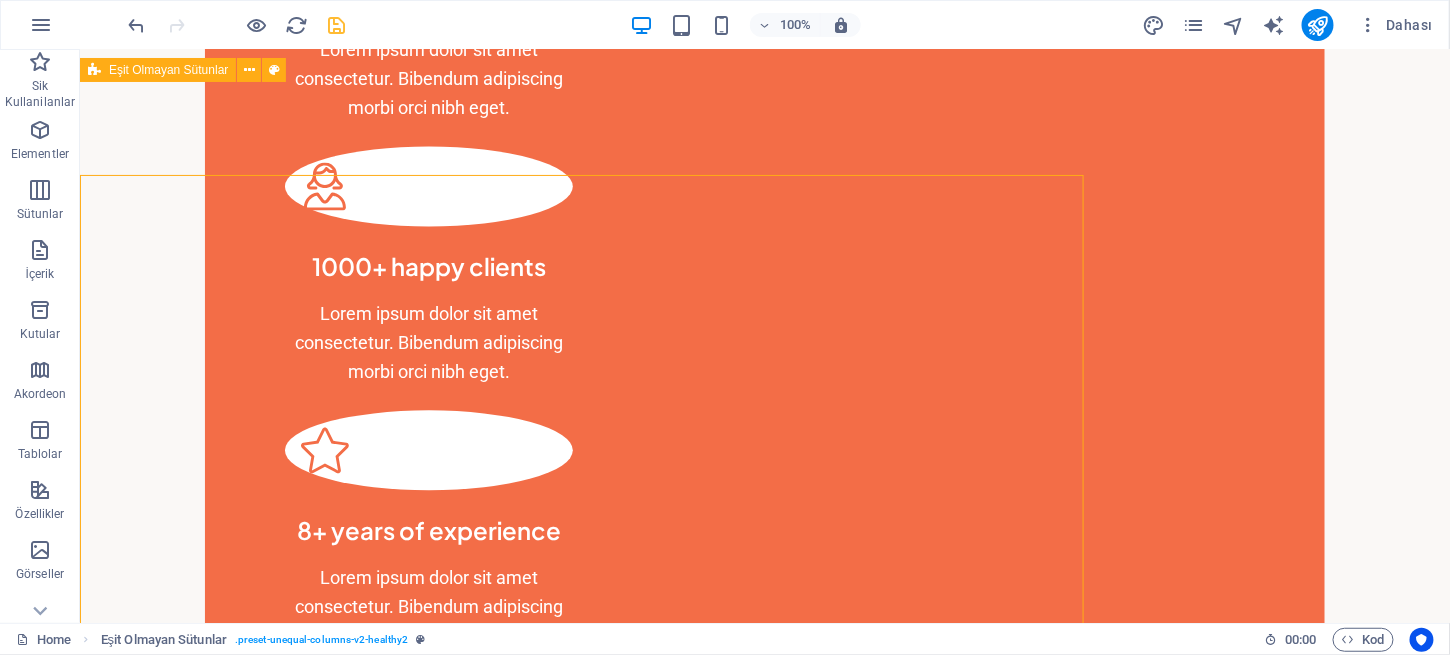 scroll, scrollTop: 1120, scrollLeft: 0, axis: vertical 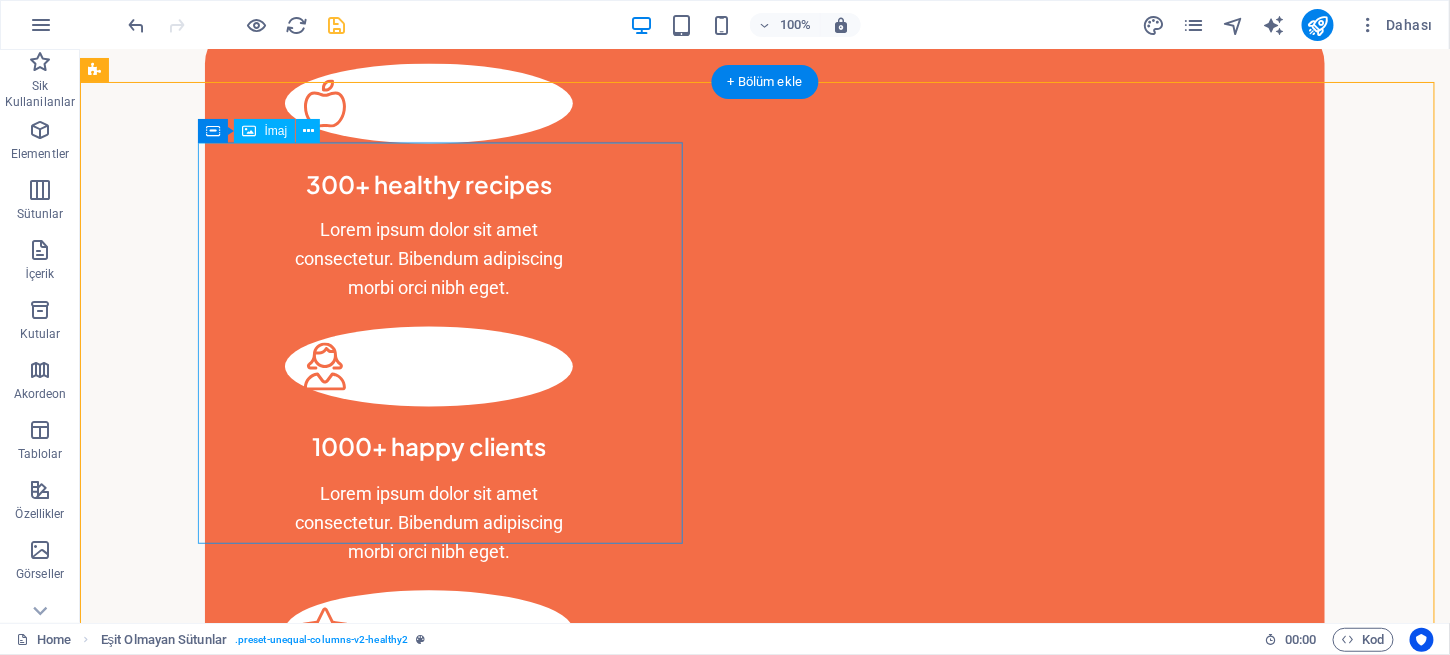 click at bounding box center [663, 1473] 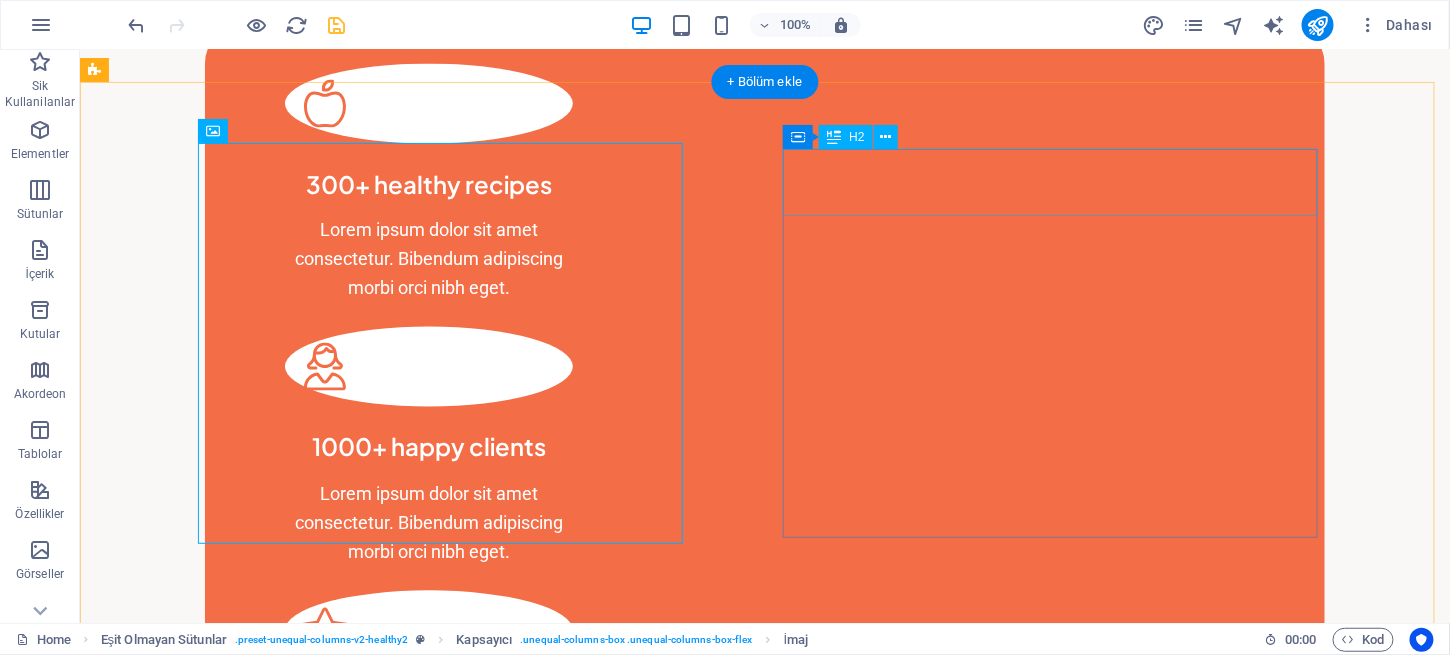click on "Get to know me better" at bounding box center [663, 2020] 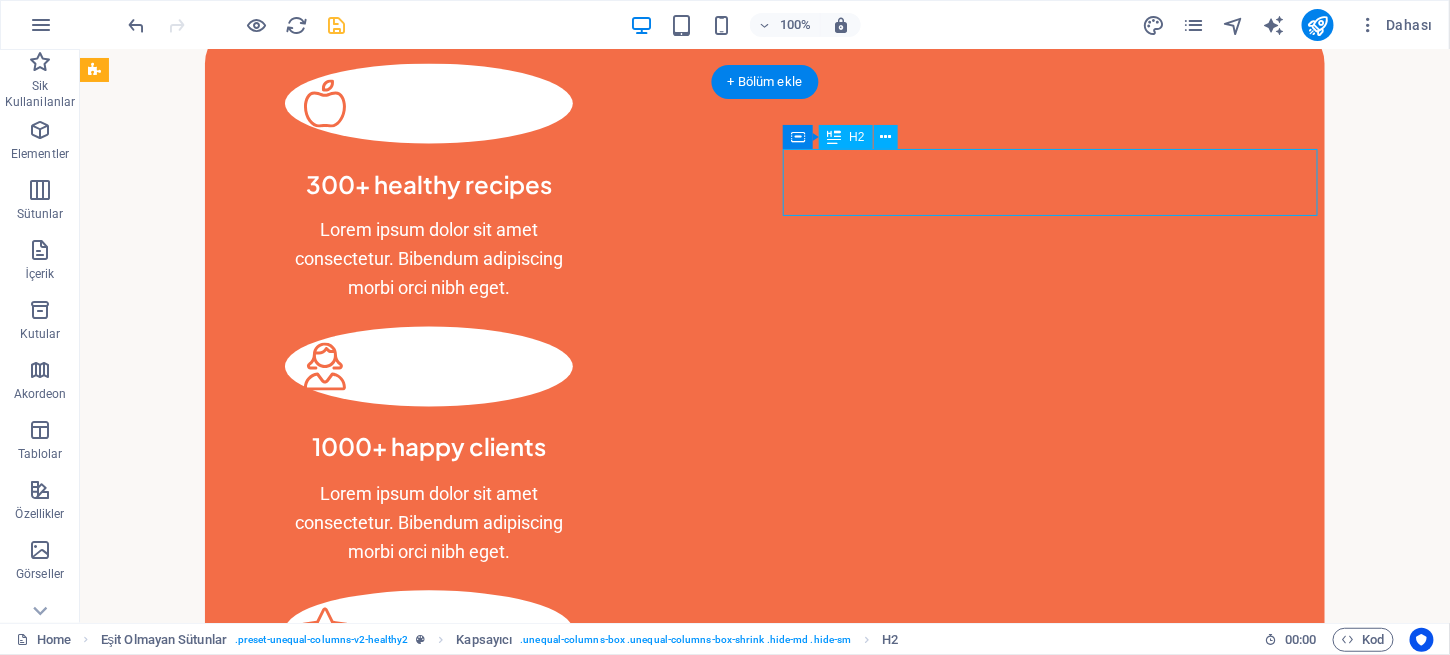 click on "Get to know me better" at bounding box center [663, 2020] 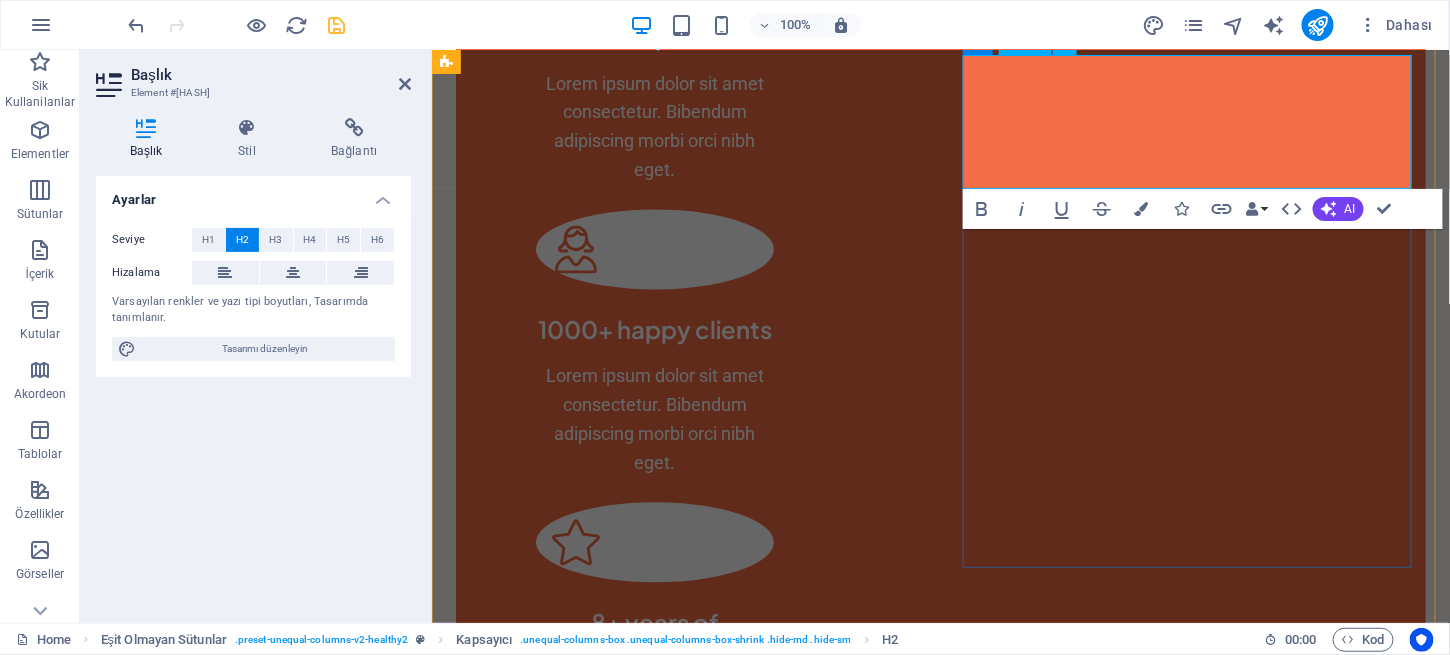 type 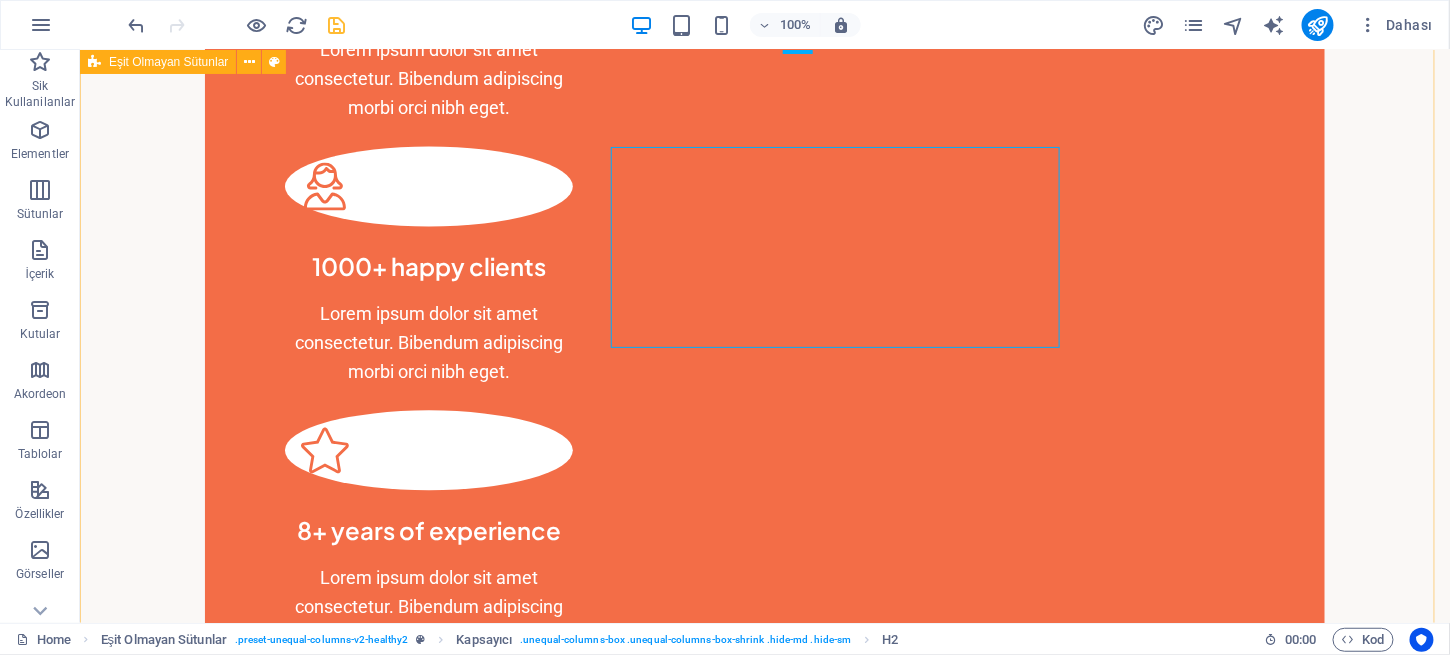 scroll, scrollTop: 1208, scrollLeft: 0, axis: vertical 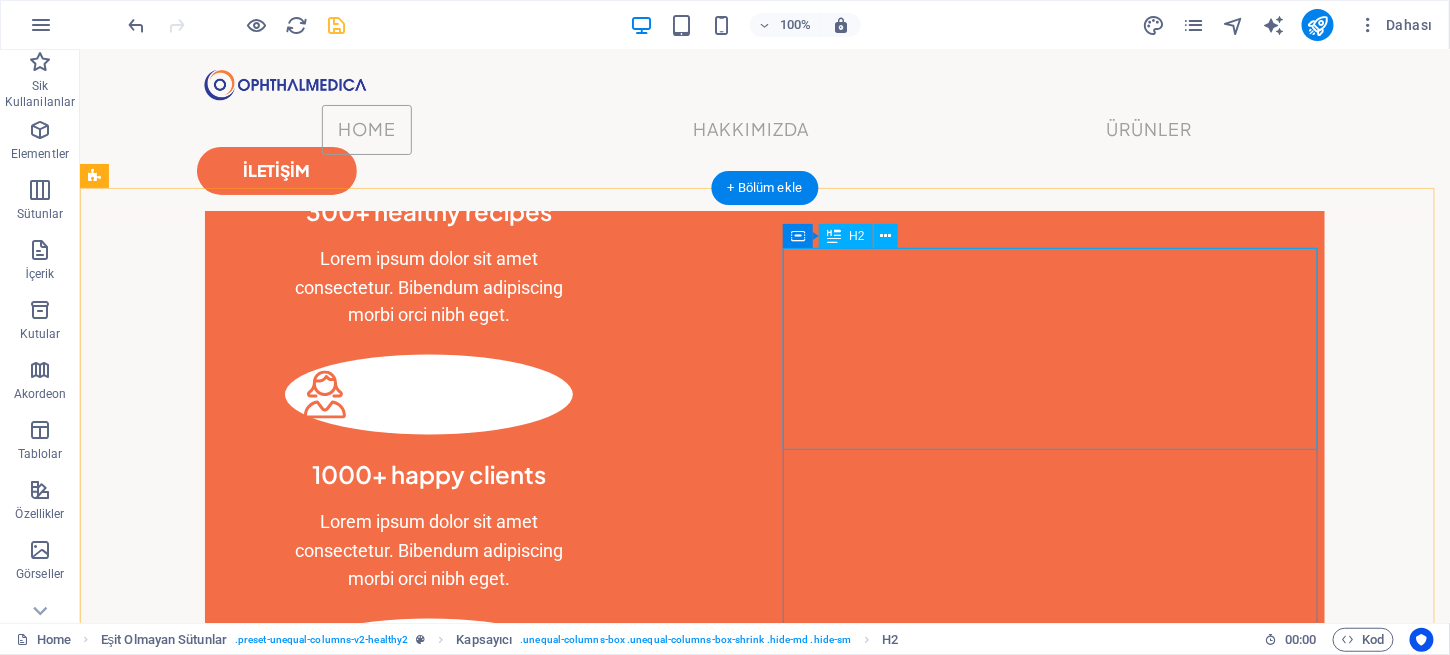 click on "[CONDITION] [PATIENT_TYPE] [PERSONAL_SOLUTION]..." at bounding box center (663, 2082) 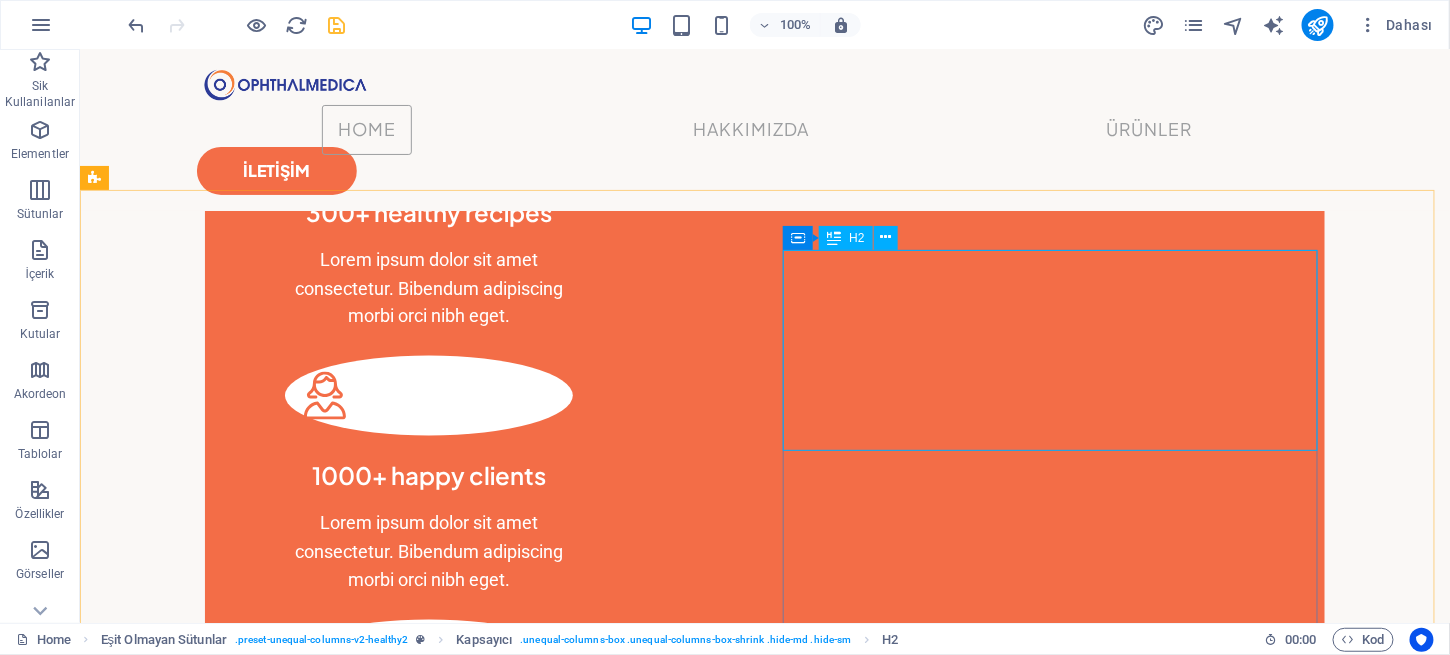 click on "H2" at bounding box center [856, 238] 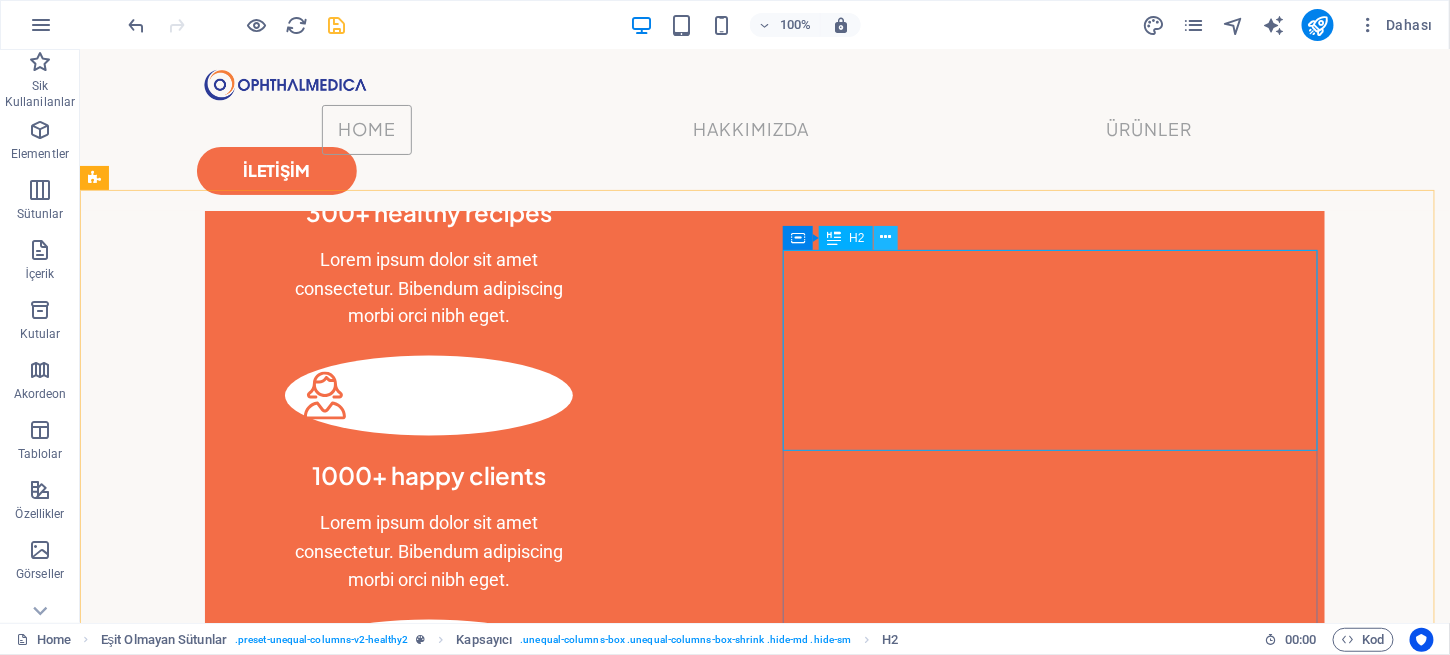 click at bounding box center (885, 237) 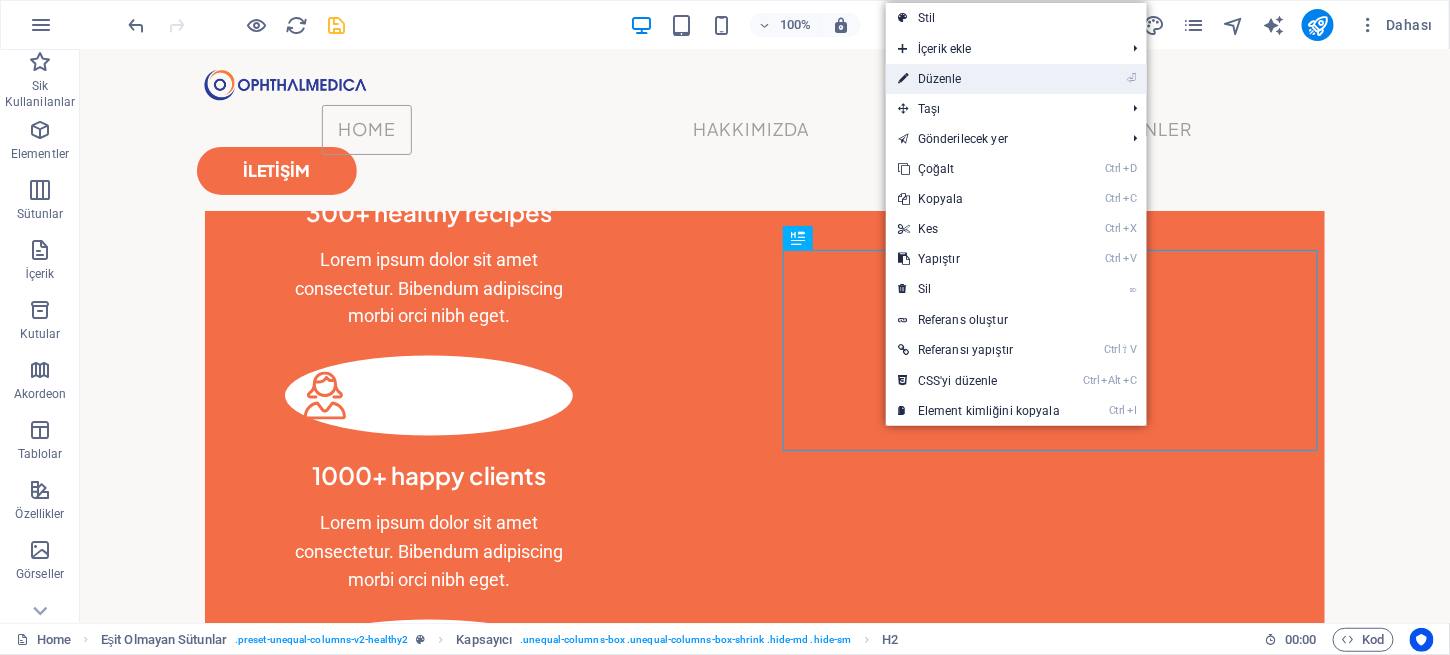click on "⏎  Düzenle" at bounding box center (979, 79) 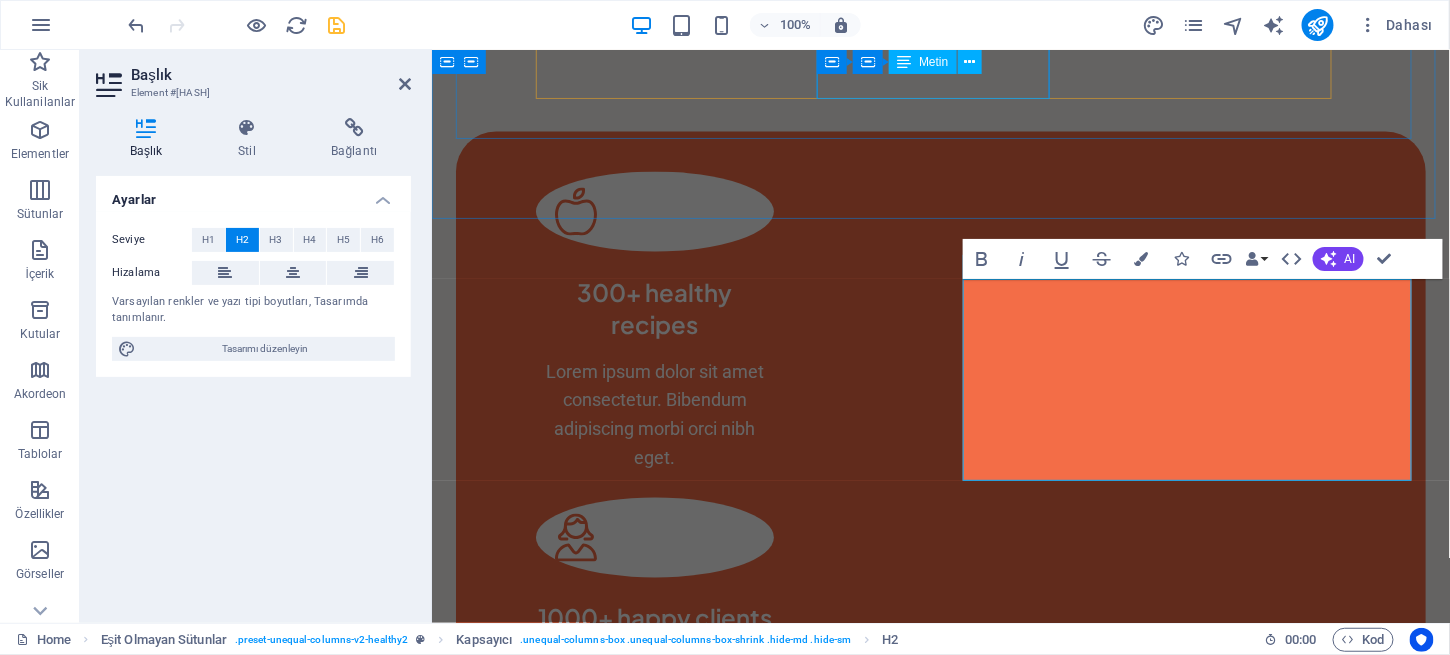 scroll, scrollTop: 1076, scrollLeft: 0, axis: vertical 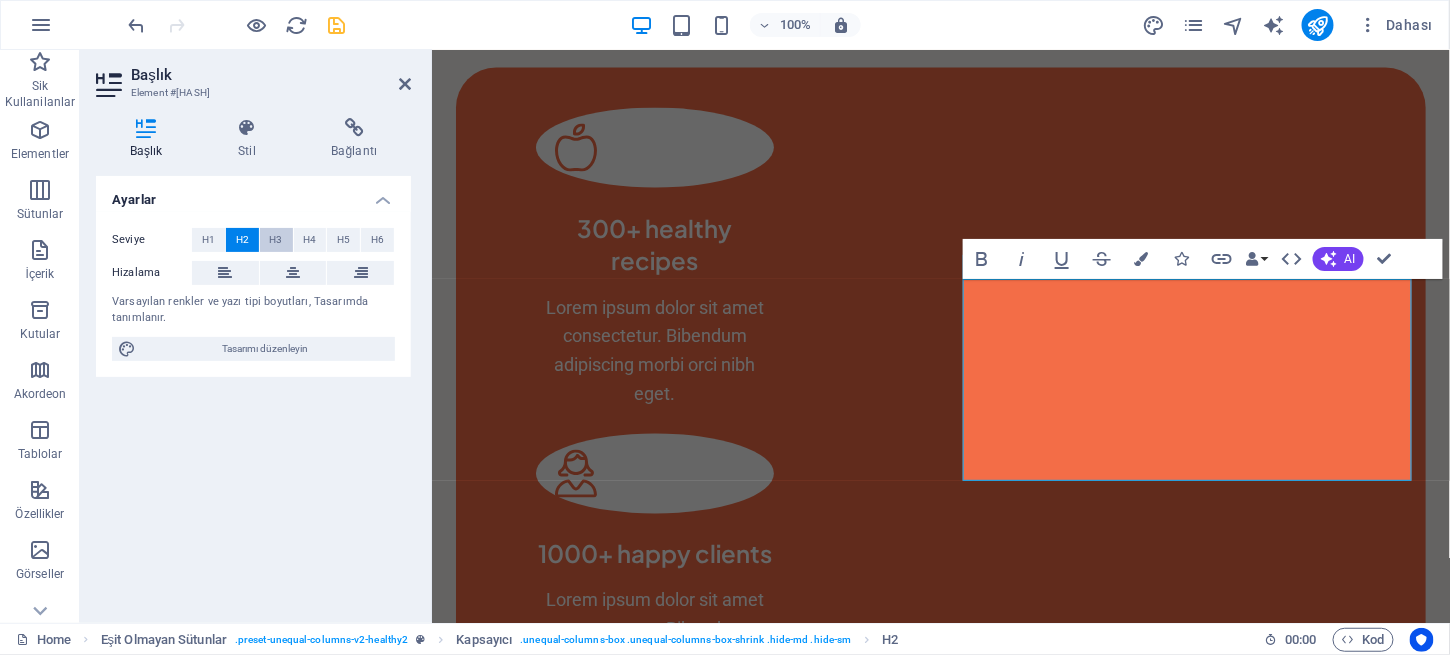 click on "H3" at bounding box center (276, 240) 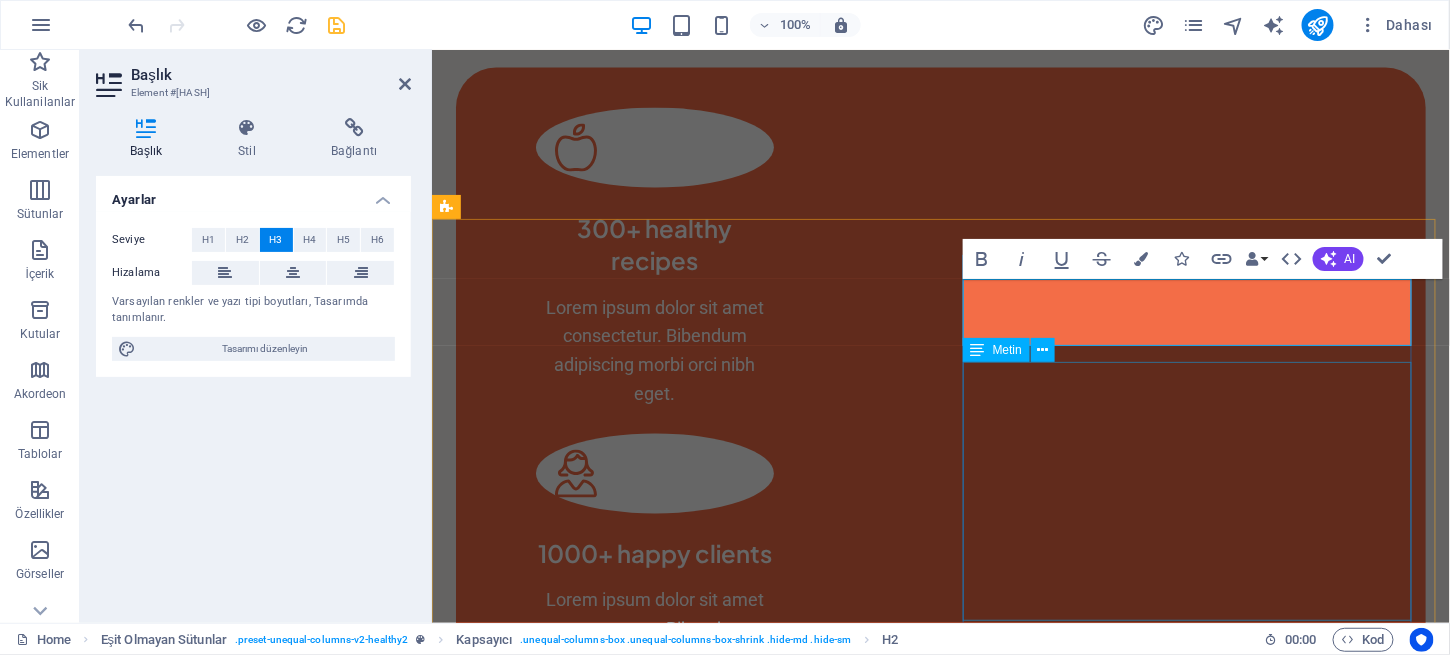 click on "Lorem ipsum dolor sit amet consectetur. Bibendum adipiscing morbi orci nibh eget posuere arcu volutpat nulla. Tortor cras suscipit augue sodales risus auctor. Fusce nunc vitae non dui ornare tellus nibh purus lectus. Pulvinar pellentesque nam vel nec eget ligula vel bibendum eget. Lorem ipsum dolor sit amet consectetur. Bibendum adipiscing morbi orci nibh eget posuere arcu volutpat nulla. Tortor cras suscipit augue sodales risus auctor." at bounding box center (940, 2167) 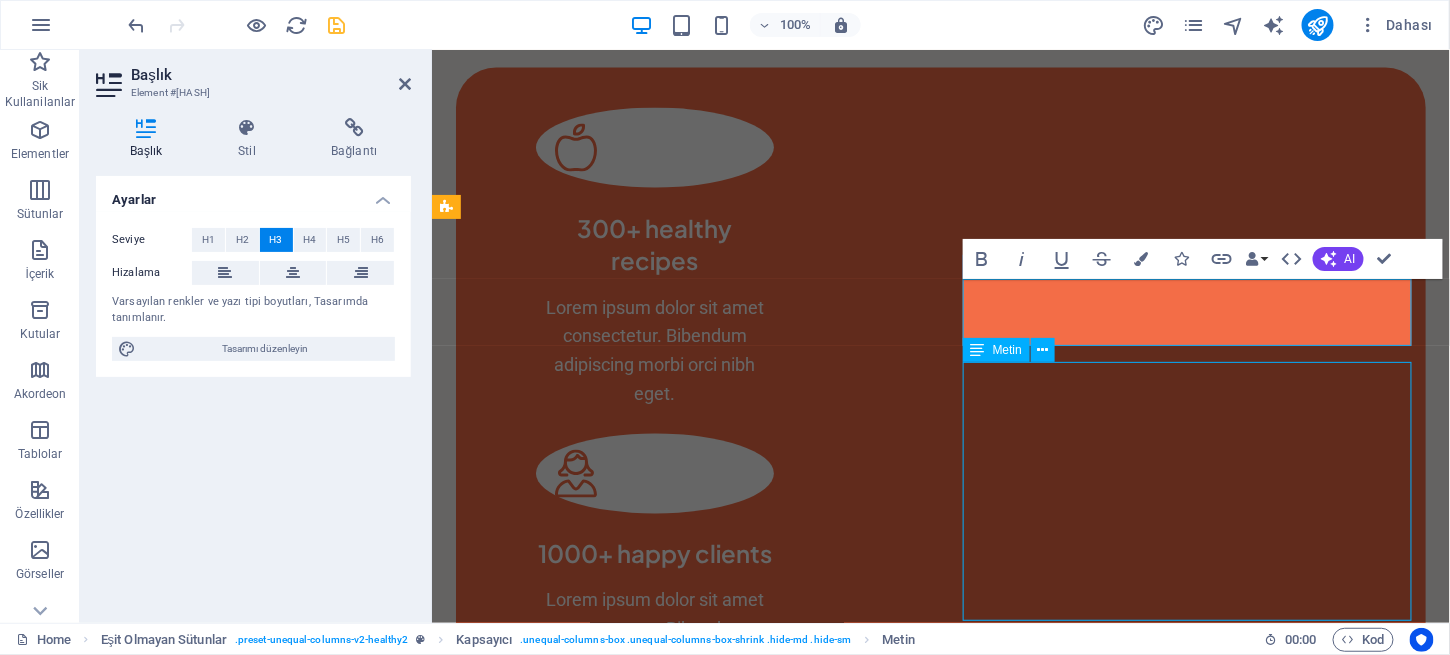 scroll, scrollTop: 1012, scrollLeft: 0, axis: vertical 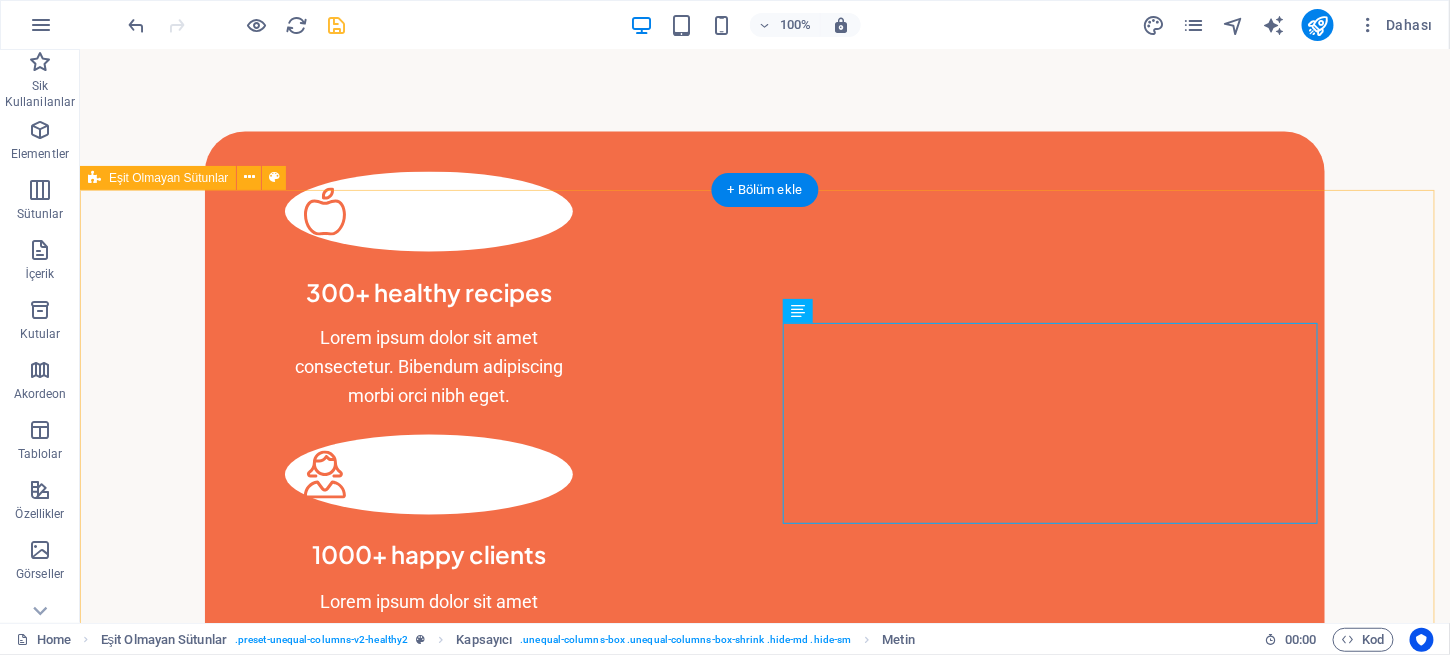 click on "[CONDITION] [PATIENT_TYPE] [PERSONAL_SOLUTION]... Lorem ipsum dolor sit amet consectetur. Bibendum adipiscing morbi orci nibh eget posuere arcu volutpat nulla. Tortor cras suscipit augue sodales risus auctor. Fusce nunc vitae non dui ornare tellus nibh purus lectus. Pulvinar pellentesque nam vel nec eget ligula vel bibendum eget. Lorem ipsum dolor sit amet consectetur. Bibendum adipiscing morbi orci nibh eget posuere arcu volutpat nulla. Tortor cras suscipit augue sodales risus auctor.  LEARN MORE Get to know me better Lorem ipsum dolor sit amet consectetur. Bibendum adipiscing morbi orci nibh eget posuere arcu volutpat nulla. Tortor cras suscipit augue sodales risus auctor. Fusce nunc vitae non dui ornare tellus nibh purus lectus. Pulvinar pellentesque nam vel nec eget ligula vel bibendum eget. Lorem ipsum dolor sit amet consectetur. Bibendum adipiscing morbi orci nibh eget posuere arcu volutpat nulla. Tortor cras suscipit augue sodales risus auctor.  LEARN MORE" at bounding box center [764, 1927] 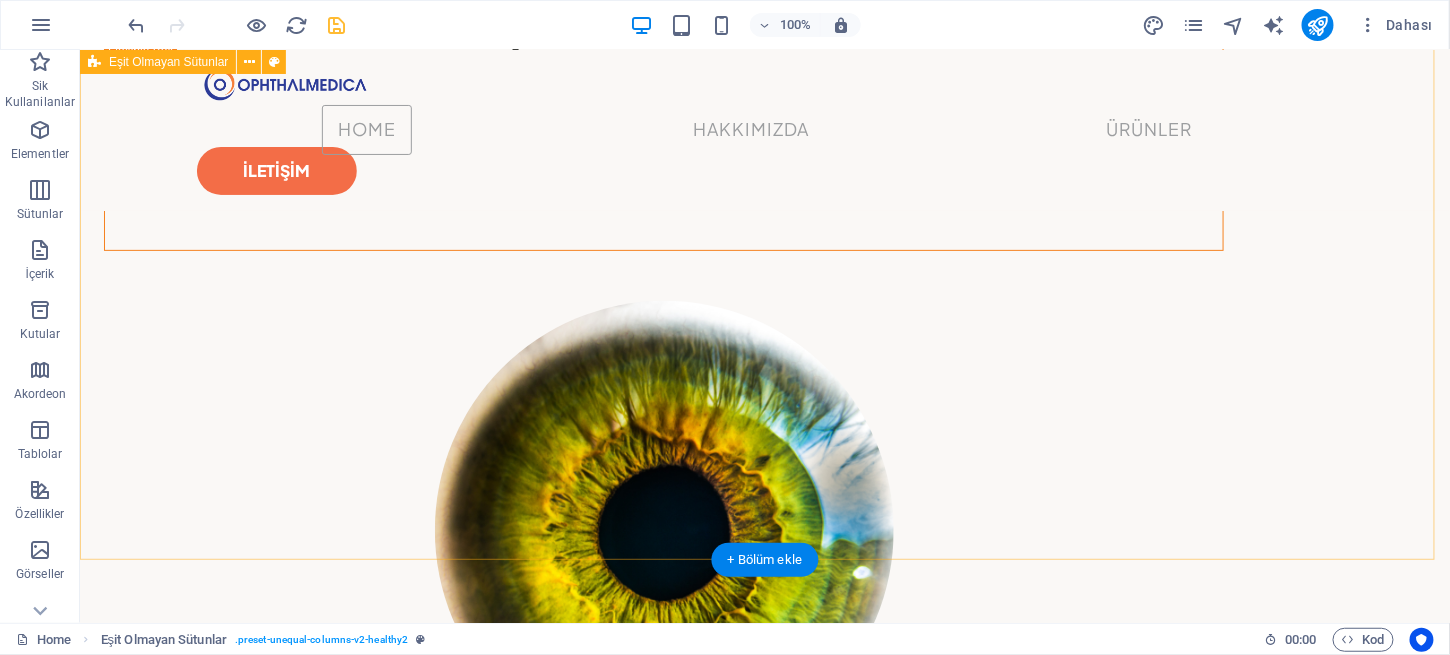 scroll, scrollTop: 0, scrollLeft: 0, axis: both 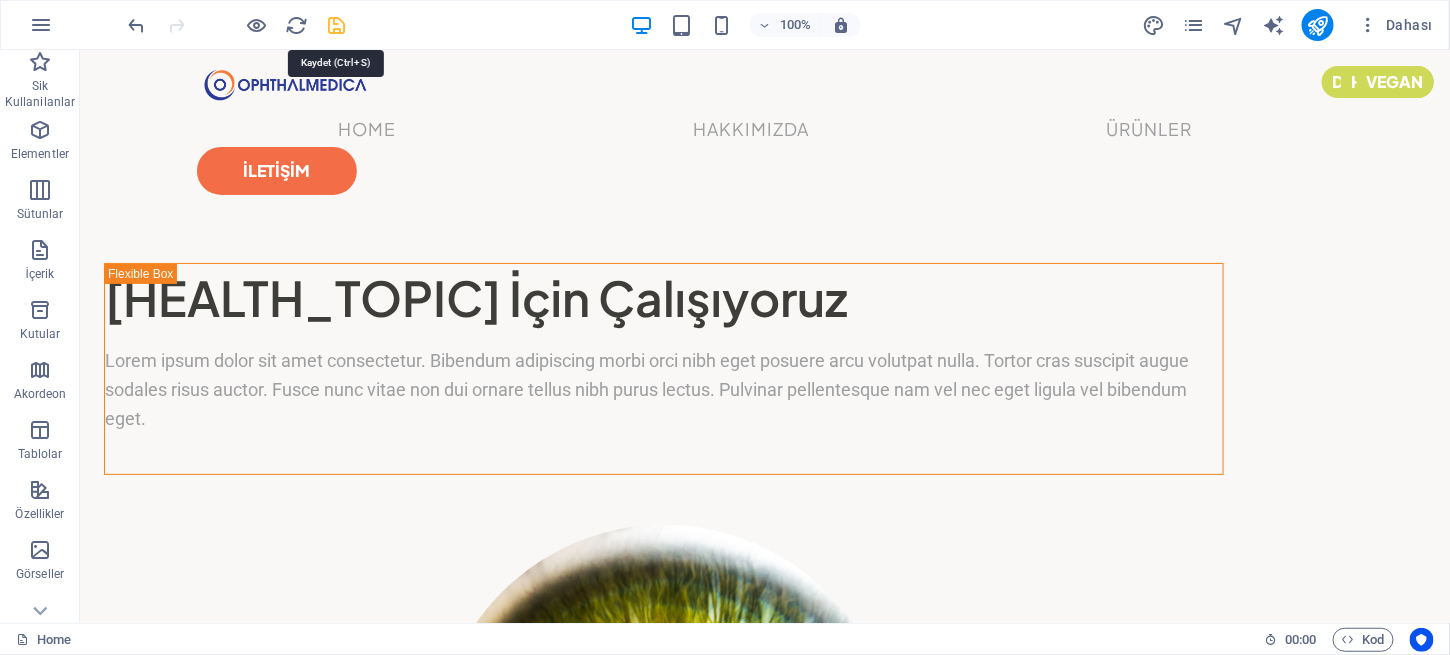 click at bounding box center (337, 25) 